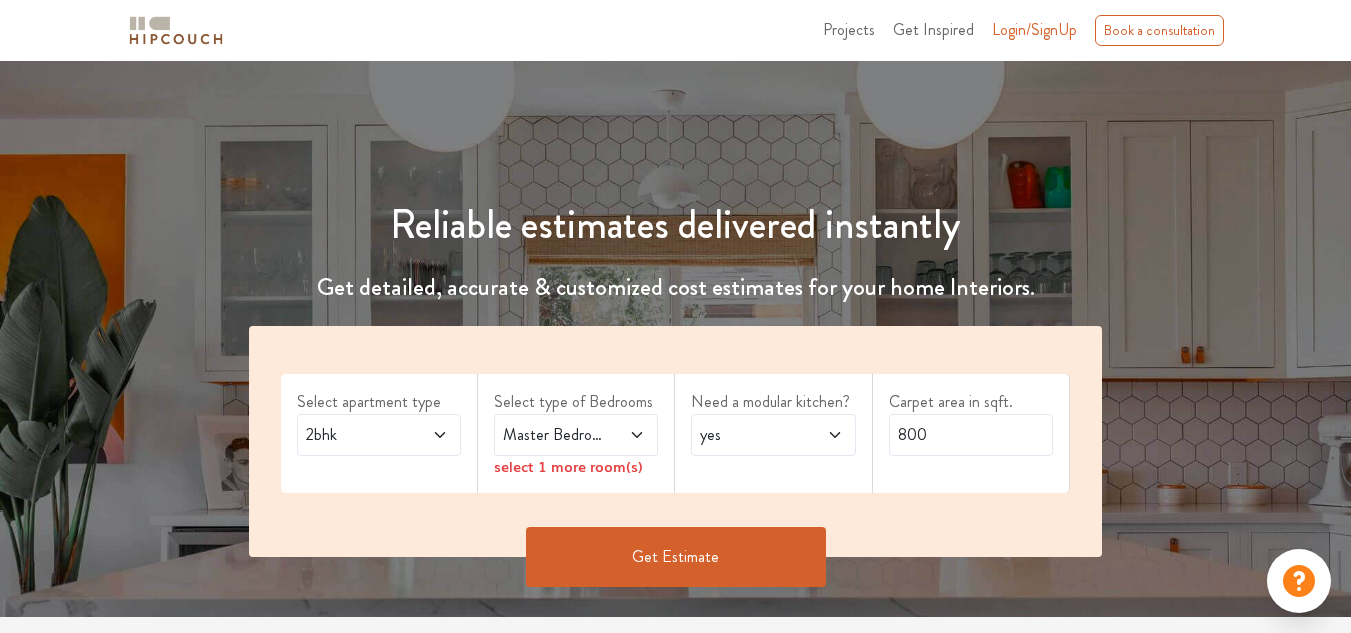 scroll, scrollTop: 200, scrollLeft: 0, axis: vertical 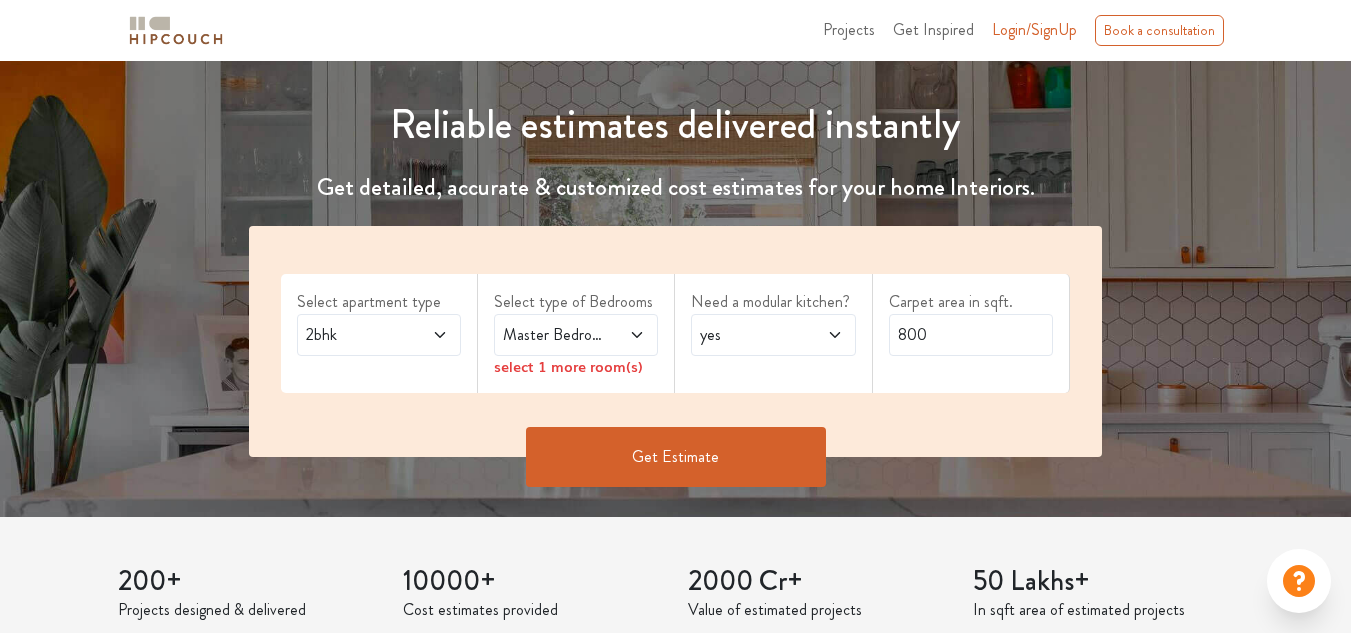 click on "2bhk" at bounding box center (357, 335) 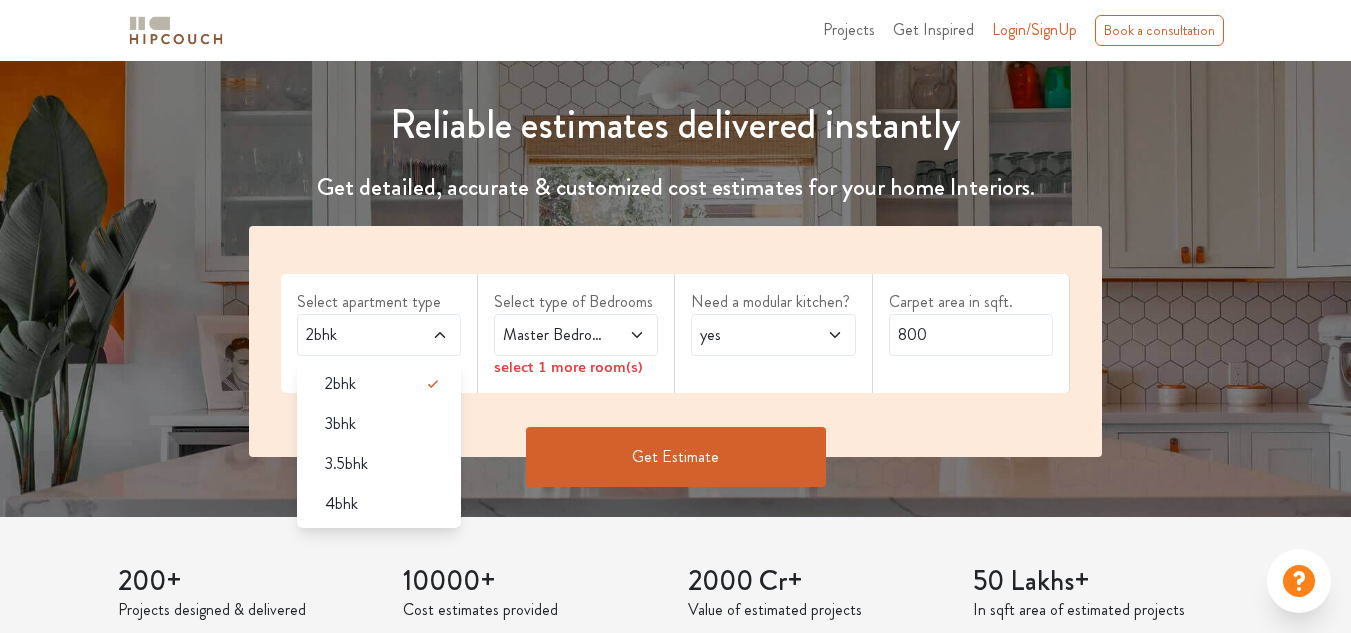 click on "Select apartment type" at bounding box center (379, 302) 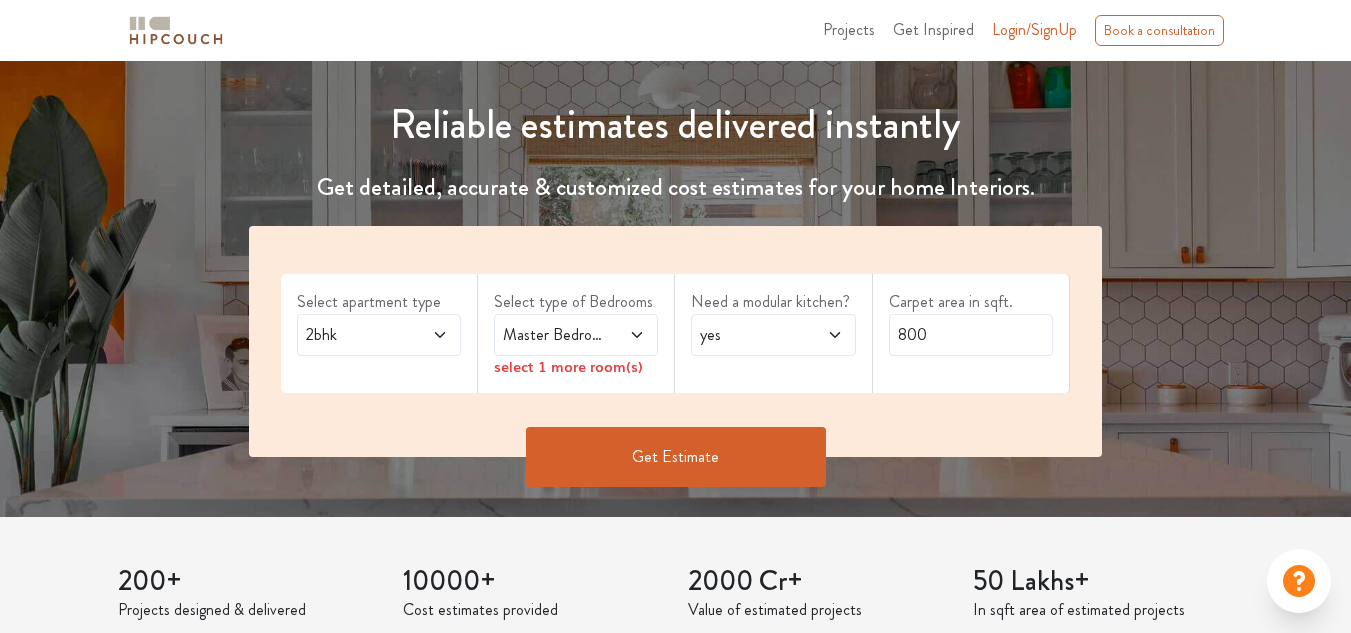 click on "Select type of Bedrooms" at bounding box center [576, 302] 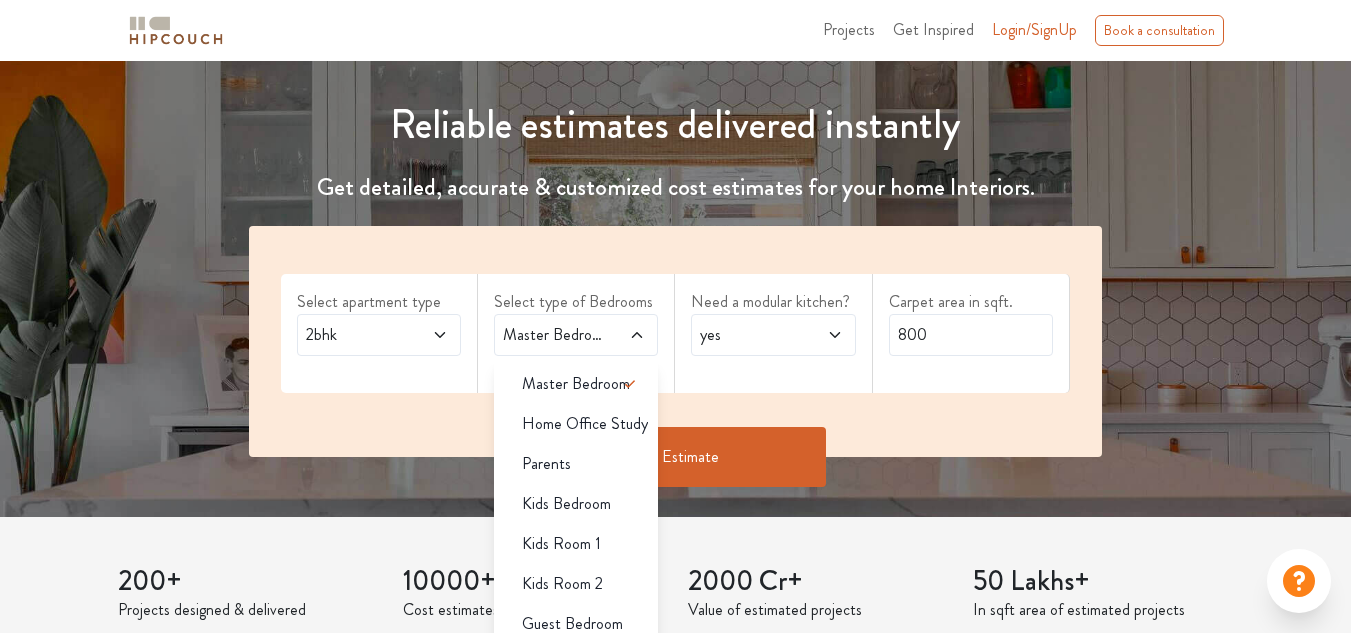click on "Master Bedroom" at bounding box center (554, 335) 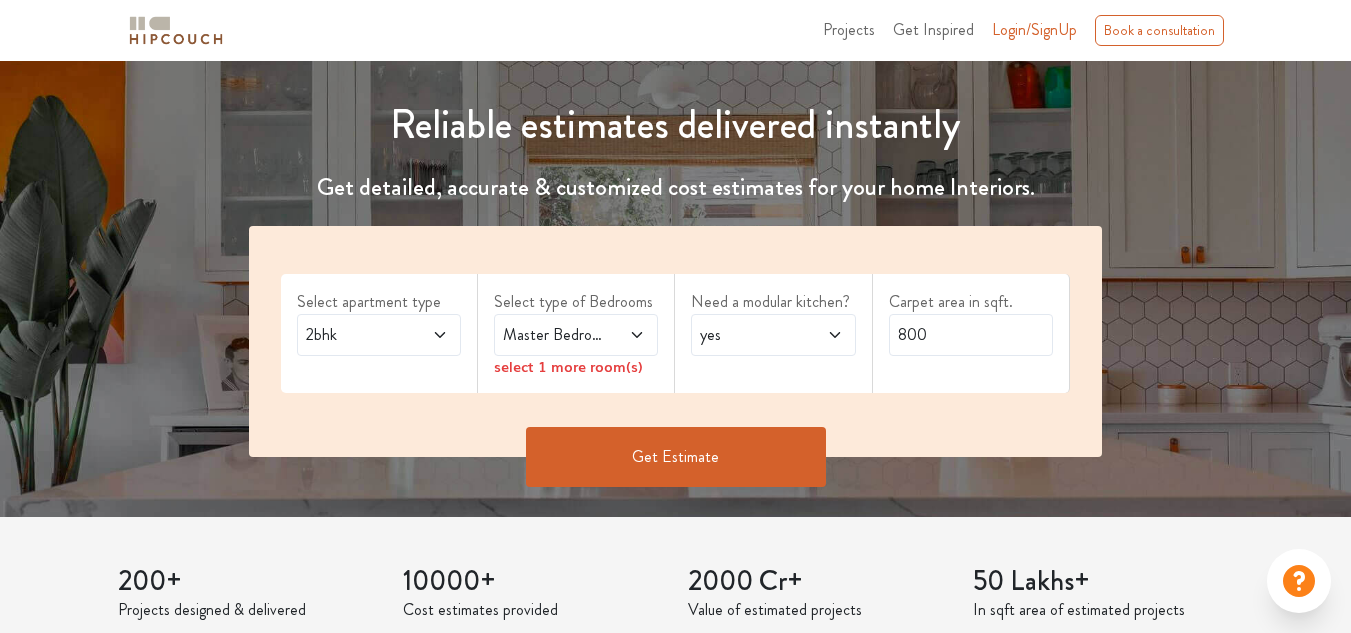 click on "Master Bedroom" at bounding box center [554, 335] 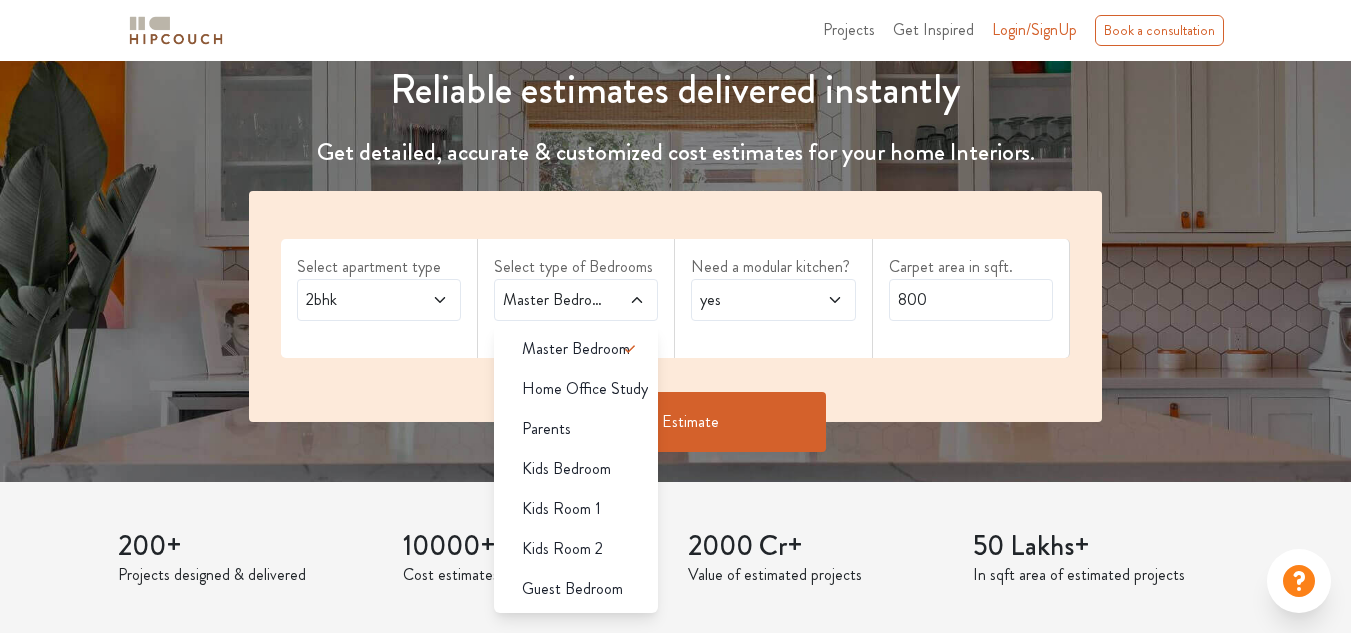 scroll, scrollTop: 200, scrollLeft: 0, axis: vertical 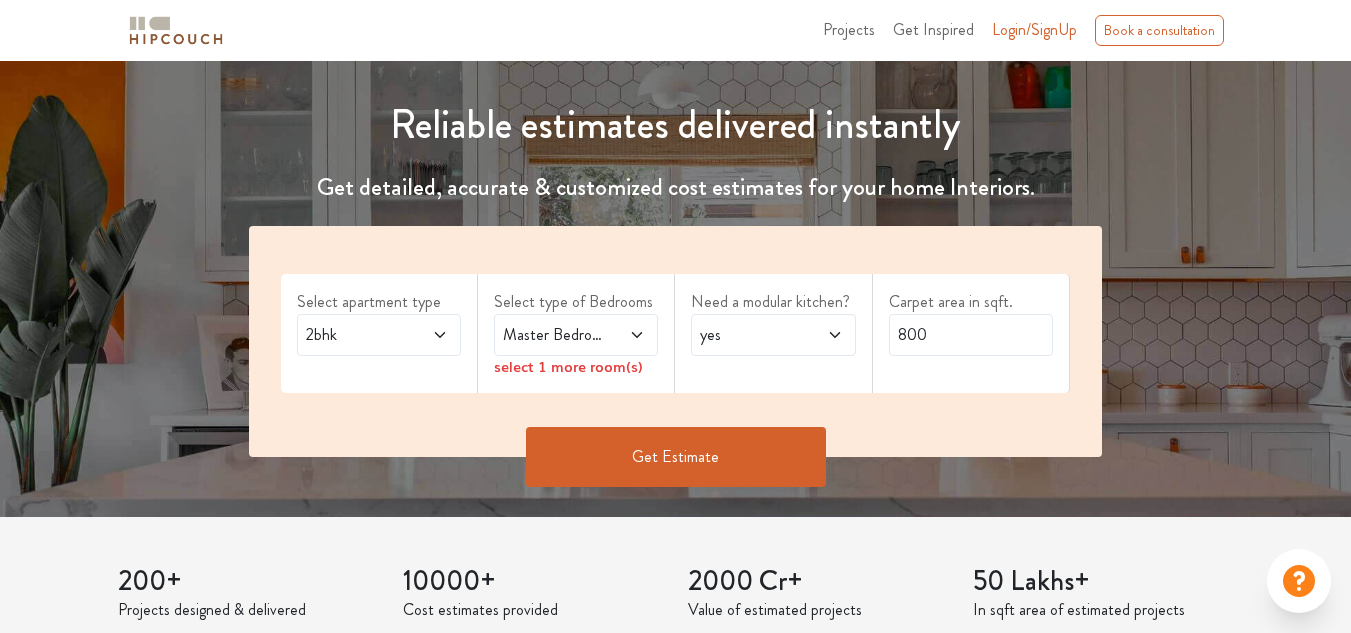 click at bounding box center [627, 335] 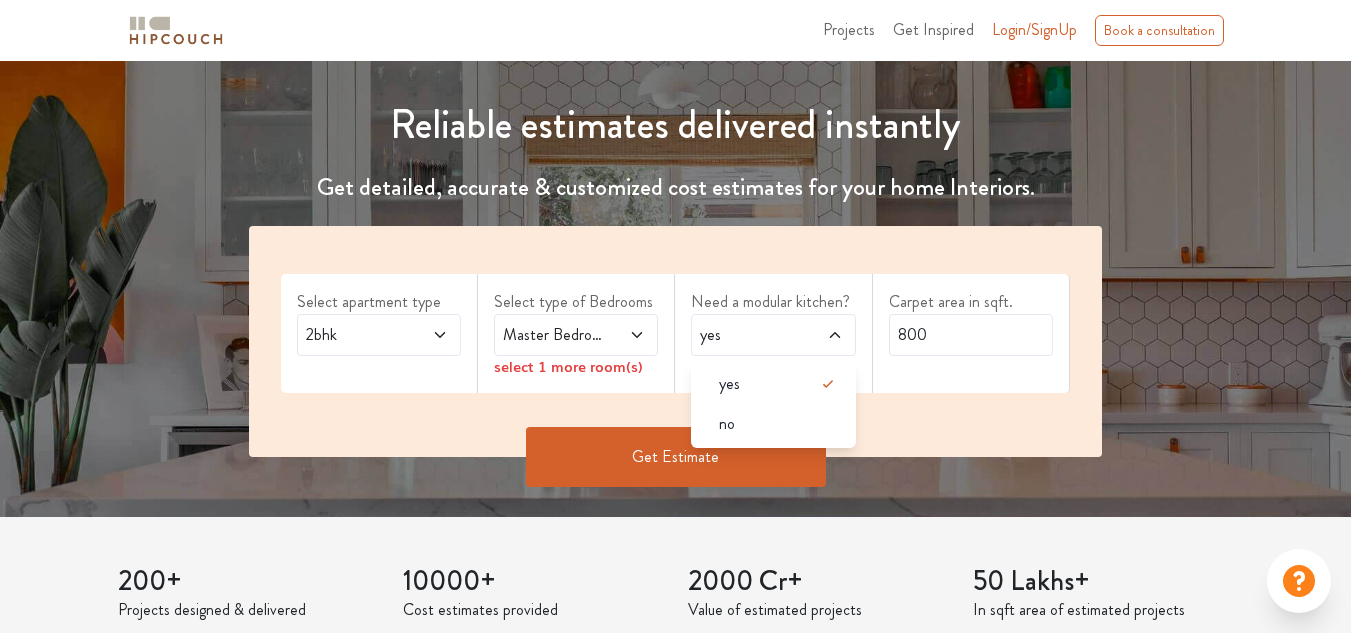 click at bounding box center [824, 335] 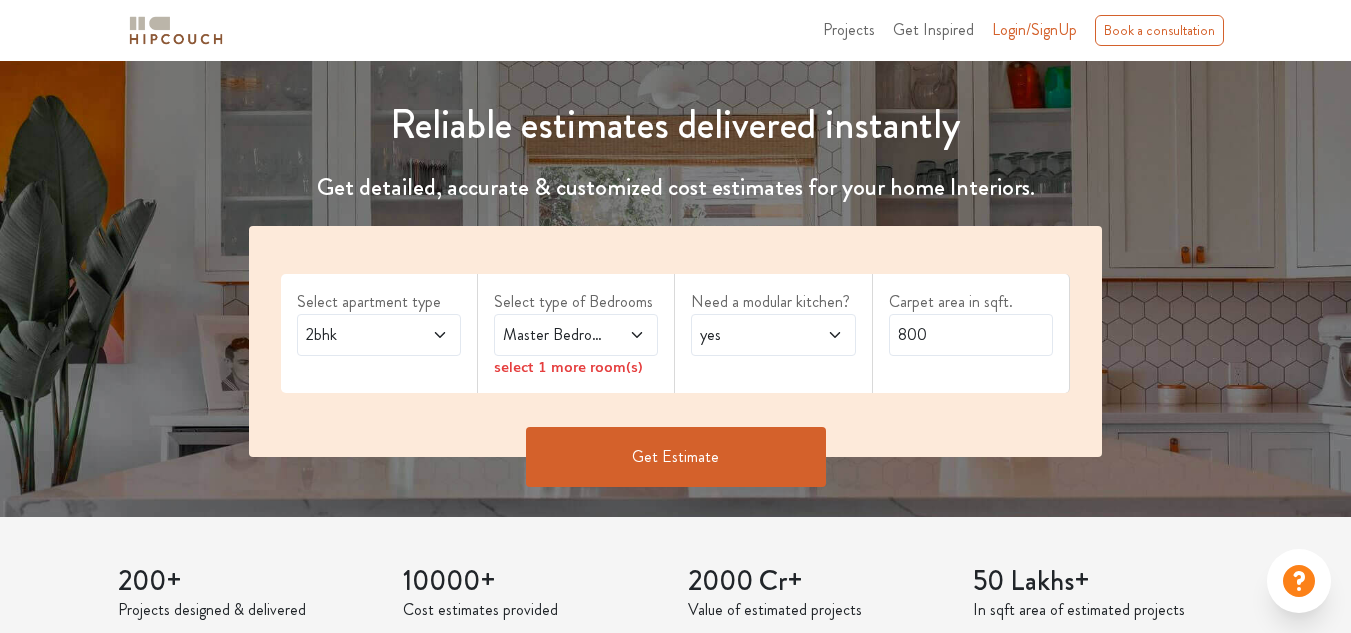 click on "select 1 more room(s)" at bounding box center [576, 366] 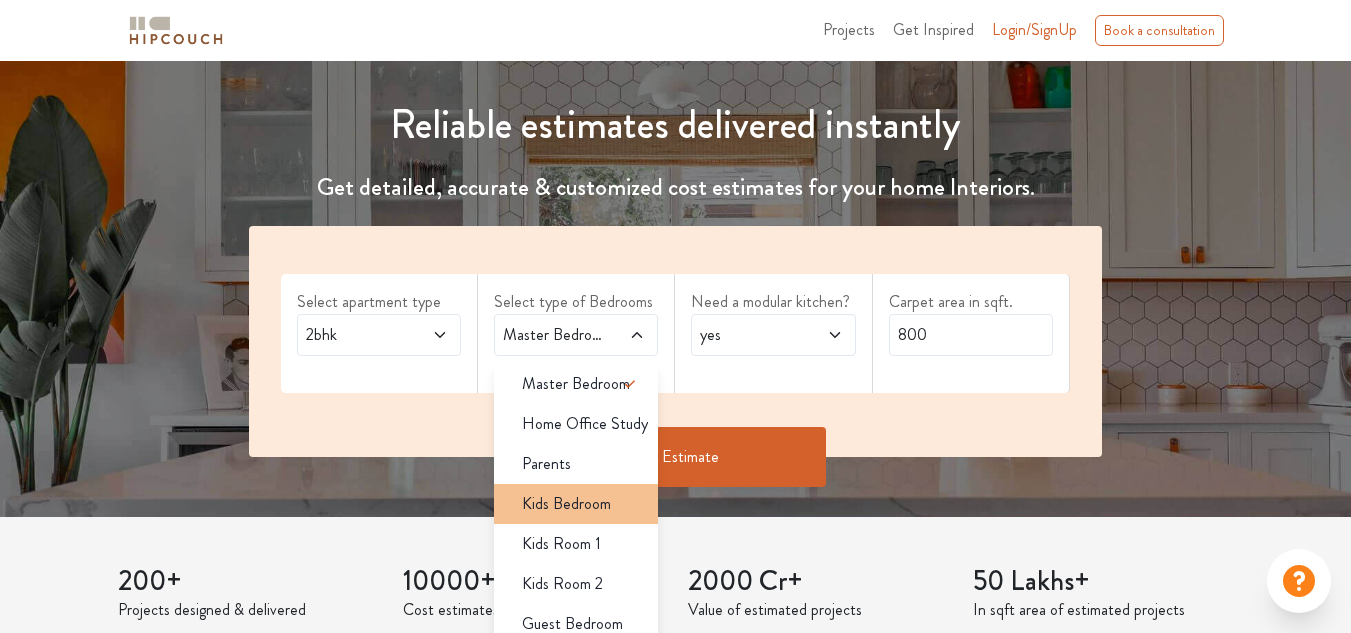 click on "Kids Bedroom" at bounding box center [566, 504] 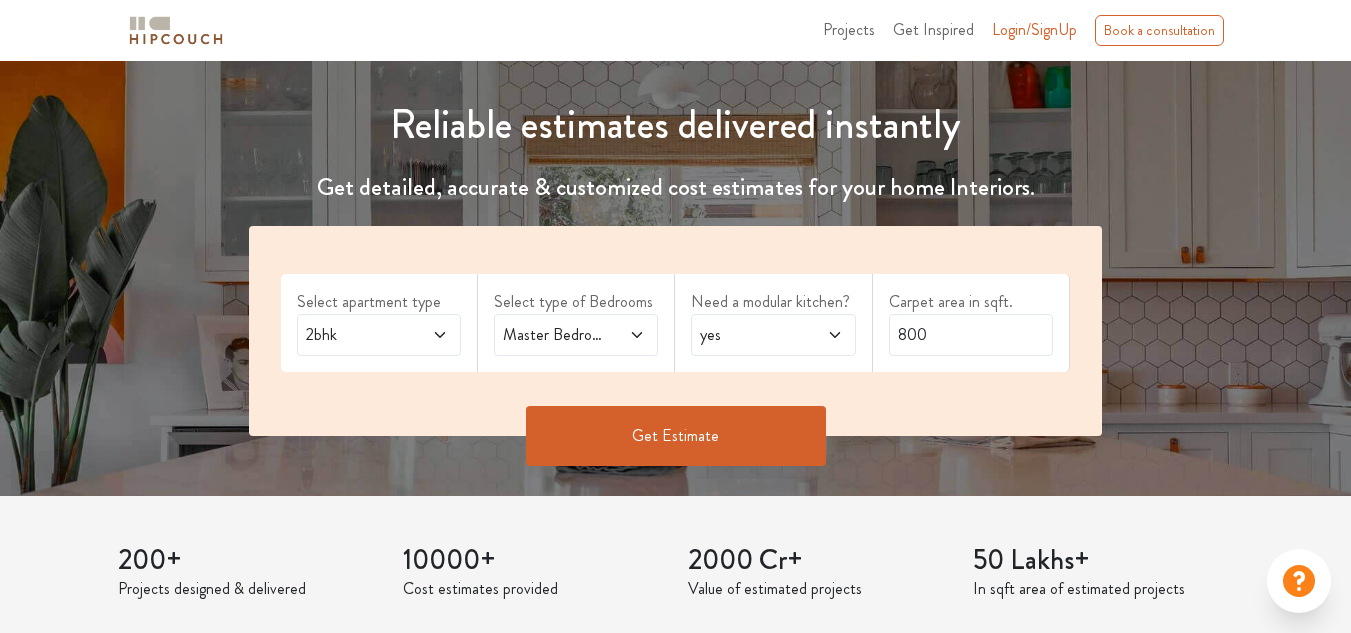 click on "Master Bedroom,Kids Bedroom" at bounding box center [576, 335] 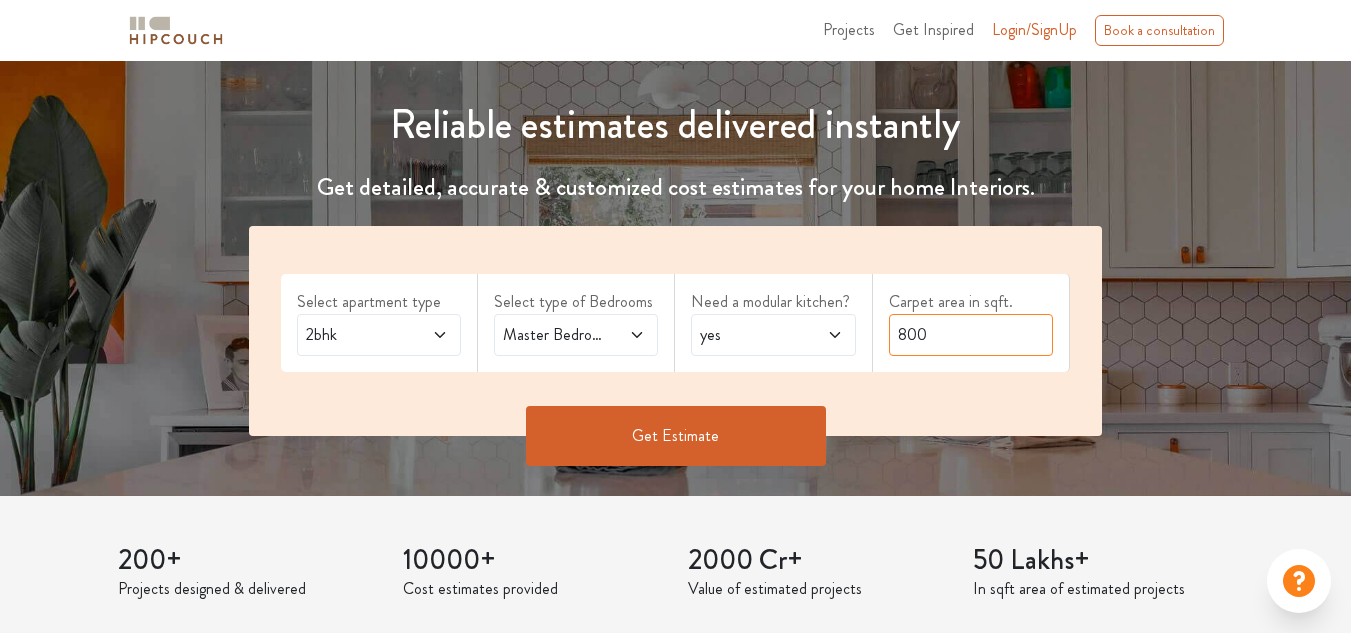 click on "800" at bounding box center (971, 335) 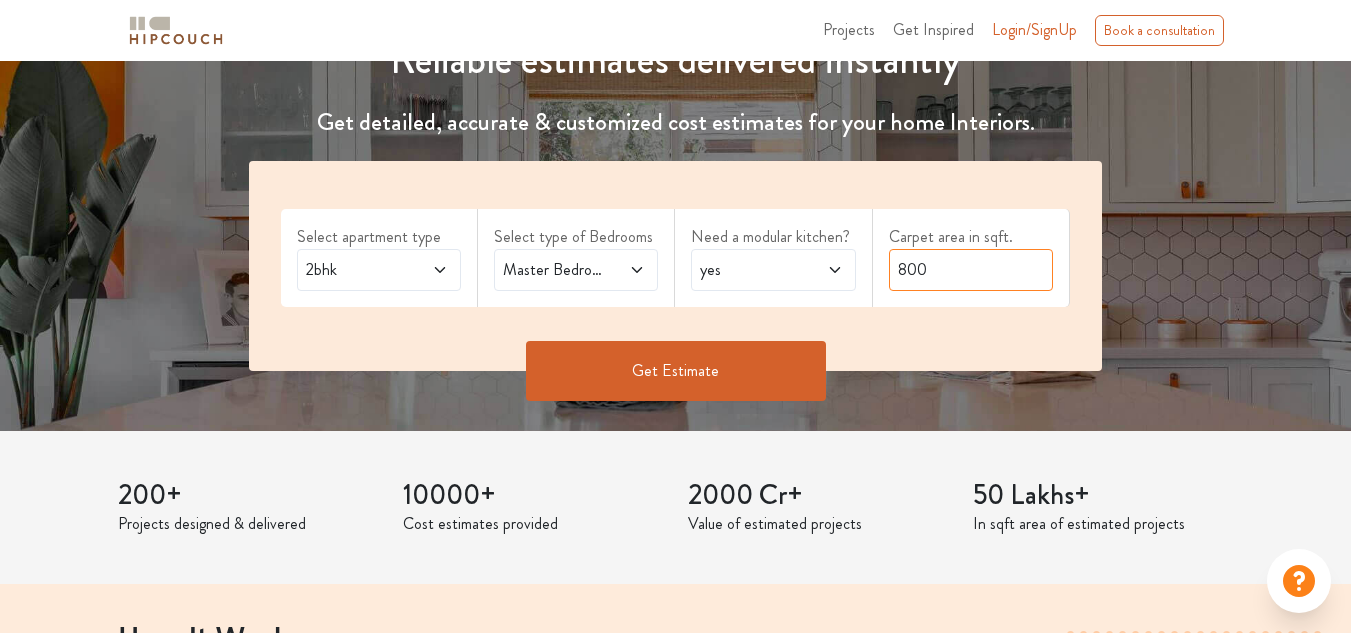 scroll, scrollTop: 300, scrollLeft: 0, axis: vertical 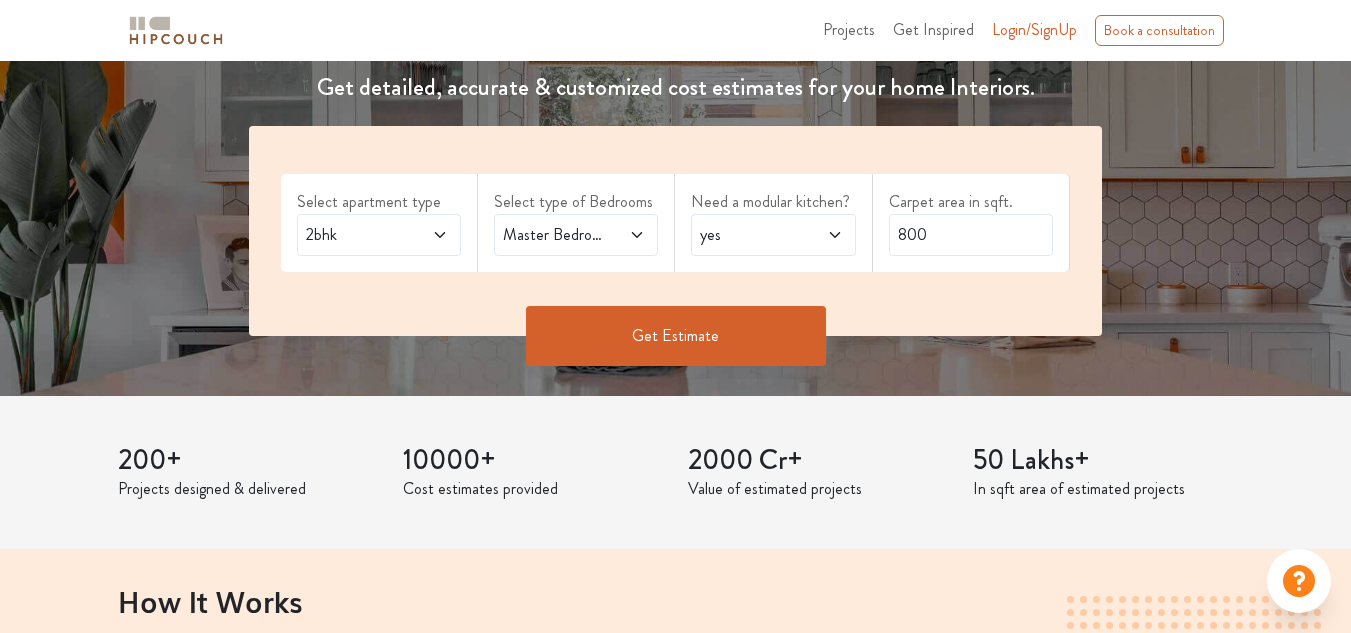 click on "Get Estimate" at bounding box center (676, 336) 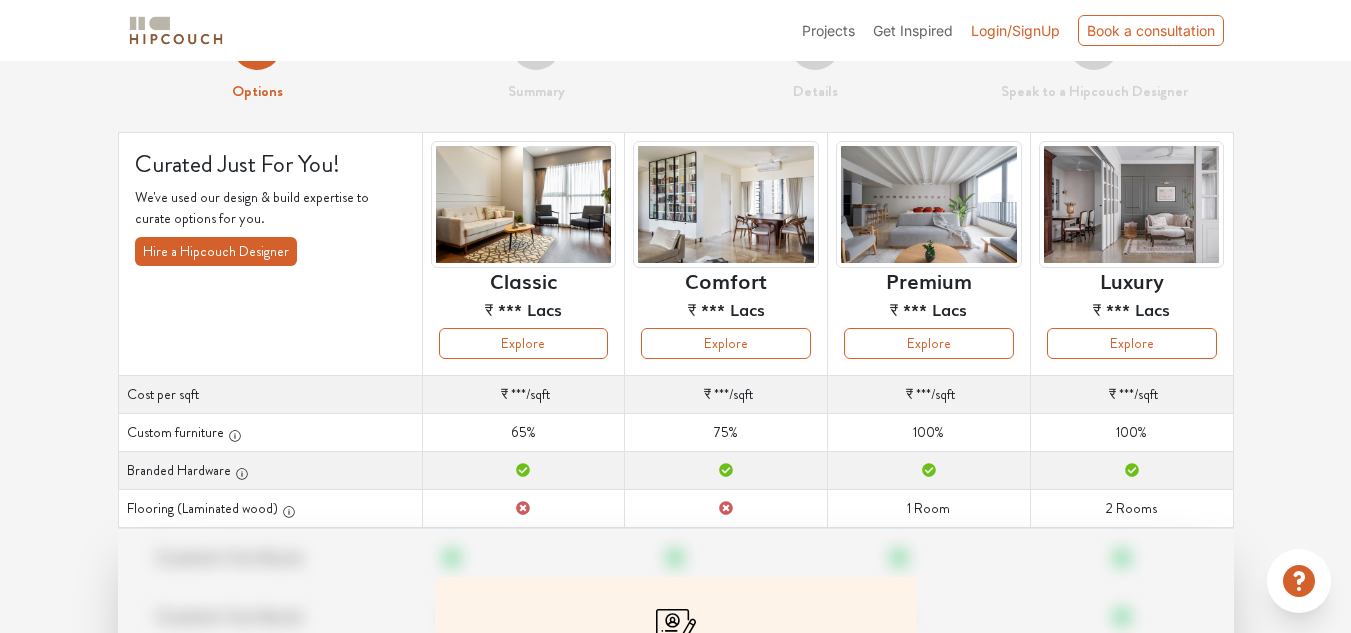 scroll, scrollTop: 100, scrollLeft: 0, axis: vertical 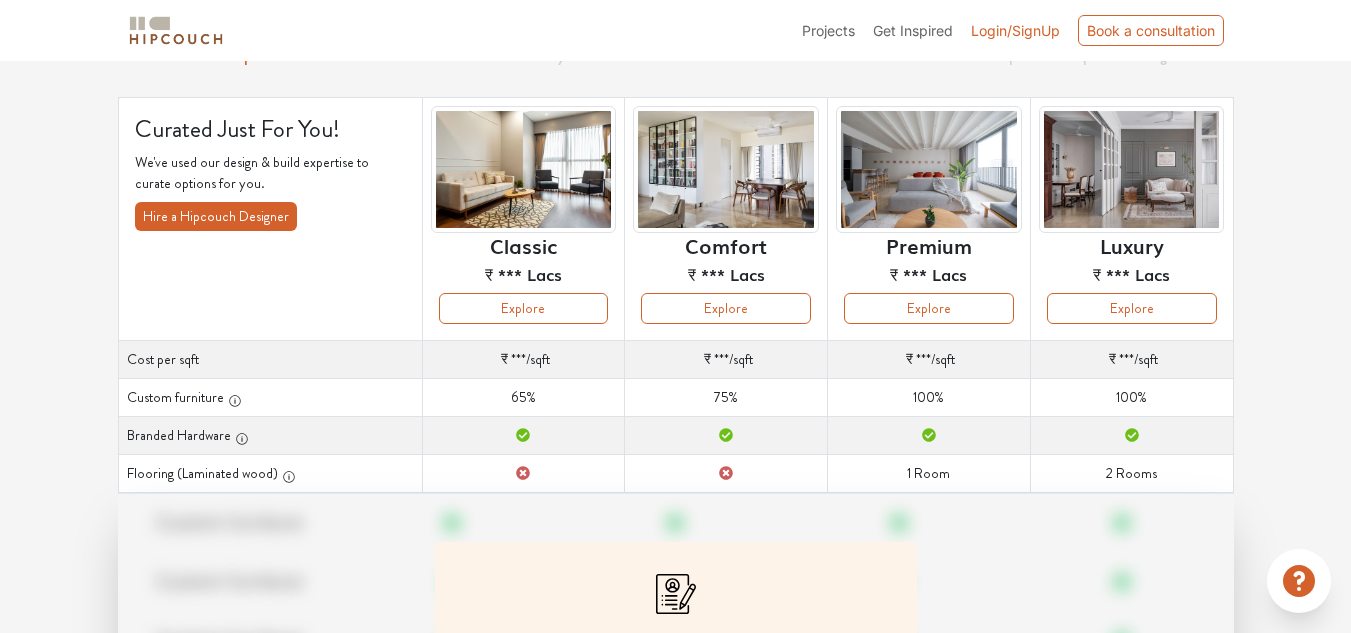click on "₹ ***" at bounding box center (513, 359) 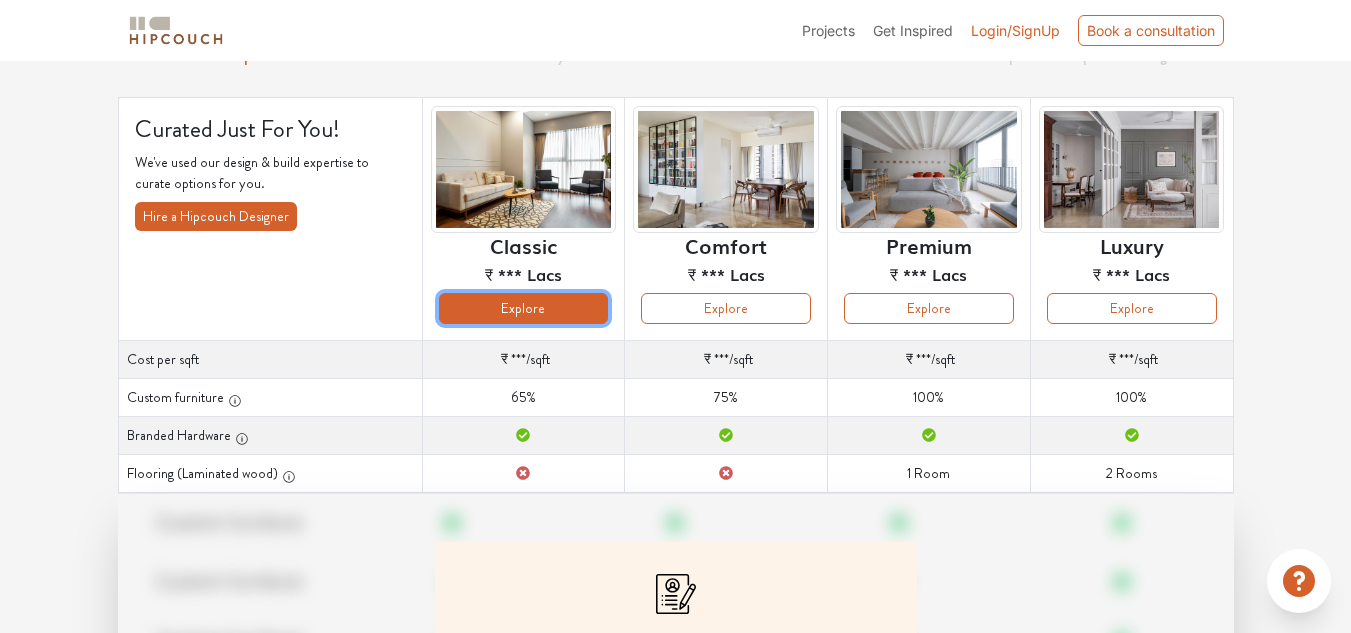 click on "Explore" at bounding box center [524, 308] 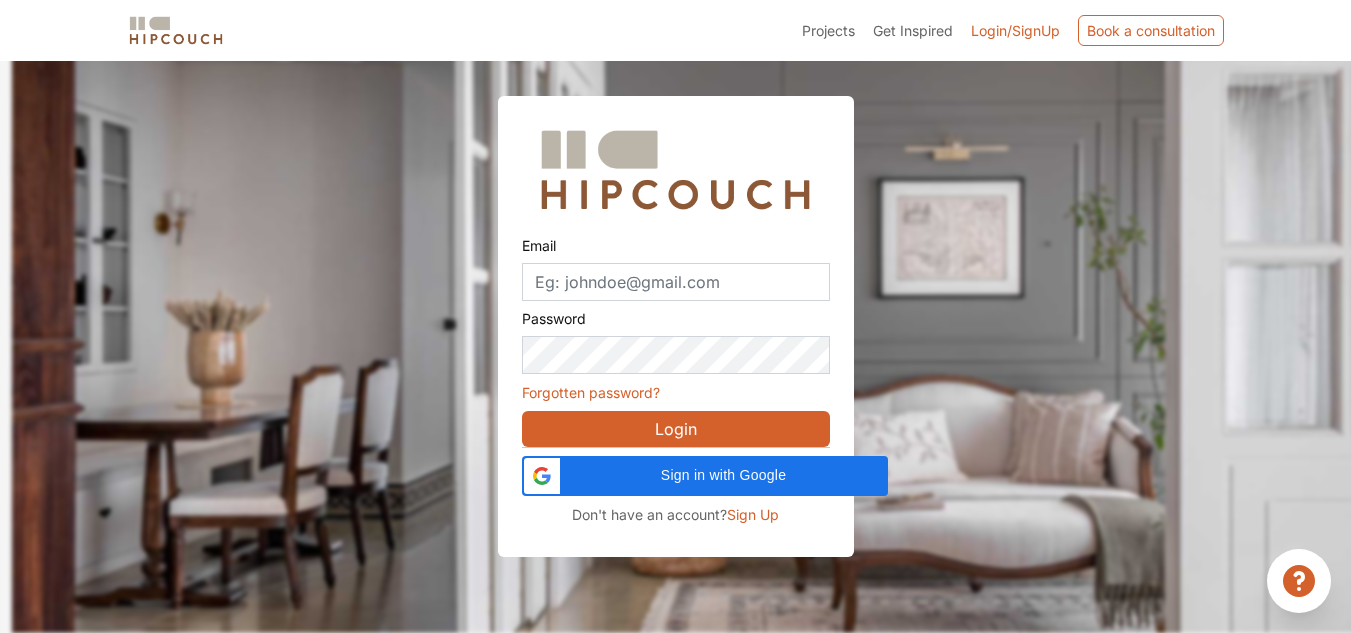 scroll, scrollTop: 61, scrollLeft: 0, axis: vertical 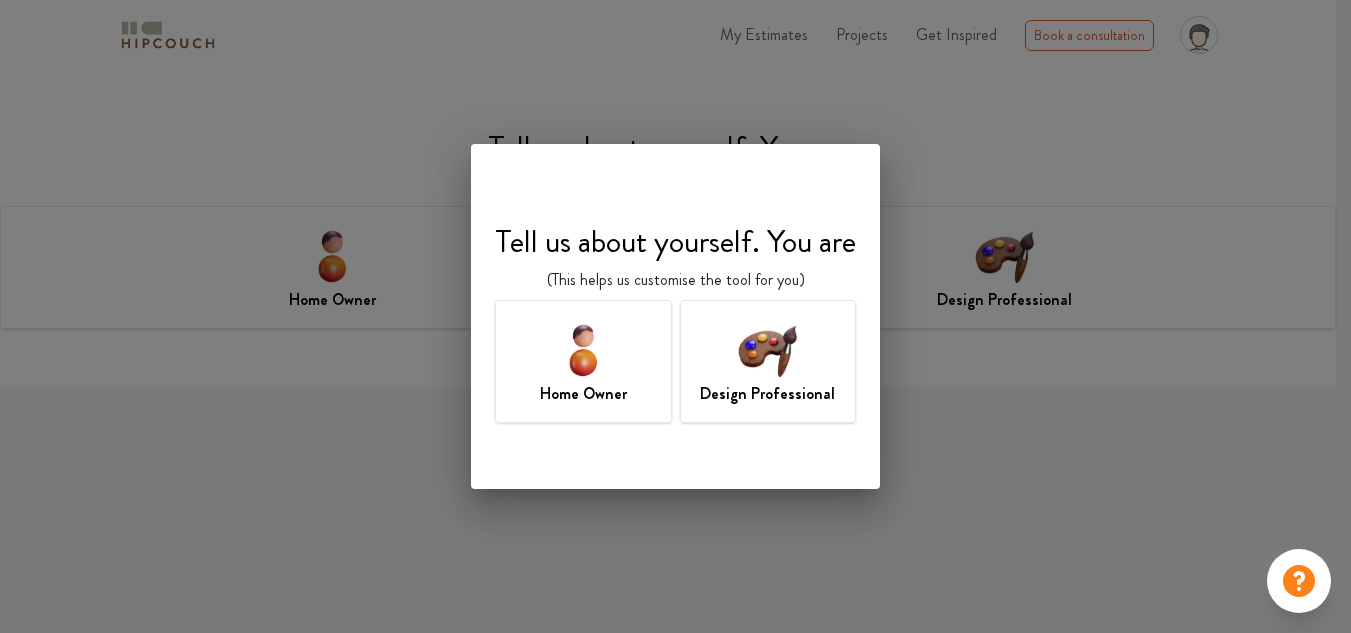 click at bounding box center [767, 349] 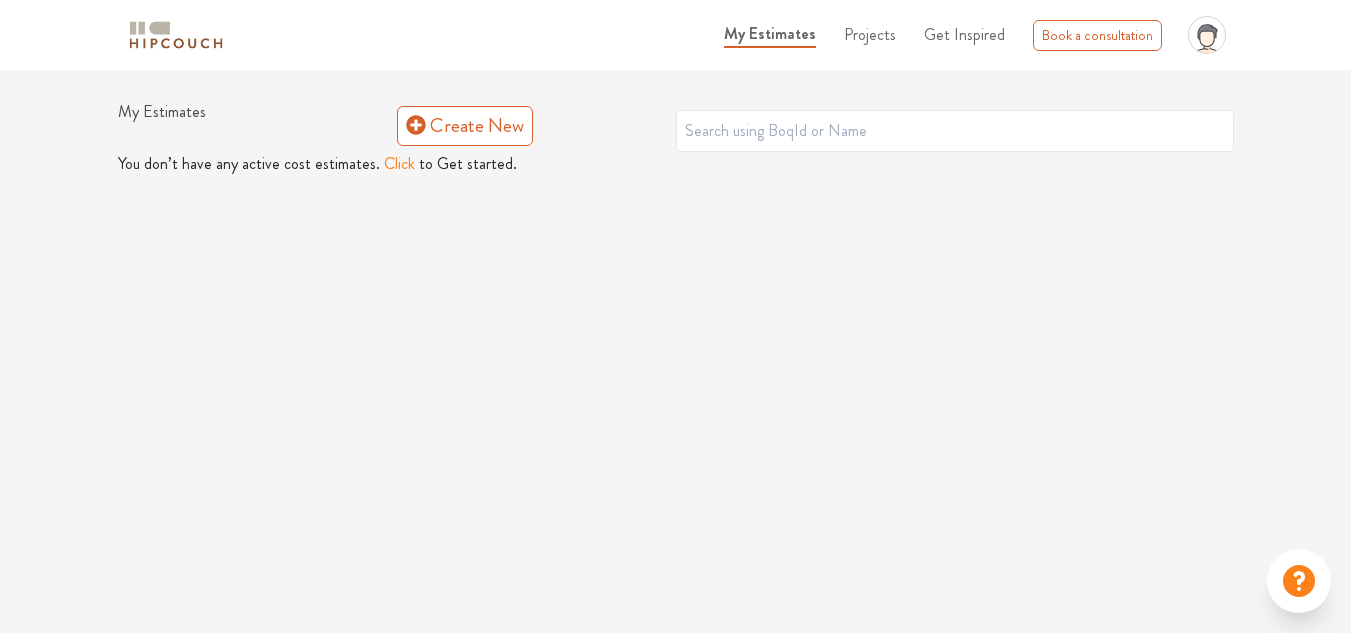 scroll, scrollTop: 0, scrollLeft: 0, axis: both 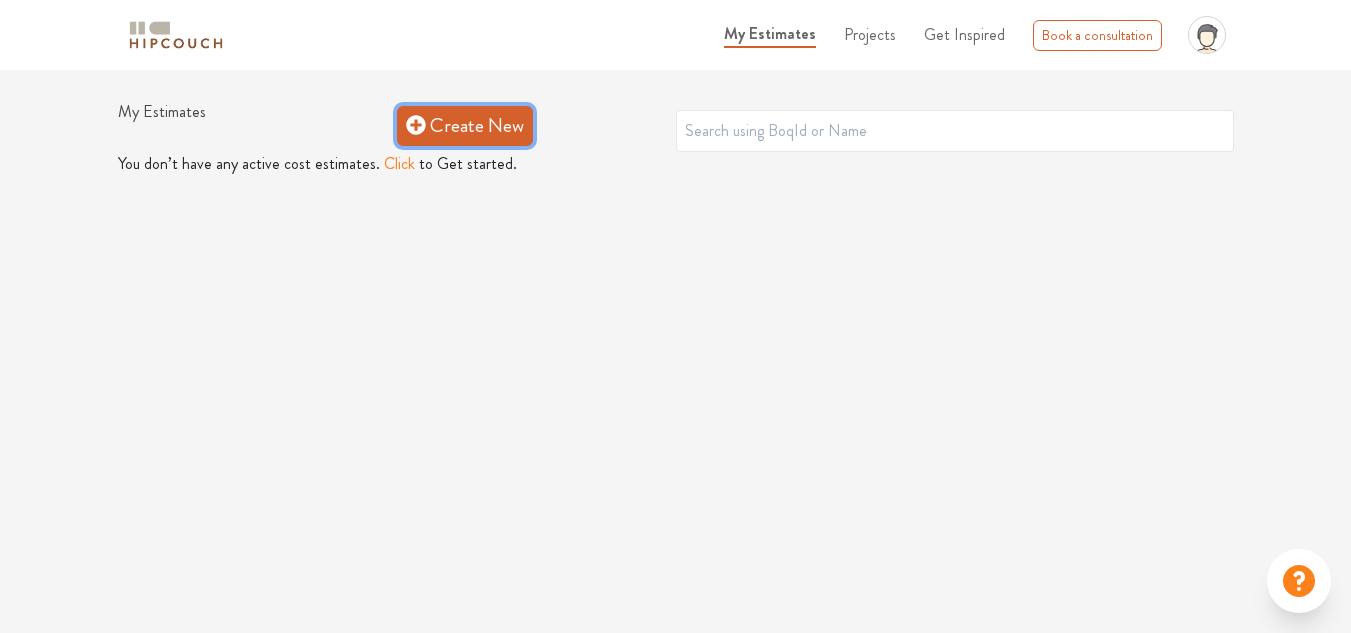 click on "Create New" at bounding box center (465, 126) 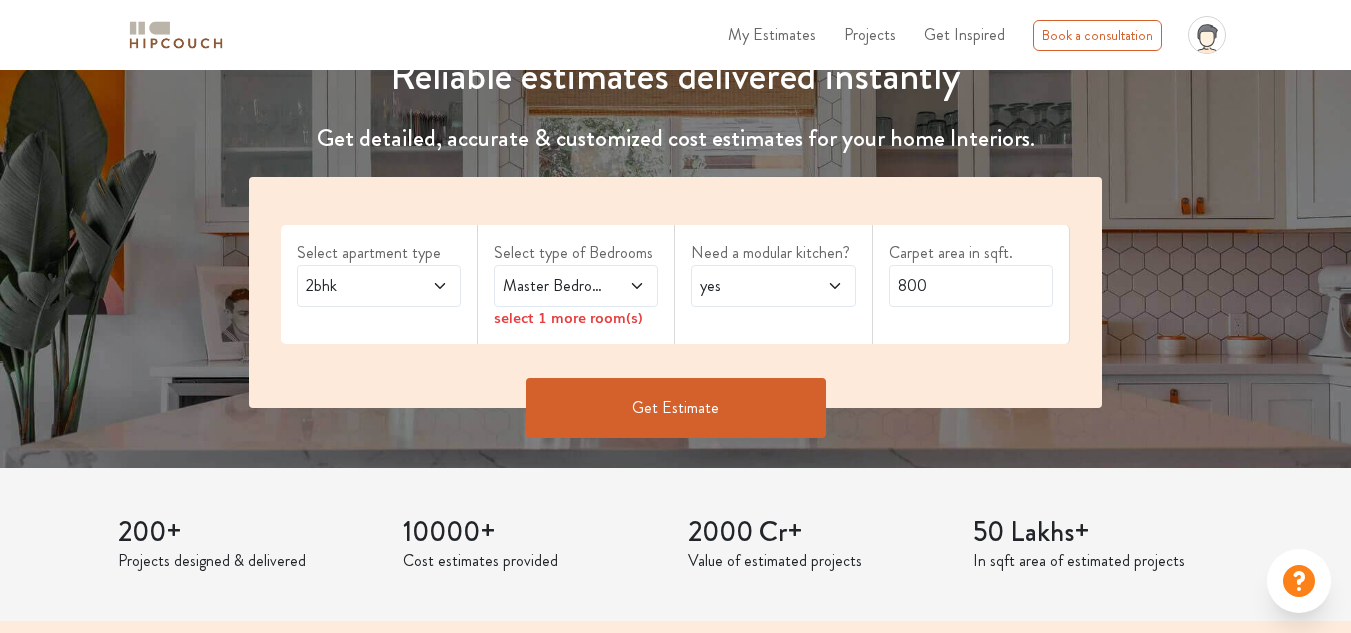 scroll, scrollTop: 300, scrollLeft: 0, axis: vertical 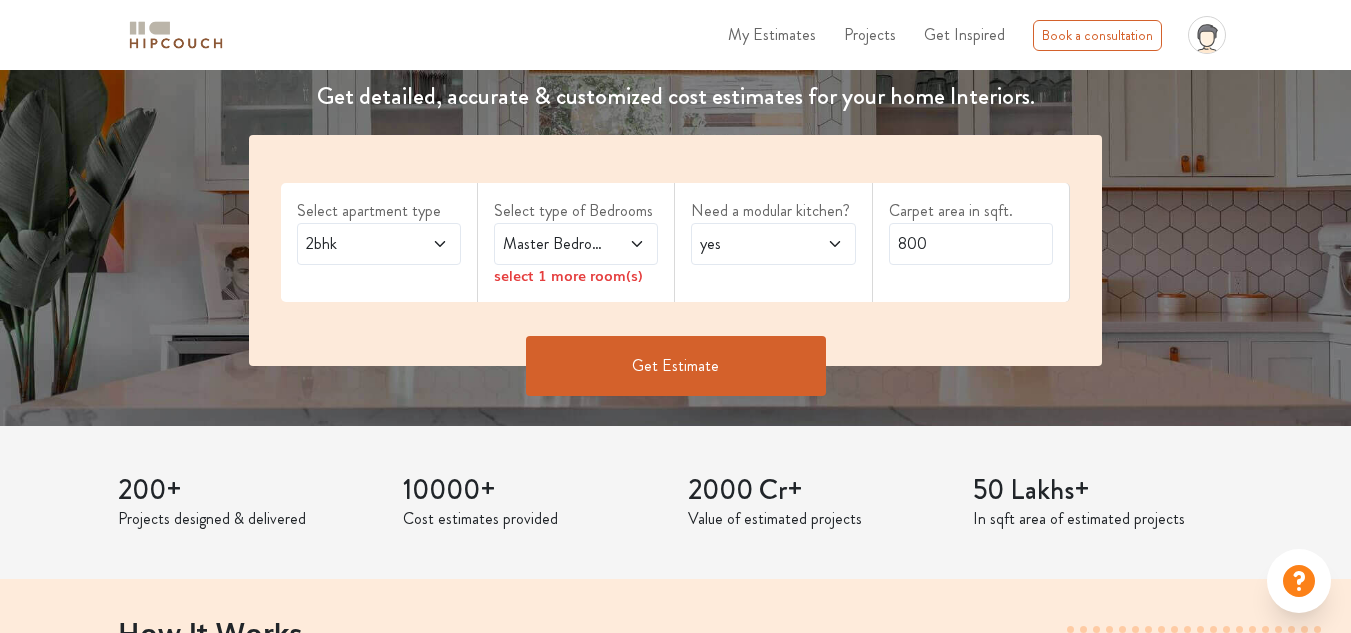 click on "Master Bedroom" at bounding box center [554, 244] 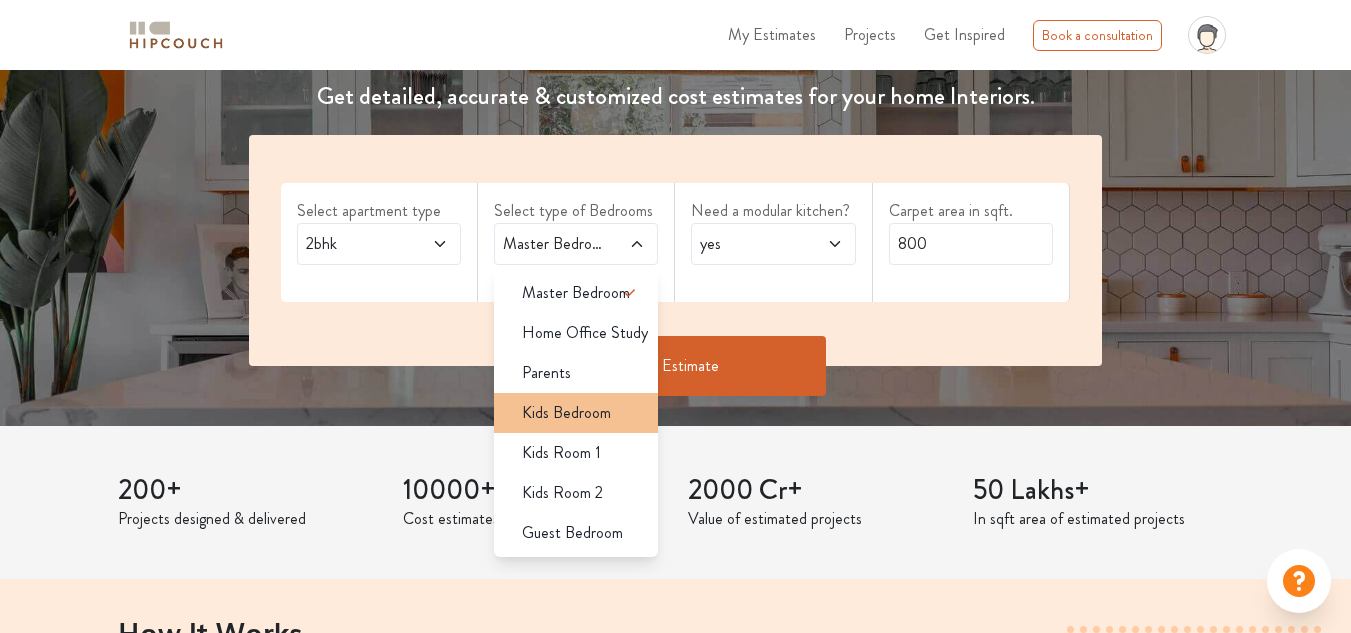 click on "Kids Bedroom" at bounding box center (582, 413) 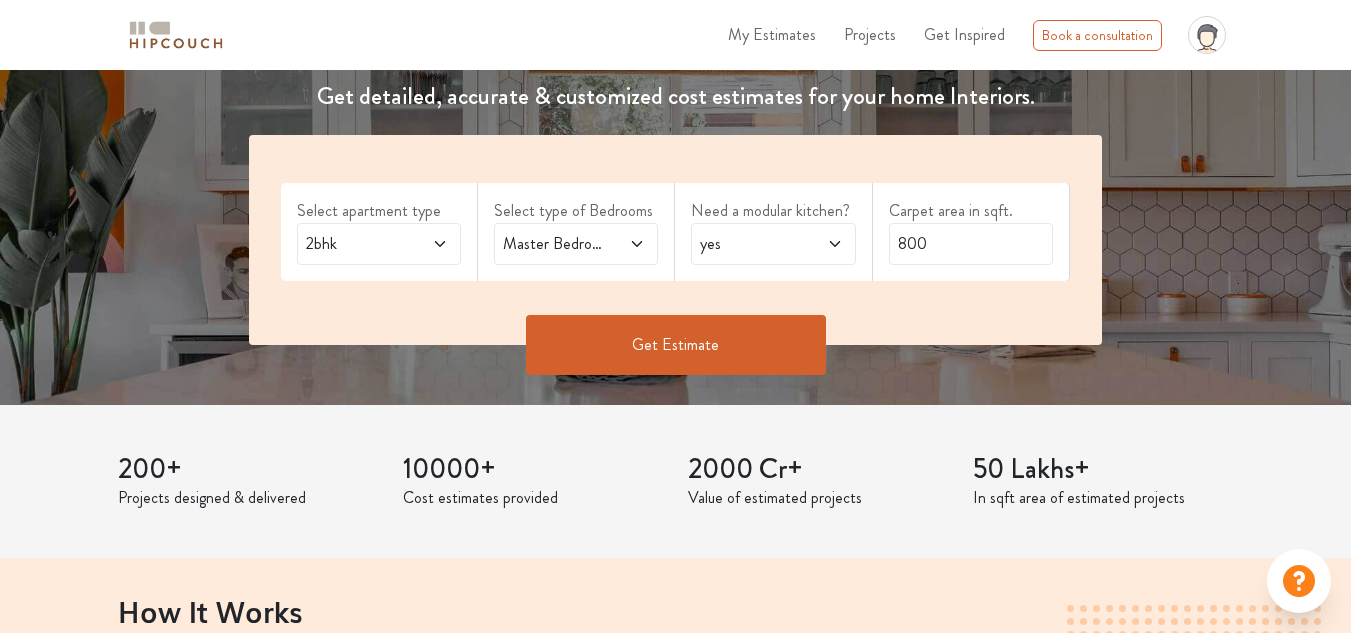 click on "Get Estimate" at bounding box center (676, 345) 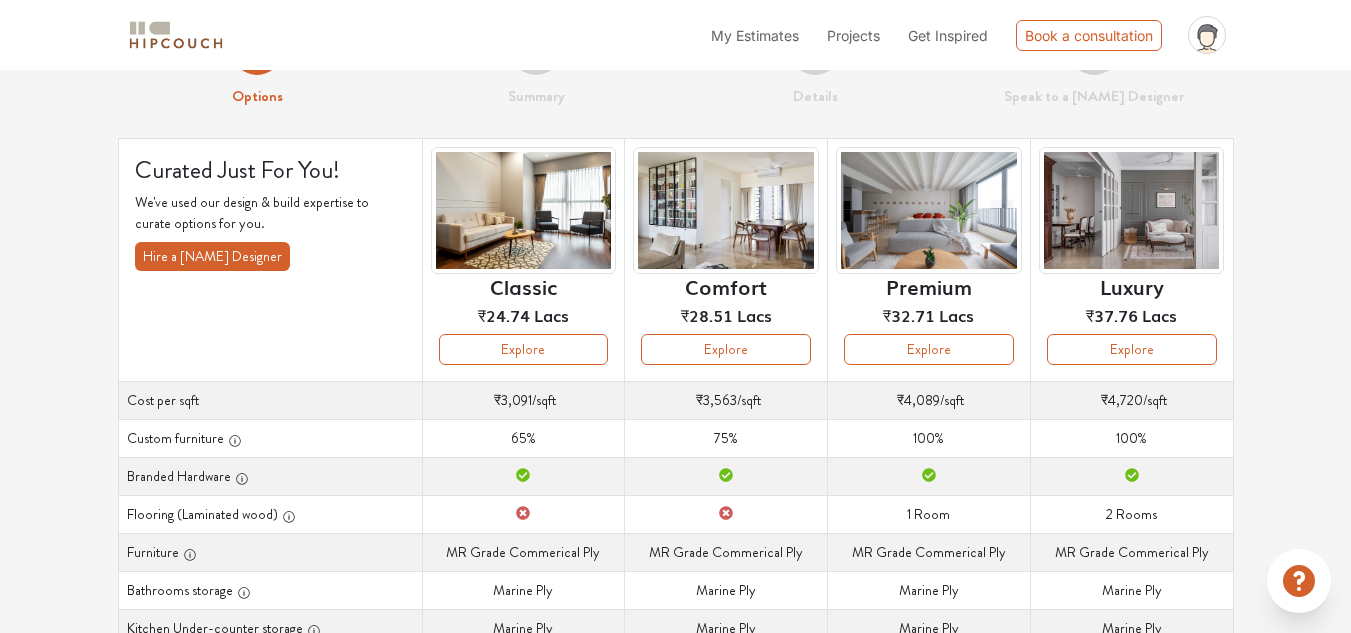 scroll, scrollTop: 100, scrollLeft: 0, axis: vertical 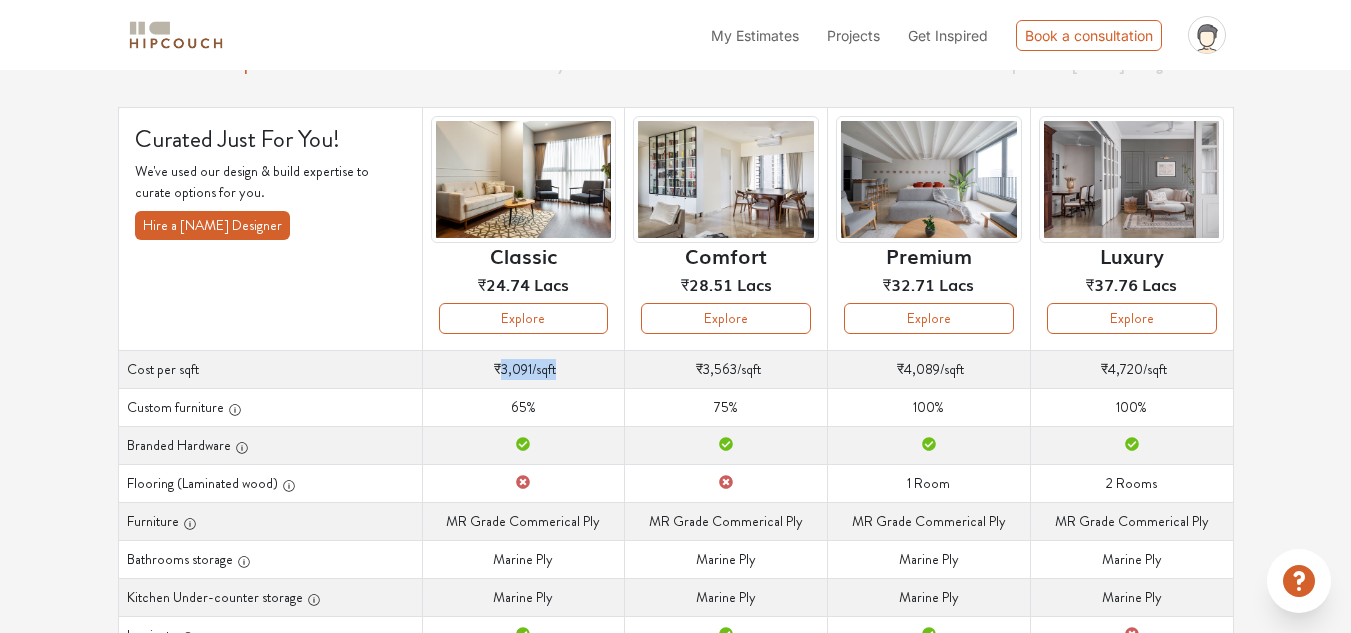 drag, startPoint x: 498, startPoint y: 371, endPoint x: 568, endPoint y: 374, distance: 70.064255 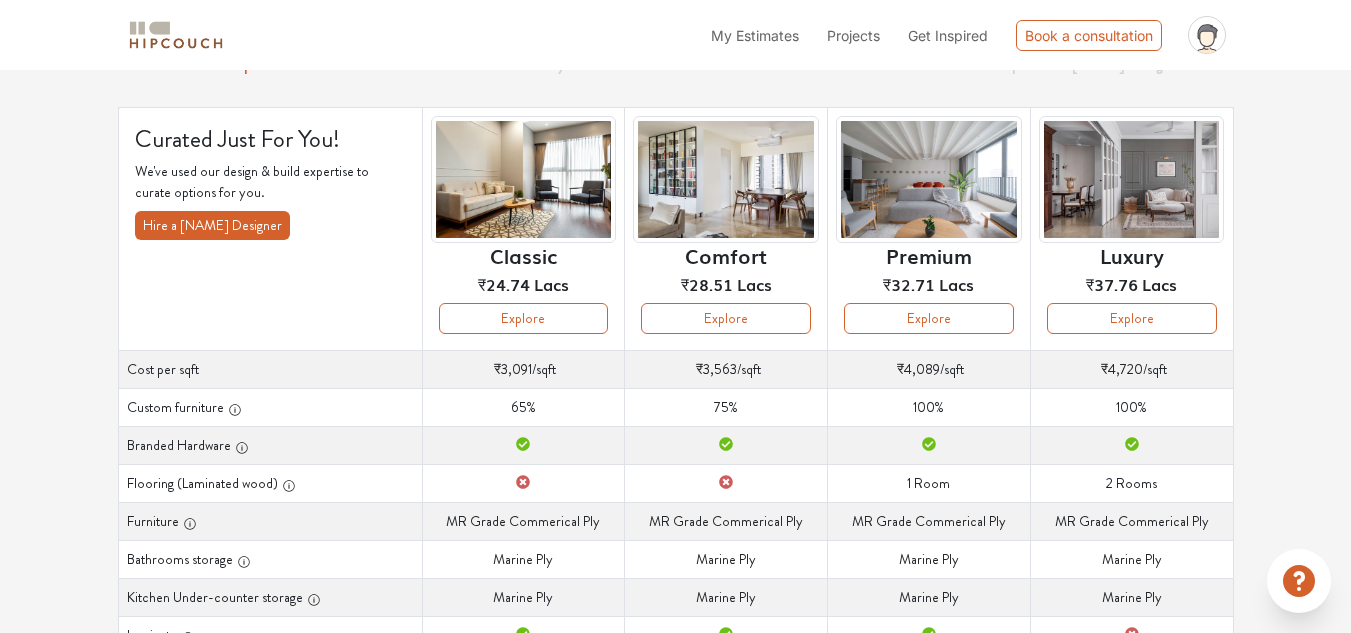 click on "Cost per sqft ₹3,091 /sqft" at bounding box center [523, 369] 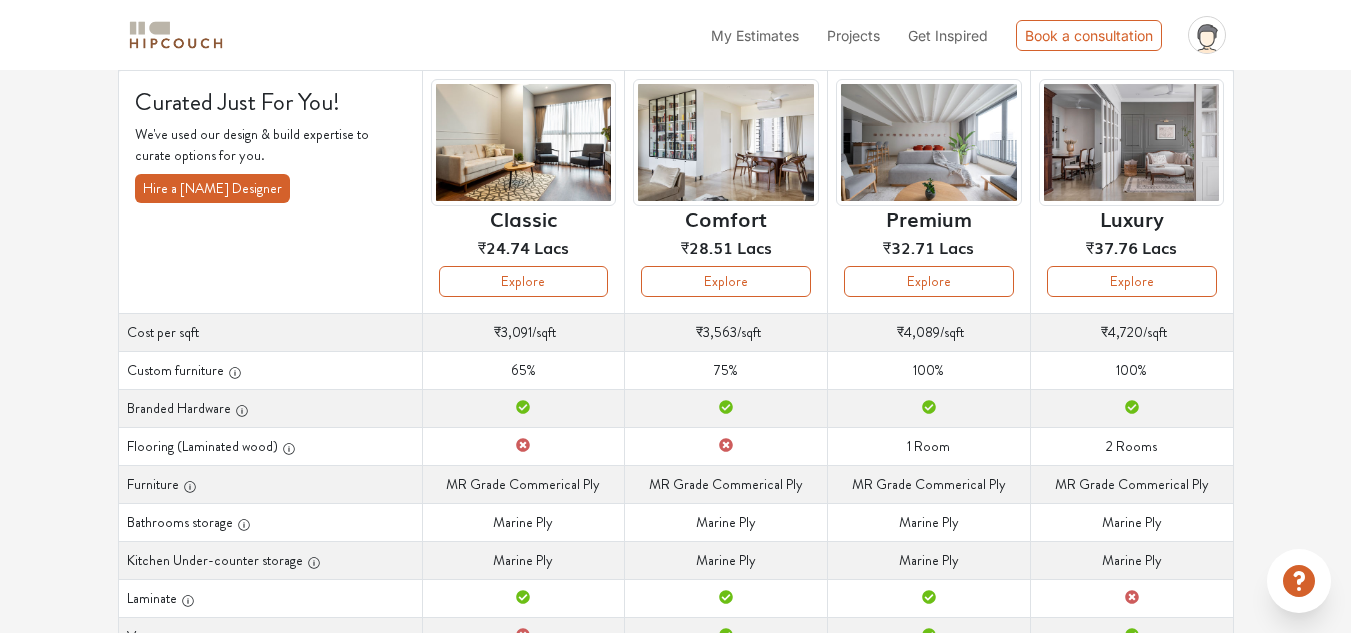 scroll, scrollTop: 200, scrollLeft: 0, axis: vertical 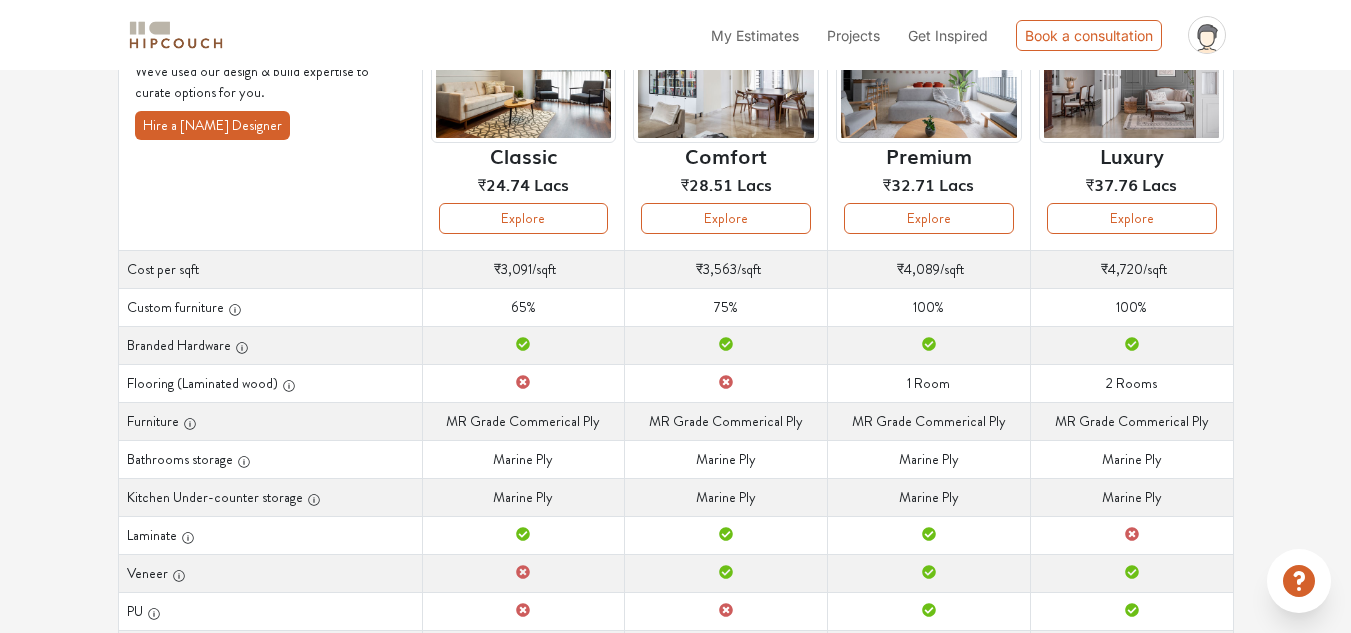 click on "Furniture MR Grade Commerical Ply" at bounding box center [523, 421] 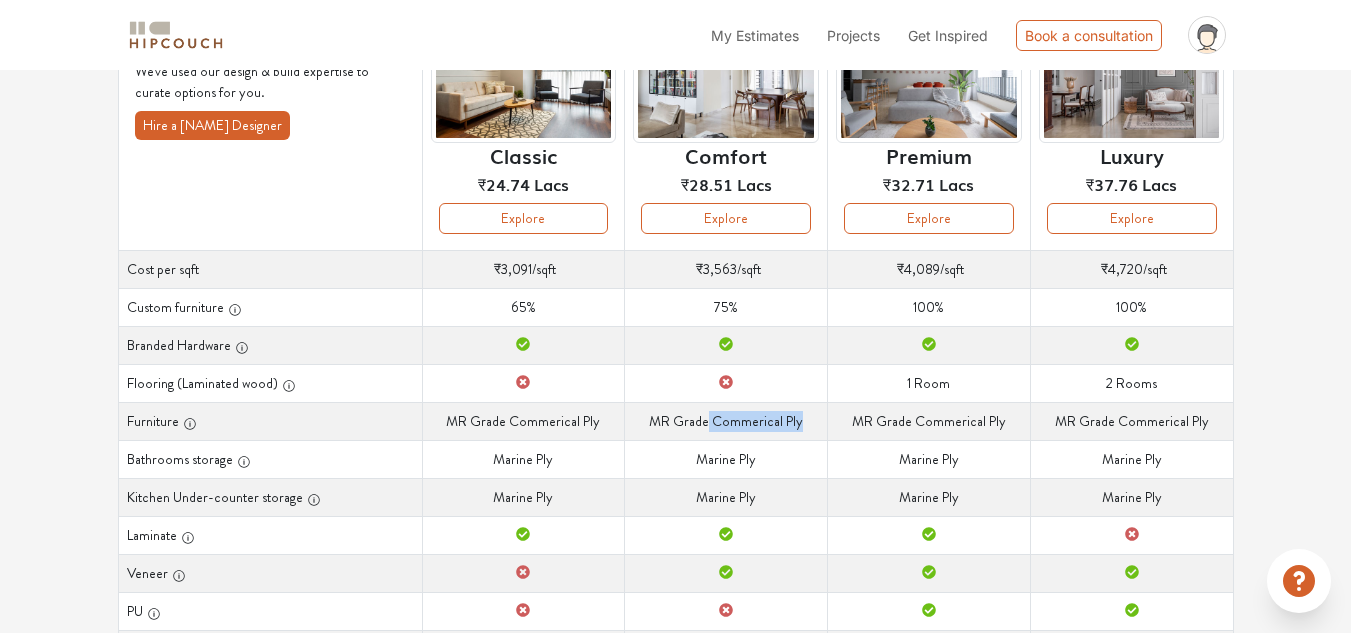 drag, startPoint x: 709, startPoint y: 421, endPoint x: 819, endPoint y: 418, distance: 110.0409 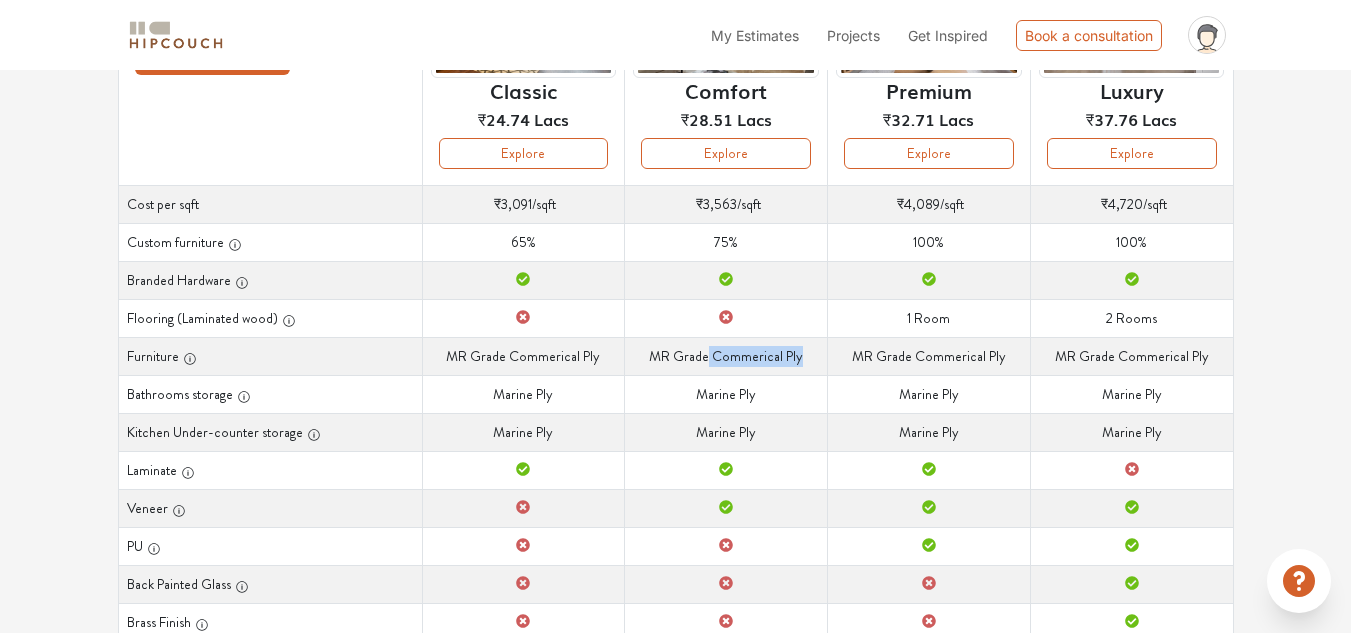 scroll, scrollTop: 300, scrollLeft: 0, axis: vertical 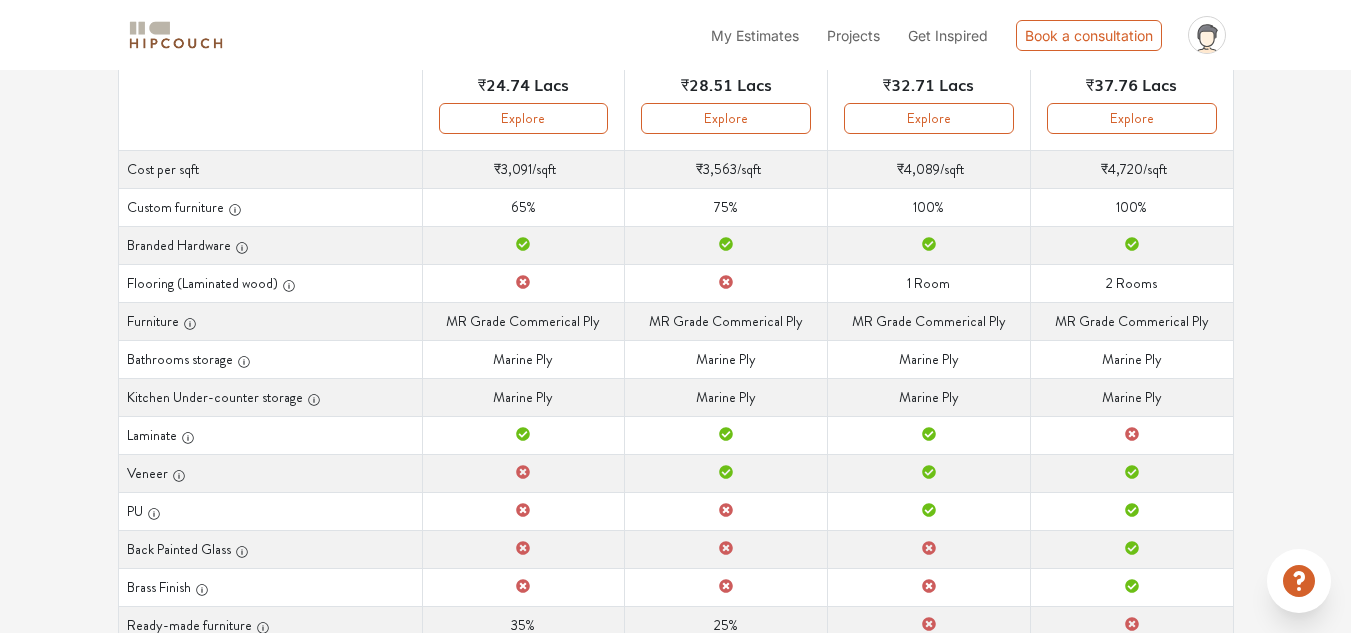 click on "Bathrooms storage Marine Ply" at bounding box center [523, 359] 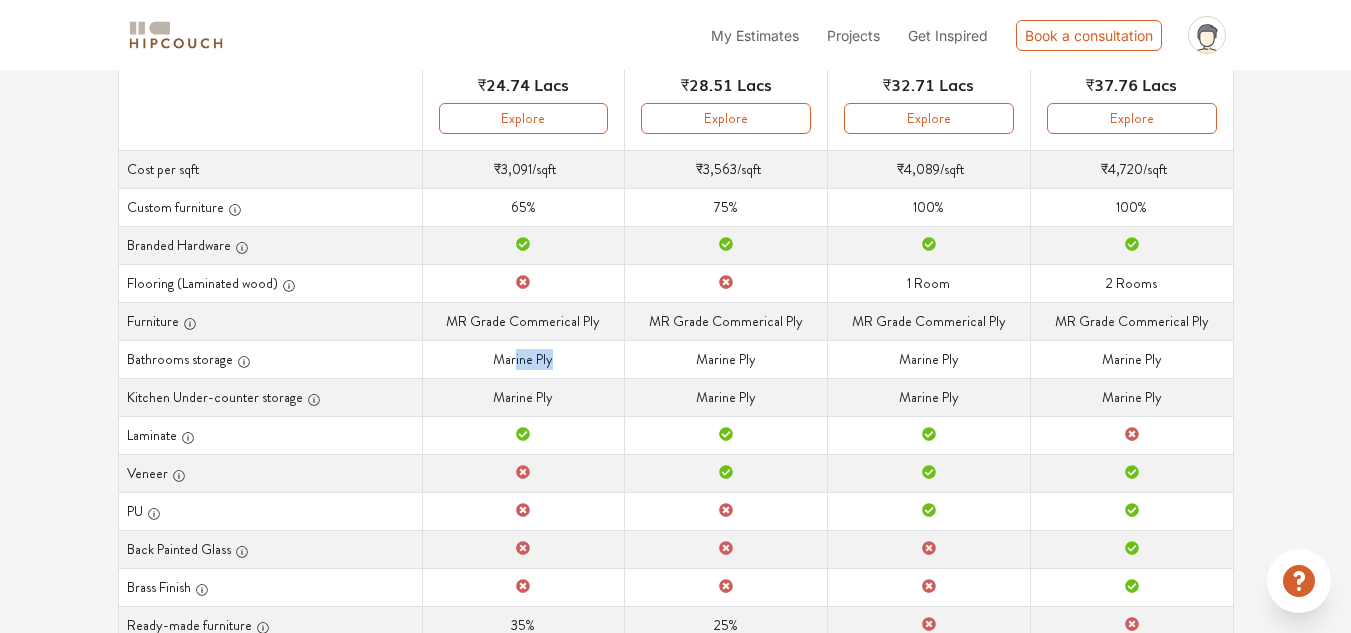 drag, startPoint x: 608, startPoint y: 371, endPoint x: 703, endPoint y: 362, distance: 95.42536 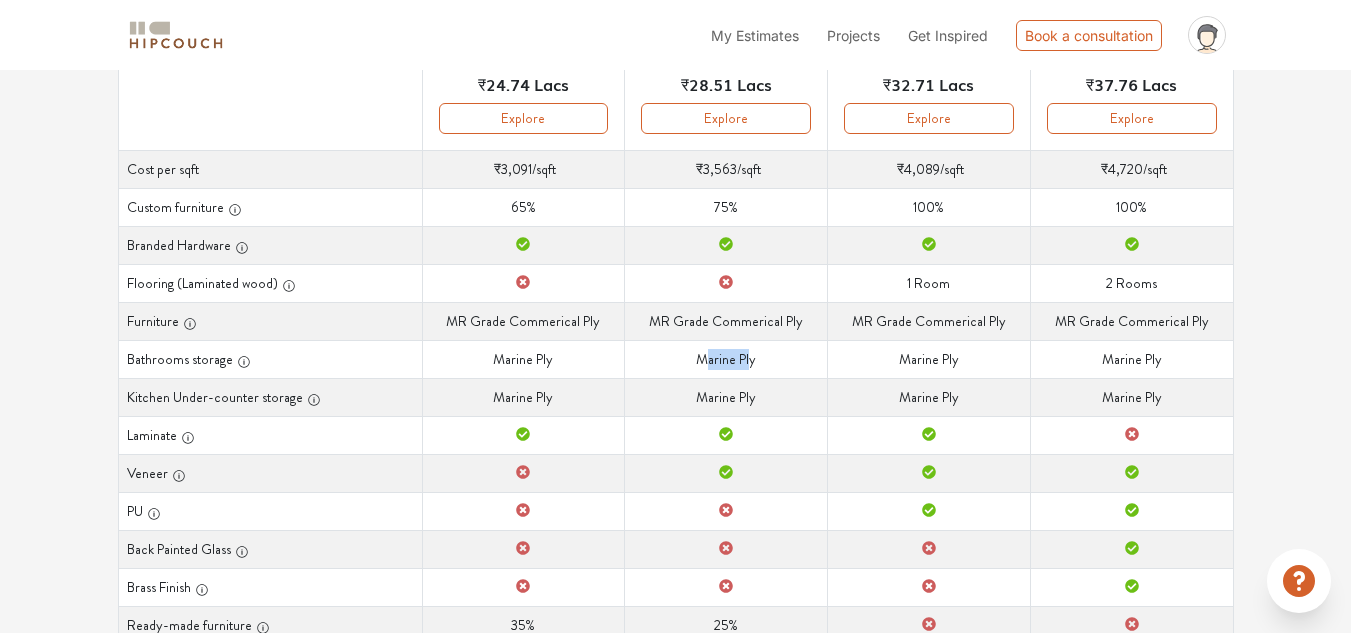 drag, startPoint x: 739, startPoint y: 365, endPoint x: 753, endPoint y: 367, distance: 14.142136 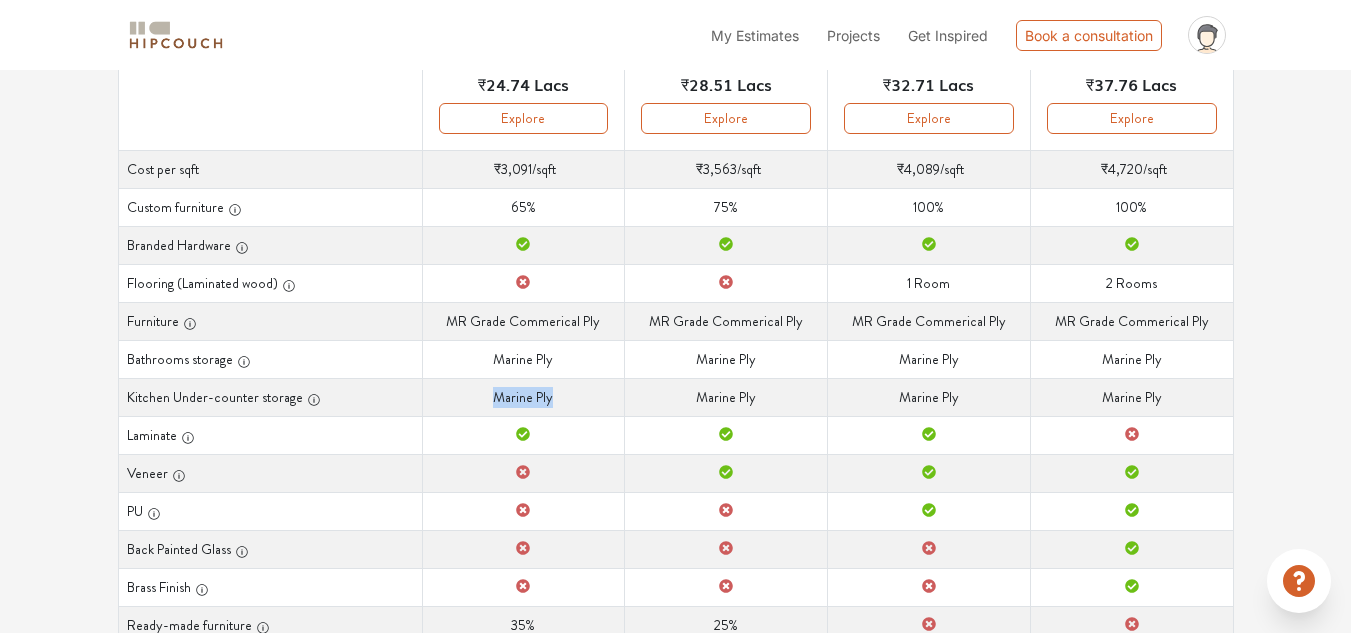 drag, startPoint x: 488, startPoint y: 397, endPoint x: 655, endPoint y: 385, distance: 167.43059 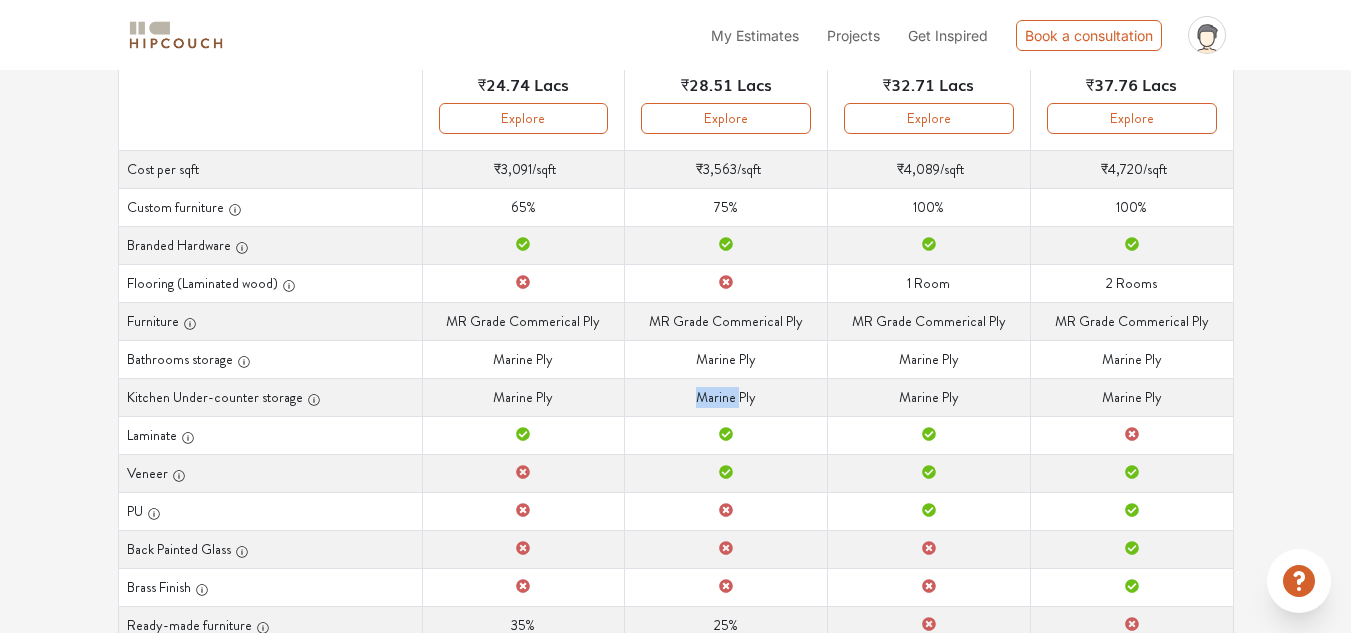 click on "Kitchen Under-counter storage Marine Ply" at bounding box center [726, 397] 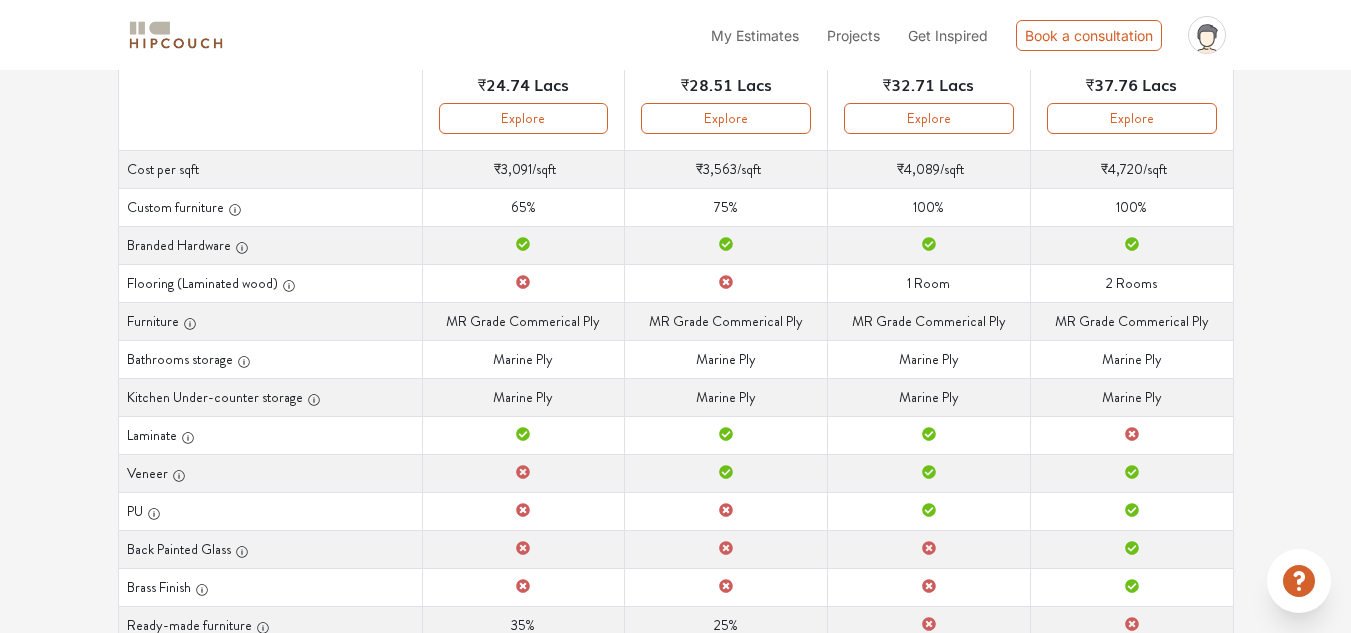 click on "Veneer" at bounding box center (523, 473) 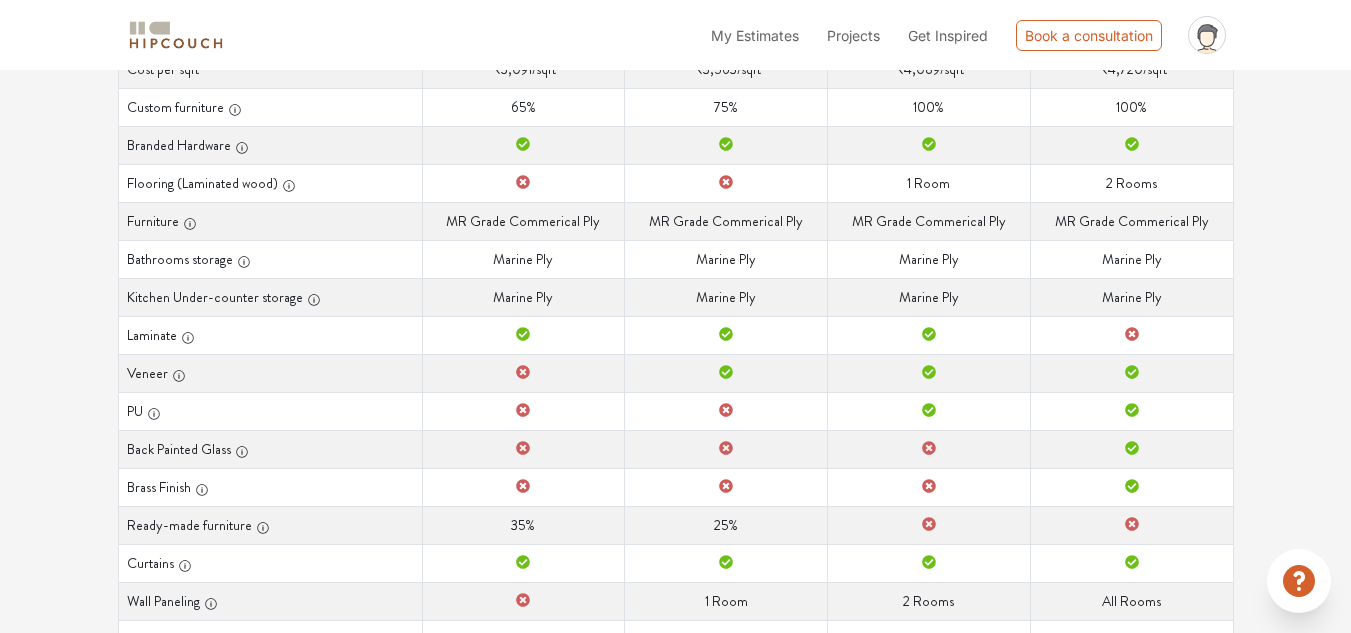 scroll, scrollTop: 500, scrollLeft: 0, axis: vertical 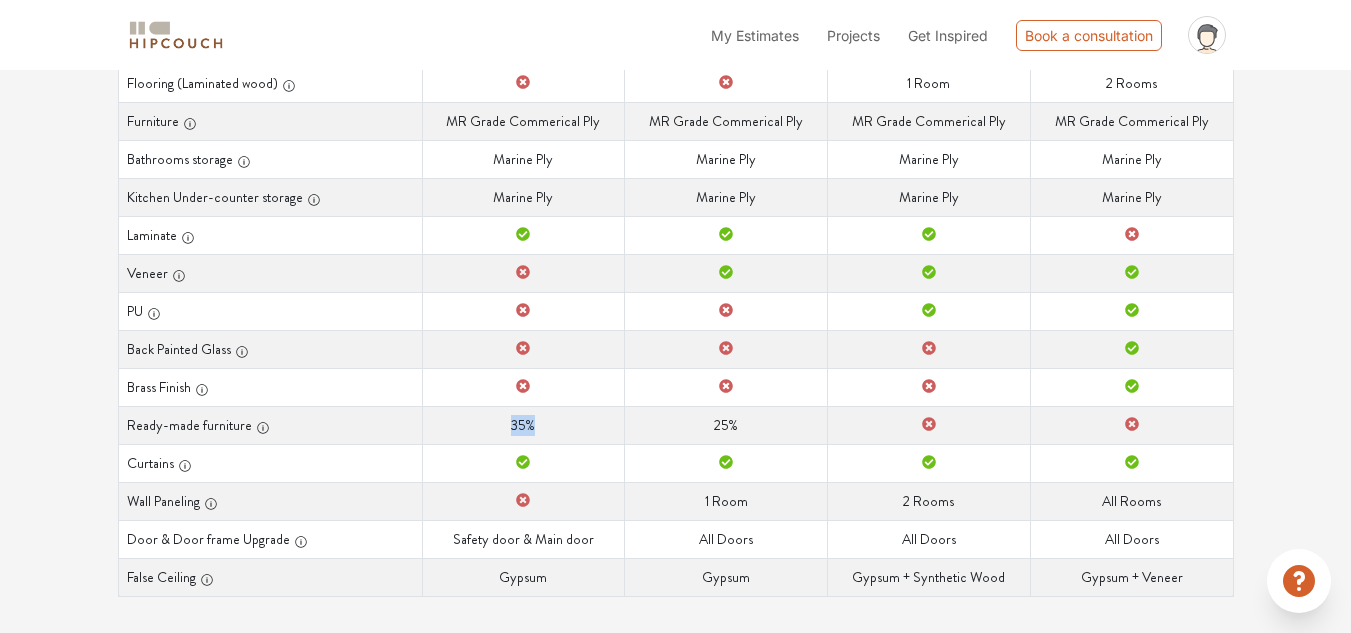drag, startPoint x: 507, startPoint y: 421, endPoint x: 531, endPoint y: 425, distance: 24.33105 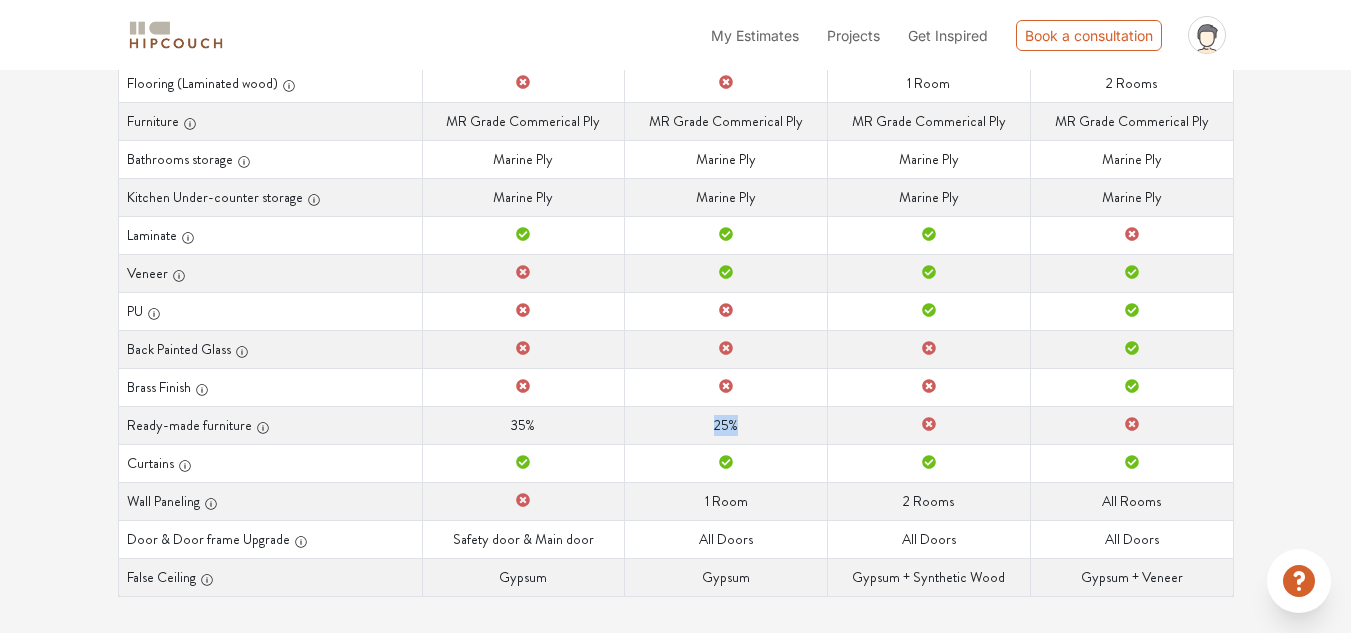 drag, startPoint x: 712, startPoint y: 428, endPoint x: 755, endPoint y: 434, distance: 43.416588 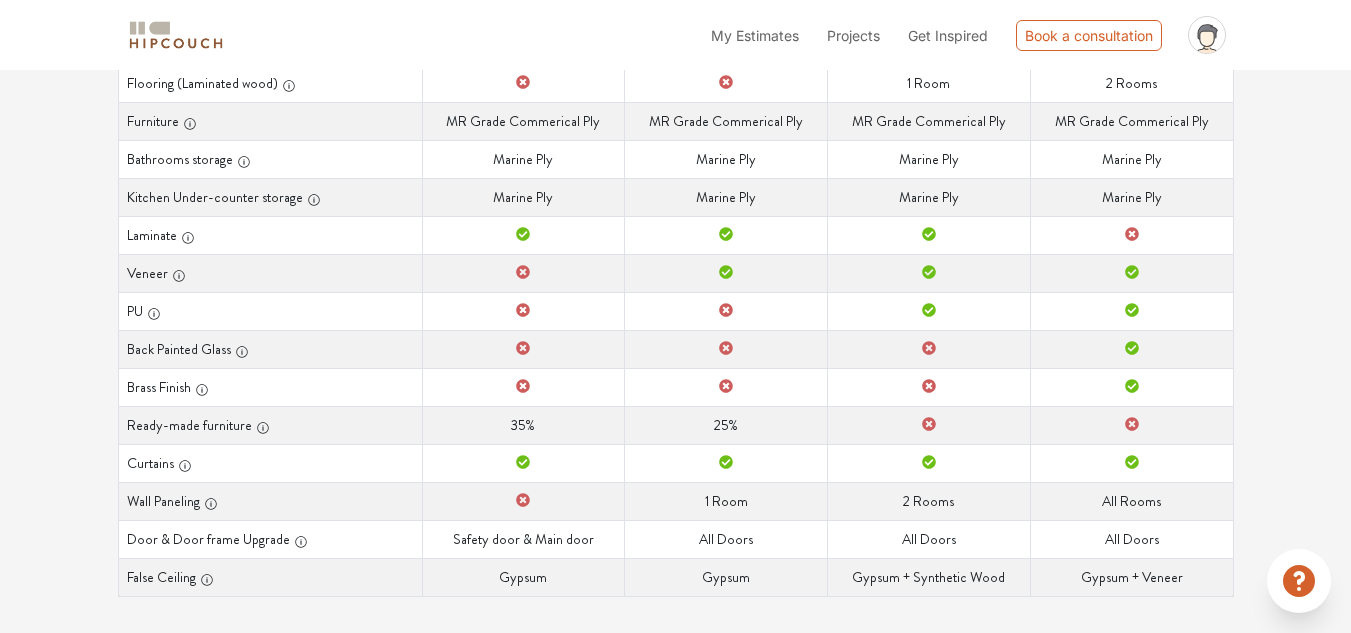 click on "Ready-made furniture 35%" at bounding box center (523, 425) 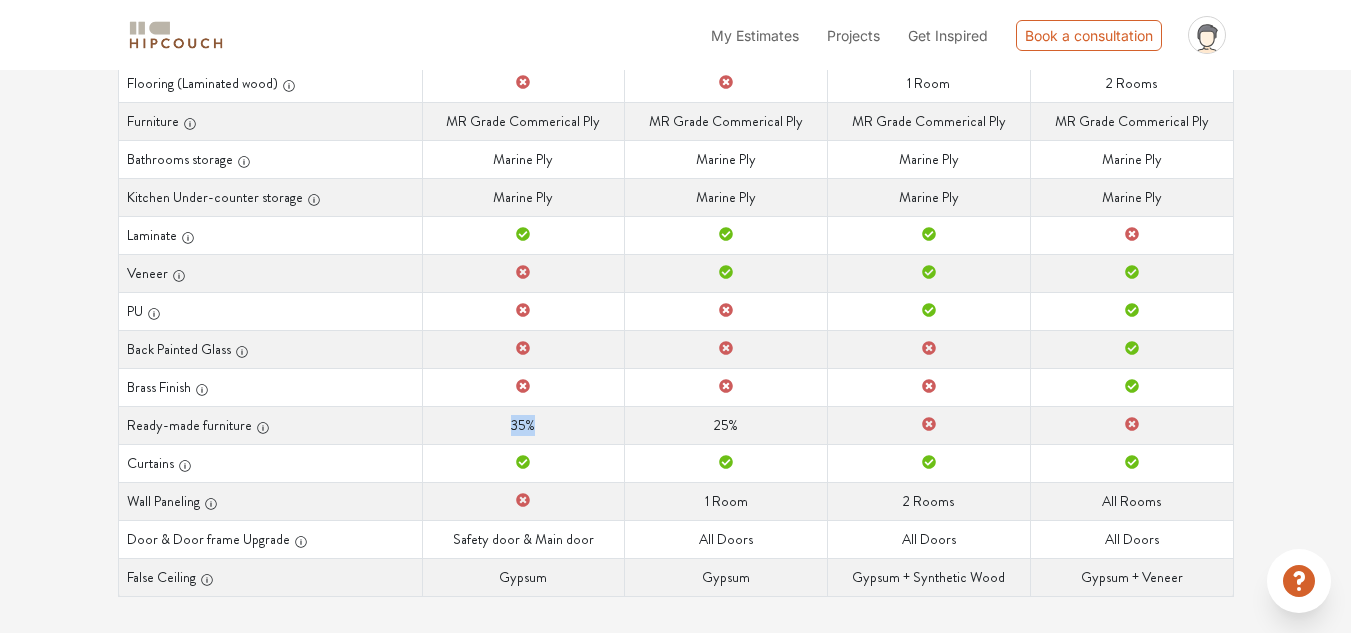 drag, startPoint x: 540, startPoint y: 429, endPoint x: 499, endPoint y: 429, distance: 41 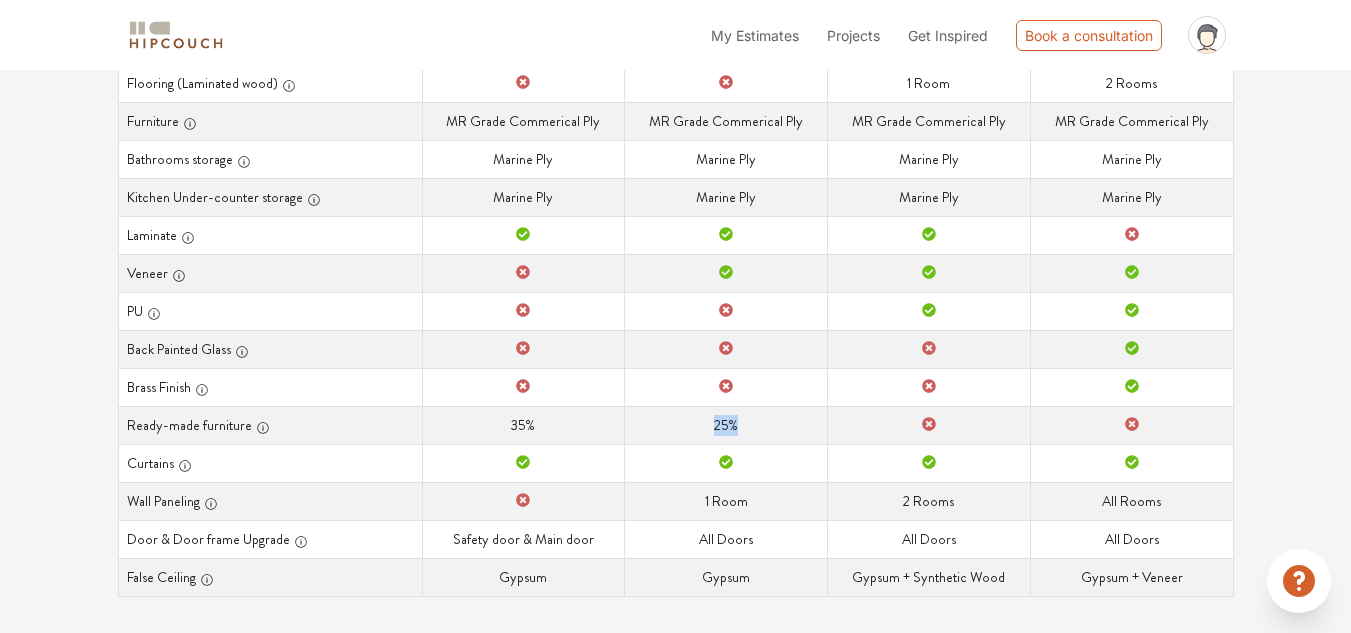 drag, startPoint x: 714, startPoint y: 427, endPoint x: 743, endPoint y: 431, distance: 29.274563 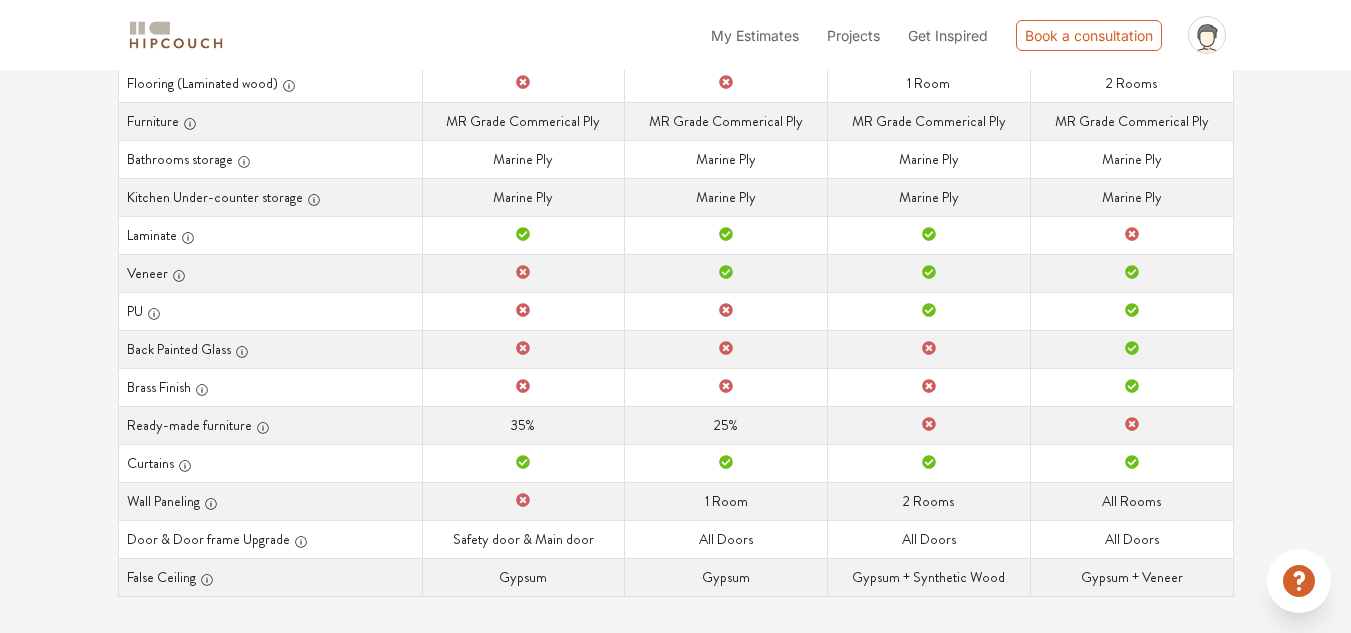 drag, startPoint x: 536, startPoint y: 496, endPoint x: 496, endPoint y: 499, distance: 40.112343 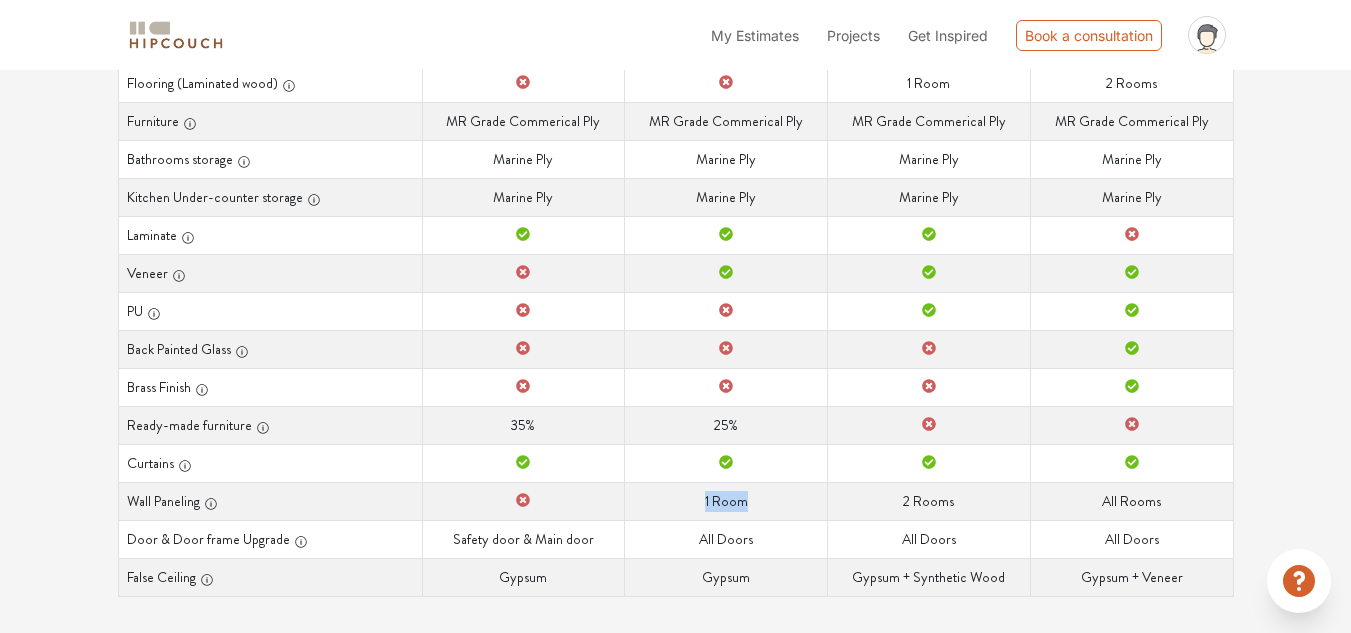 drag, startPoint x: 707, startPoint y: 503, endPoint x: 750, endPoint y: 505, distance: 43.046486 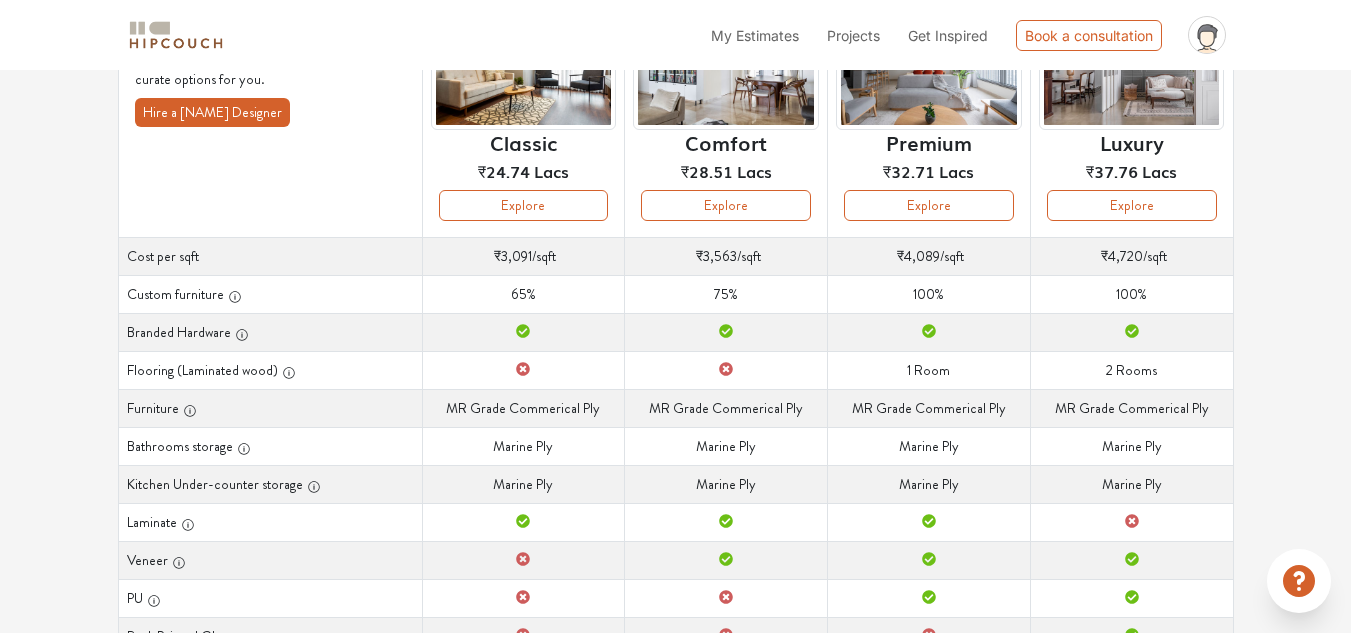 scroll, scrollTop: 212, scrollLeft: 0, axis: vertical 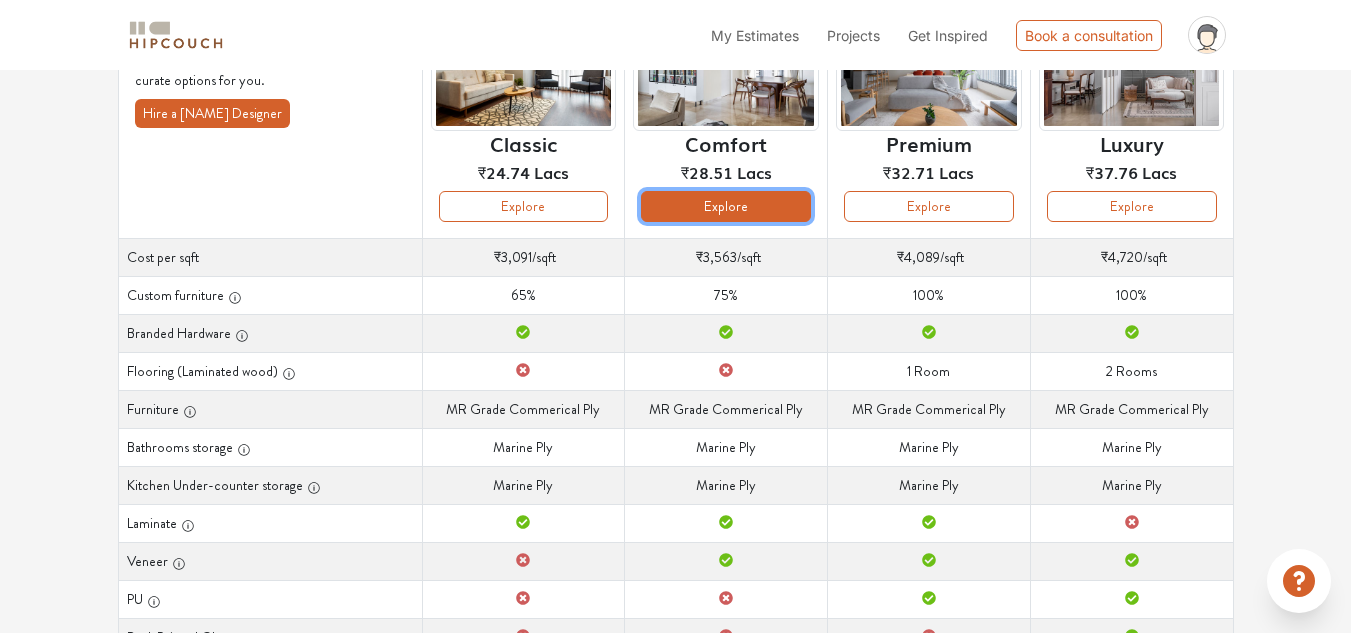 click on "Explore" at bounding box center [726, 206] 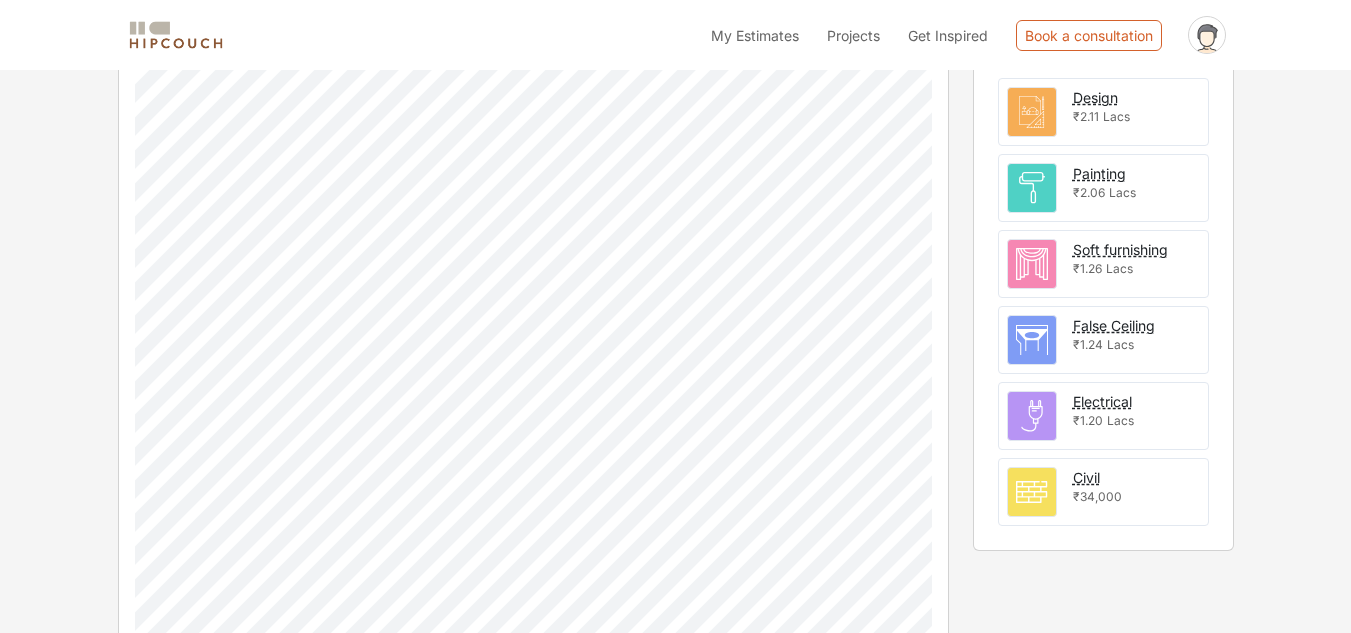 scroll, scrollTop: 849, scrollLeft: 0, axis: vertical 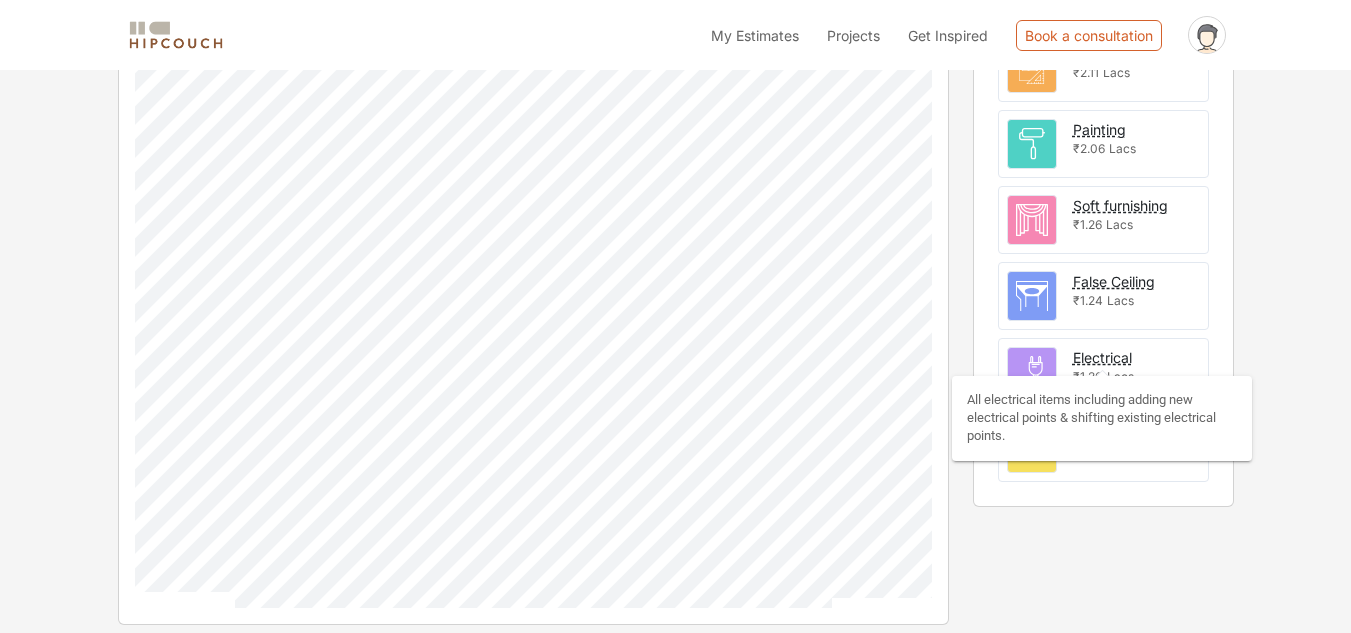 click on "Electrical" at bounding box center (1102, 357) 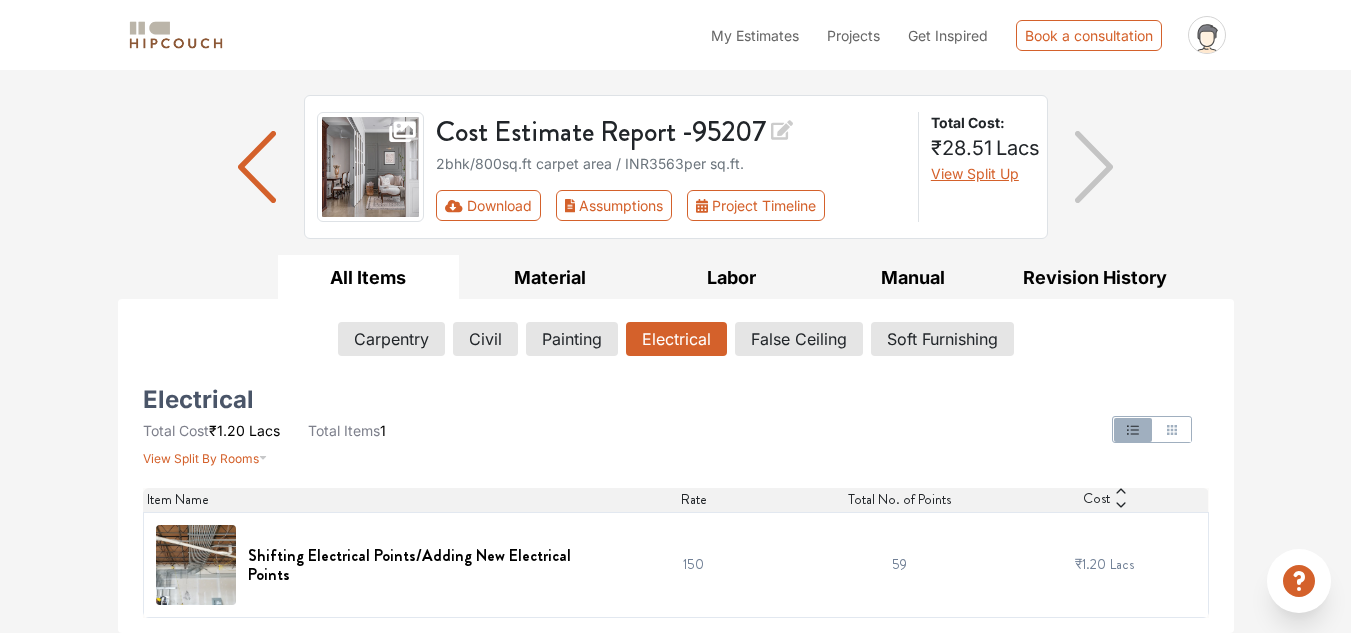 scroll, scrollTop: 112, scrollLeft: 0, axis: vertical 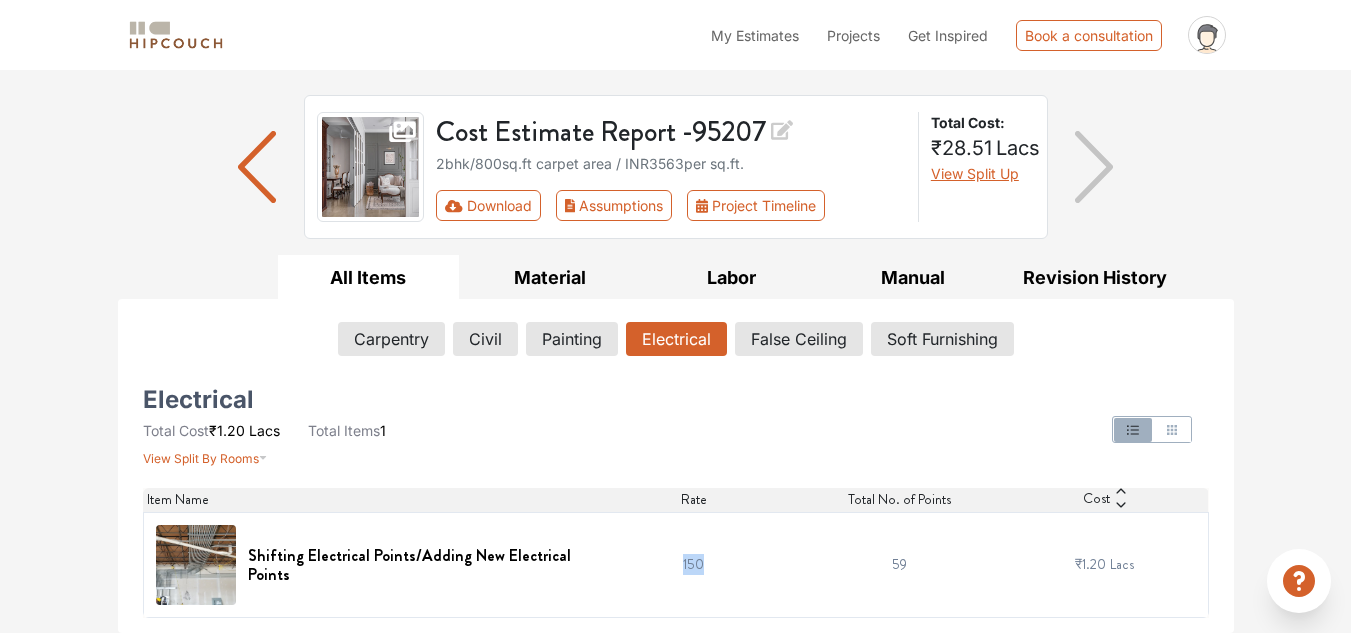 drag, startPoint x: 680, startPoint y: 559, endPoint x: 721, endPoint y: 567, distance: 41.773197 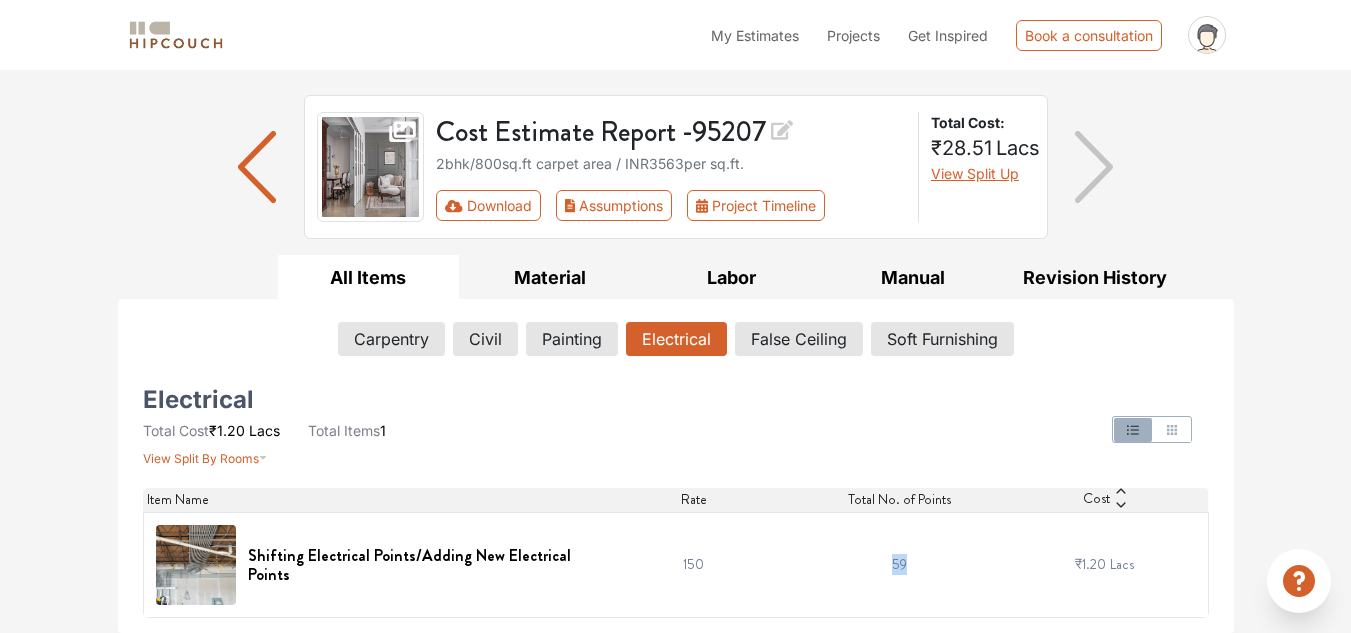 drag, startPoint x: 880, startPoint y: 565, endPoint x: 914, endPoint y: 565, distance: 34 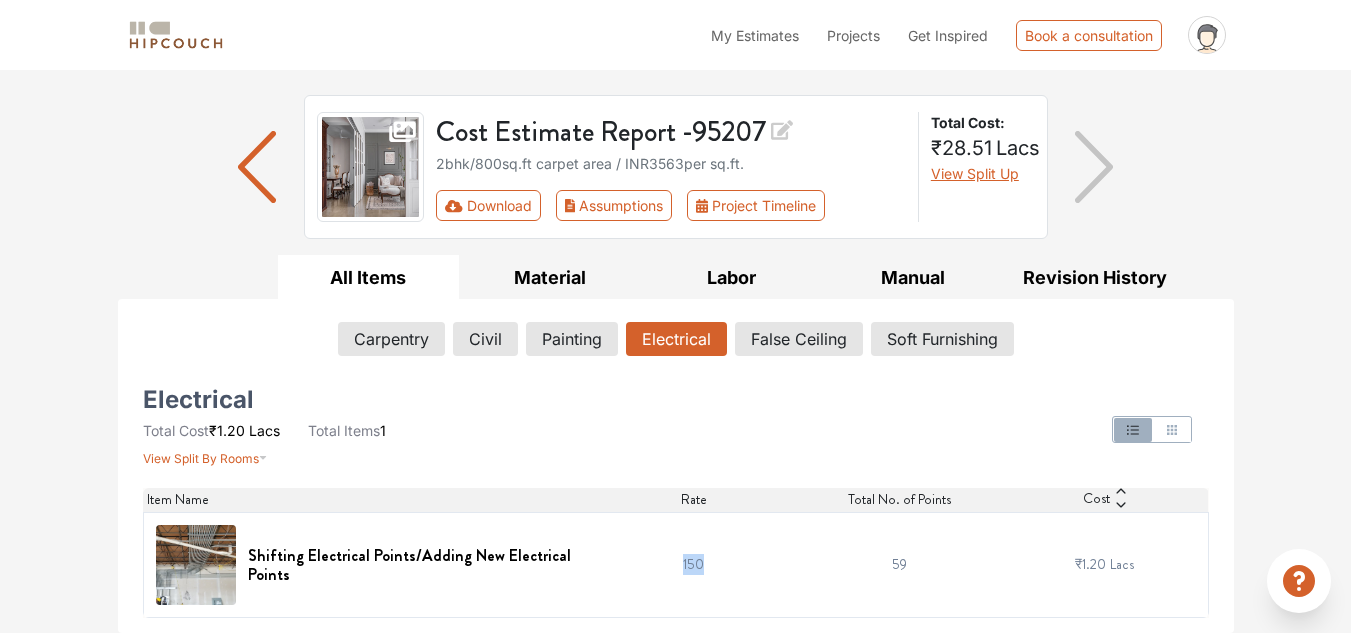 drag, startPoint x: 722, startPoint y: 565, endPoint x: 695, endPoint y: 565, distance: 27 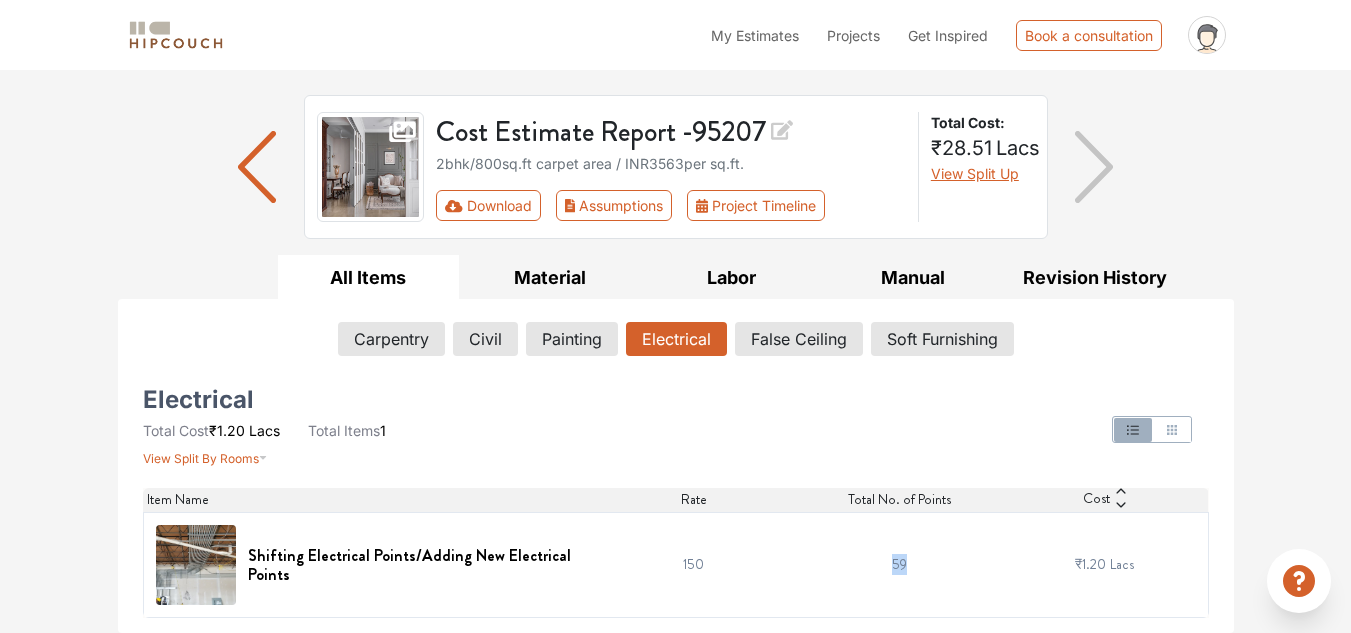 drag, startPoint x: 853, startPoint y: 551, endPoint x: 924, endPoint y: 563, distance: 72.00694 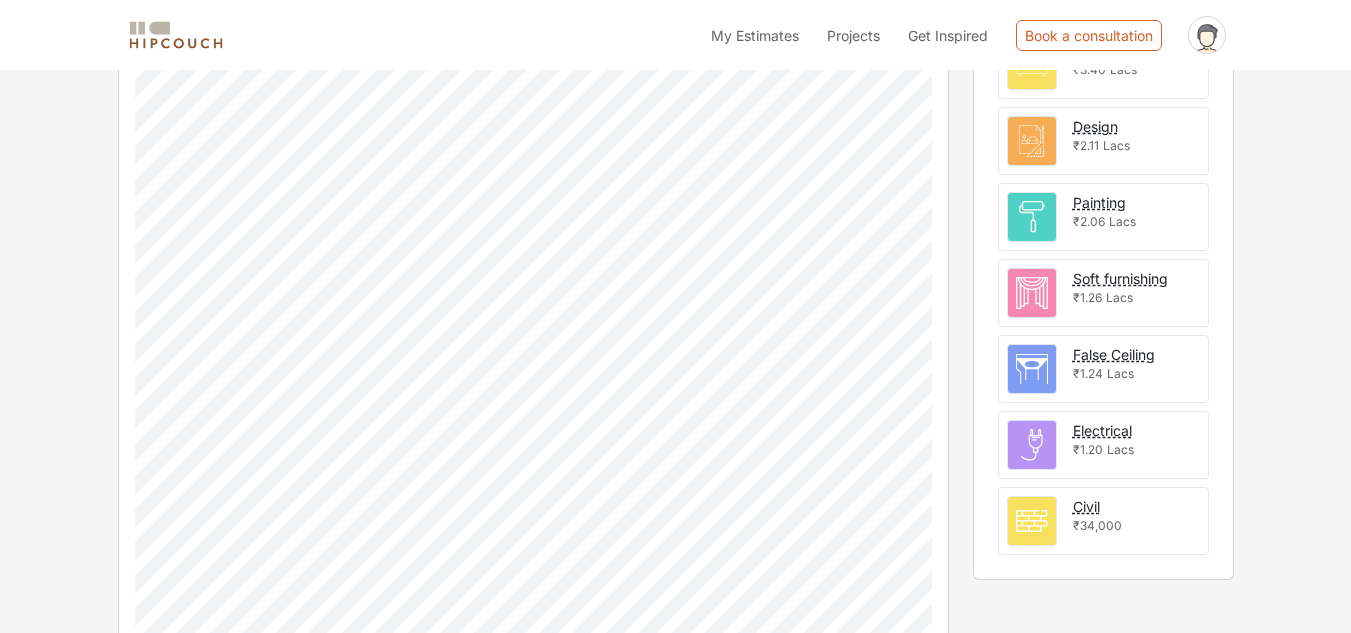 scroll, scrollTop: 749, scrollLeft: 0, axis: vertical 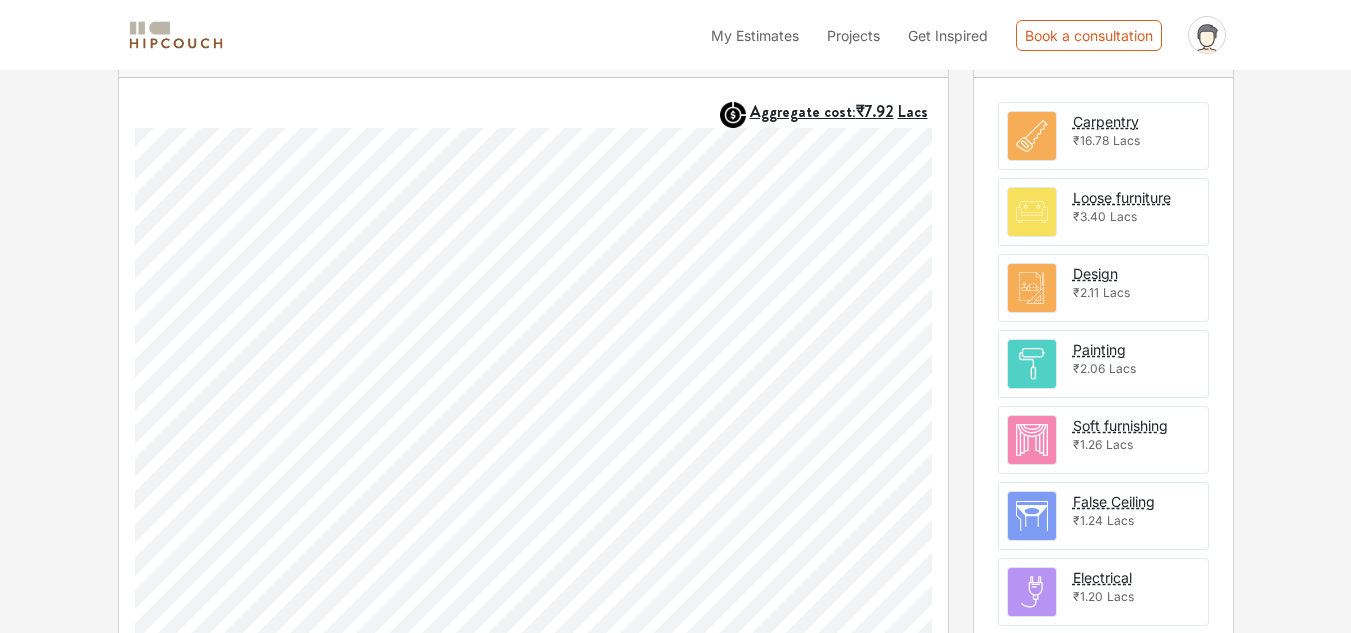 click on "Lacs" at bounding box center [1116, 292] 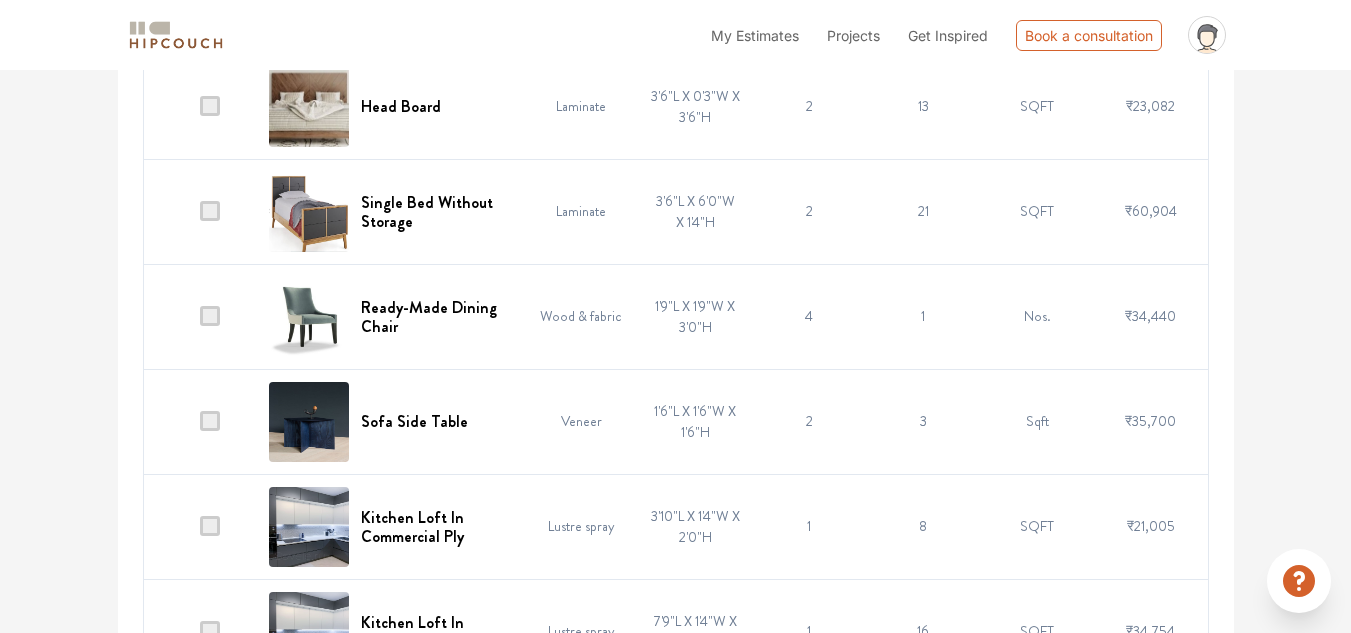 scroll, scrollTop: 849, scrollLeft: 0, axis: vertical 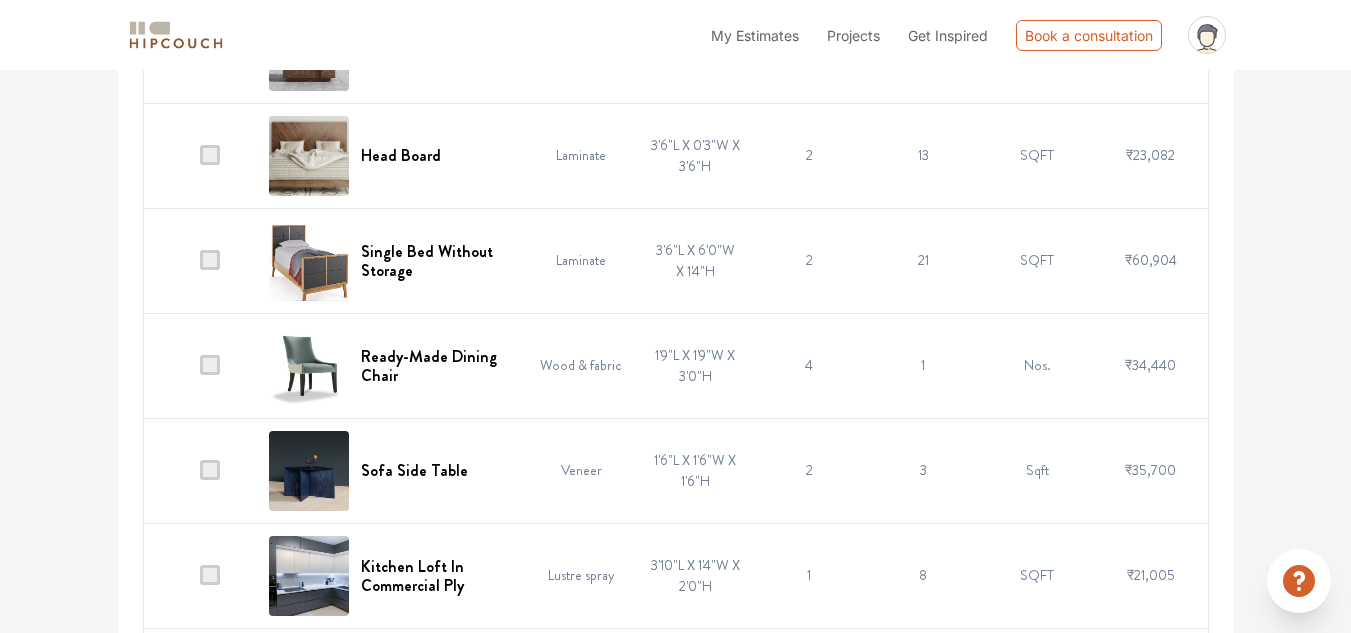 click on "2" at bounding box center [809, 260] 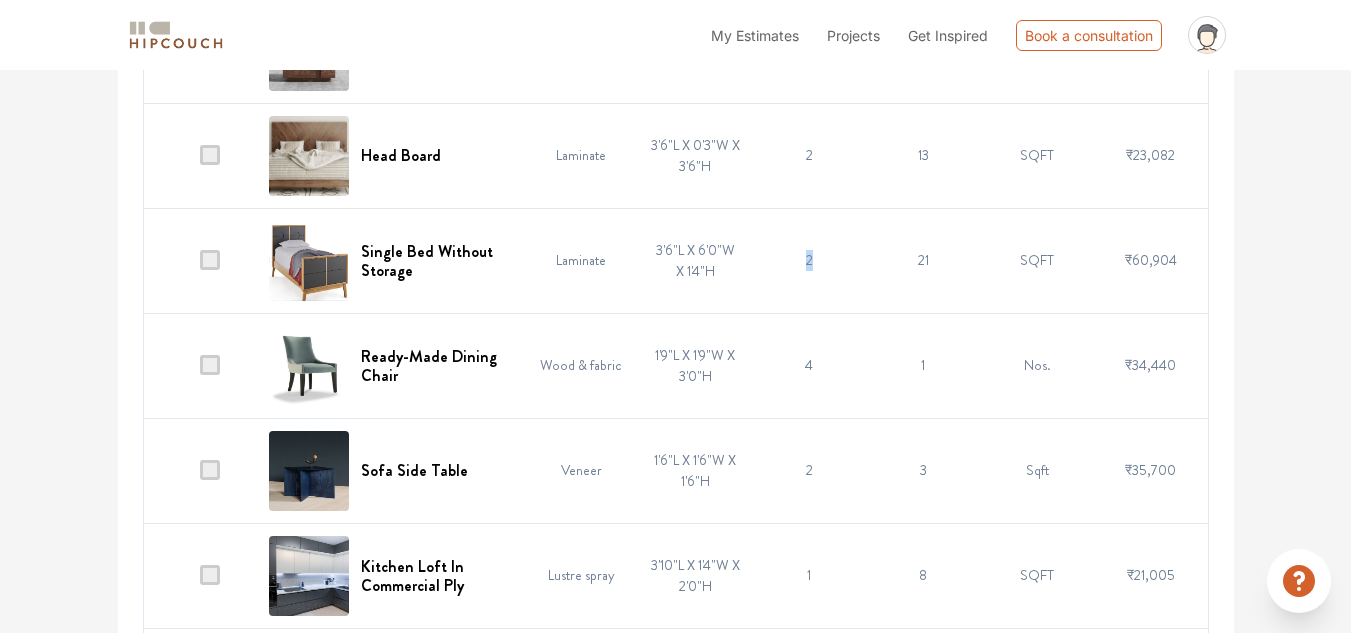 drag, startPoint x: 814, startPoint y: 265, endPoint x: 788, endPoint y: 267, distance: 26.076809 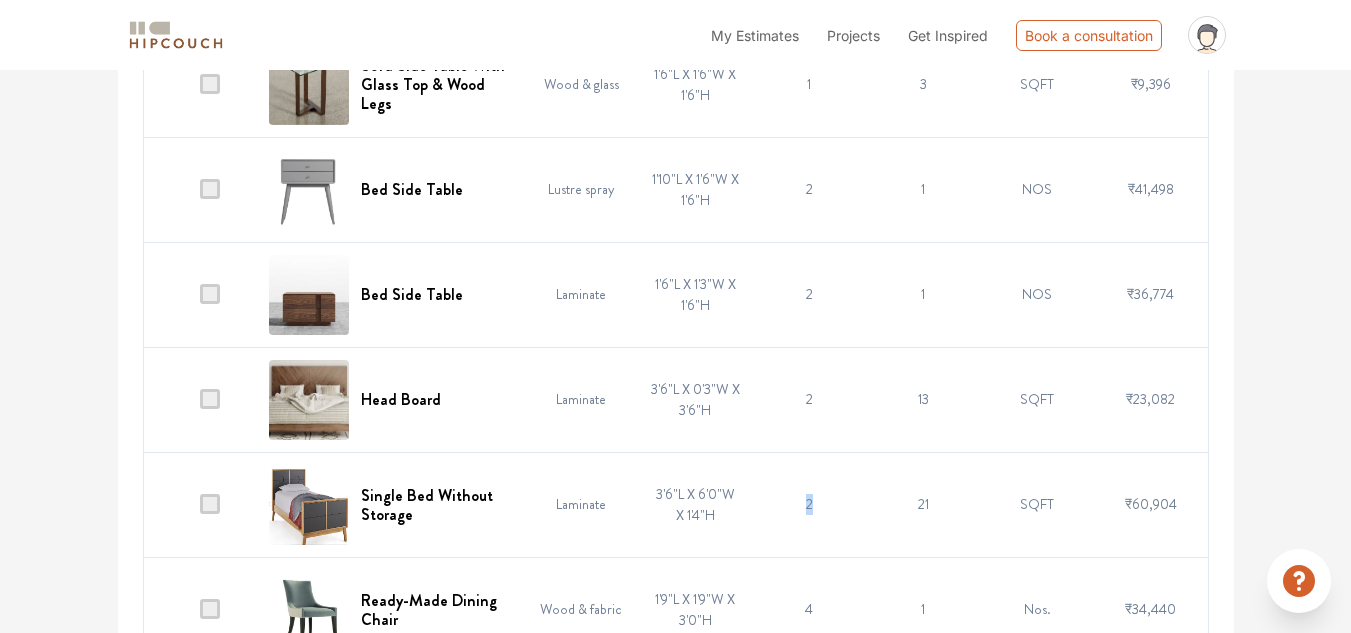 scroll, scrollTop: 649, scrollLeft: 0, axis: vertical 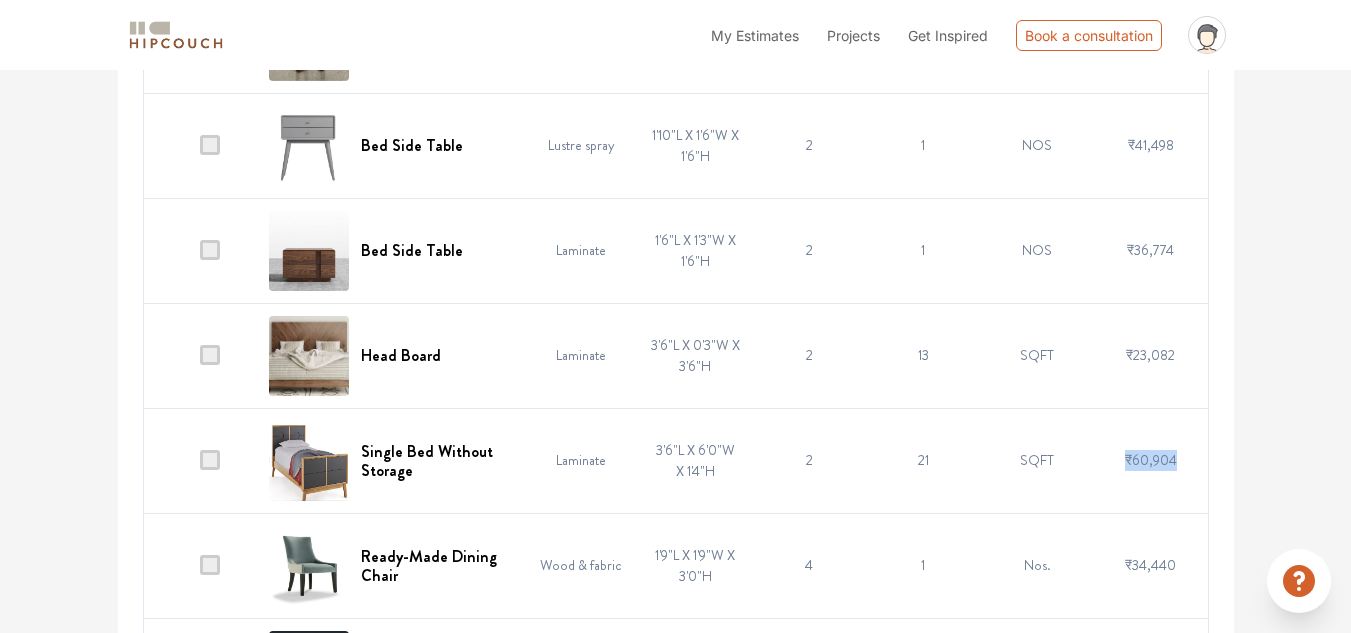 drag, startPoint x: 1127, startPoint y: 467, endPoint x: 1199, endPoint y: 472, distance: 72.1734 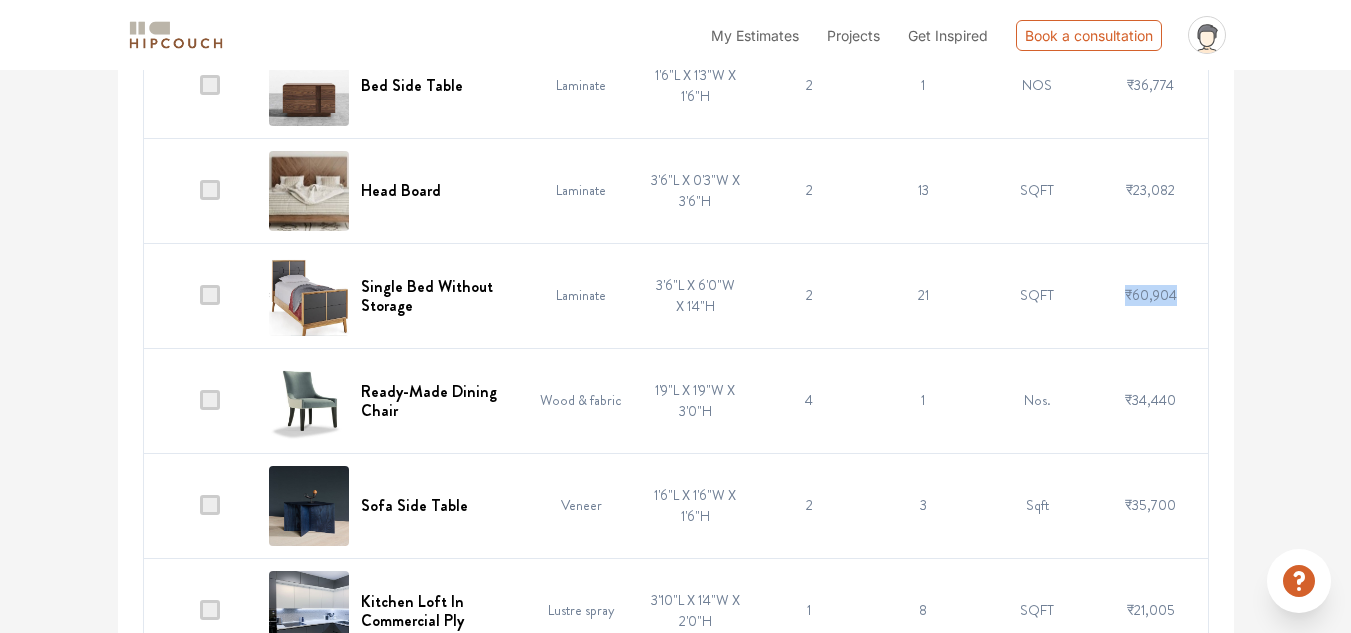 scroll, scrollTop: 849, scrollLeft: 0, axis: vertical 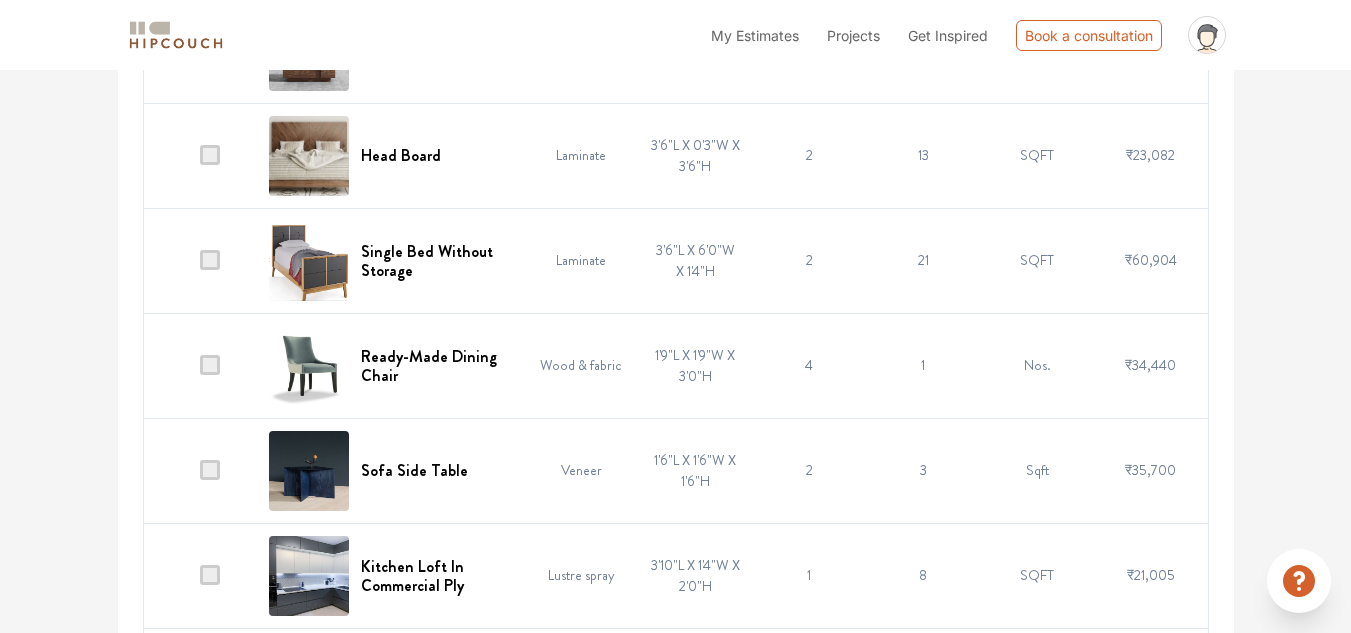 click on "2" at bounding box center (809, 260) 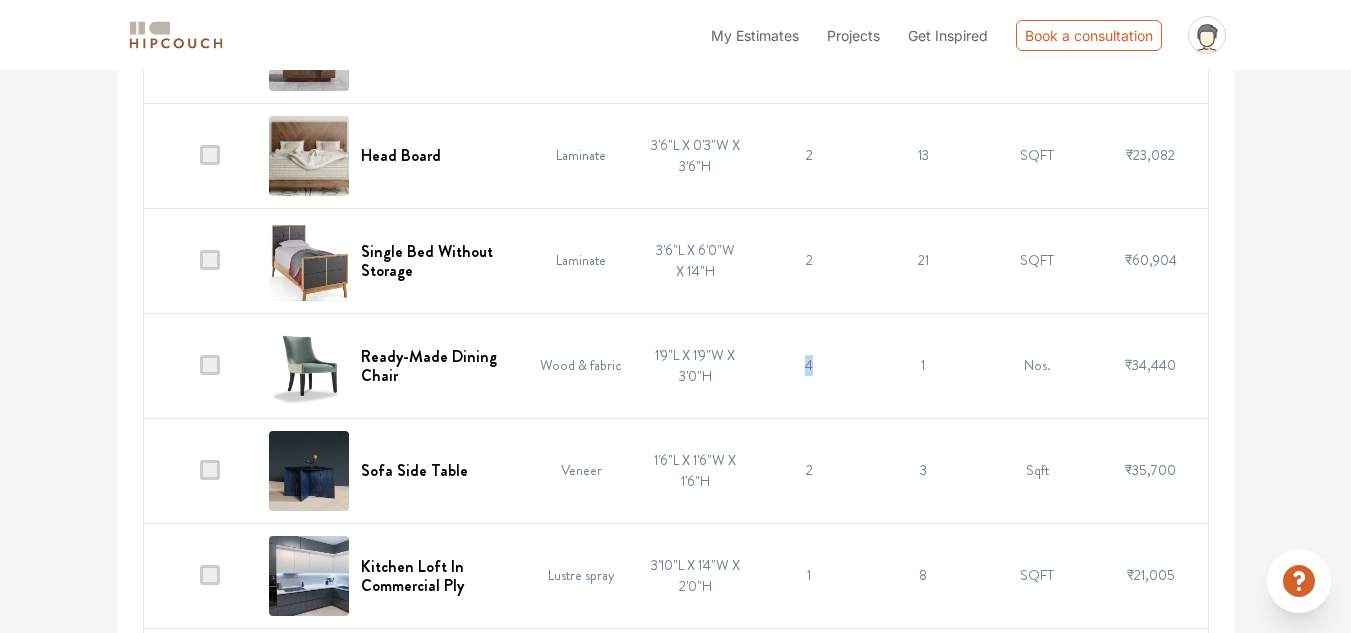 drag, startPoint x: 817, startPoint y: 372, endPoint x: 805, endPoint y: 373, distance: 12.0415945 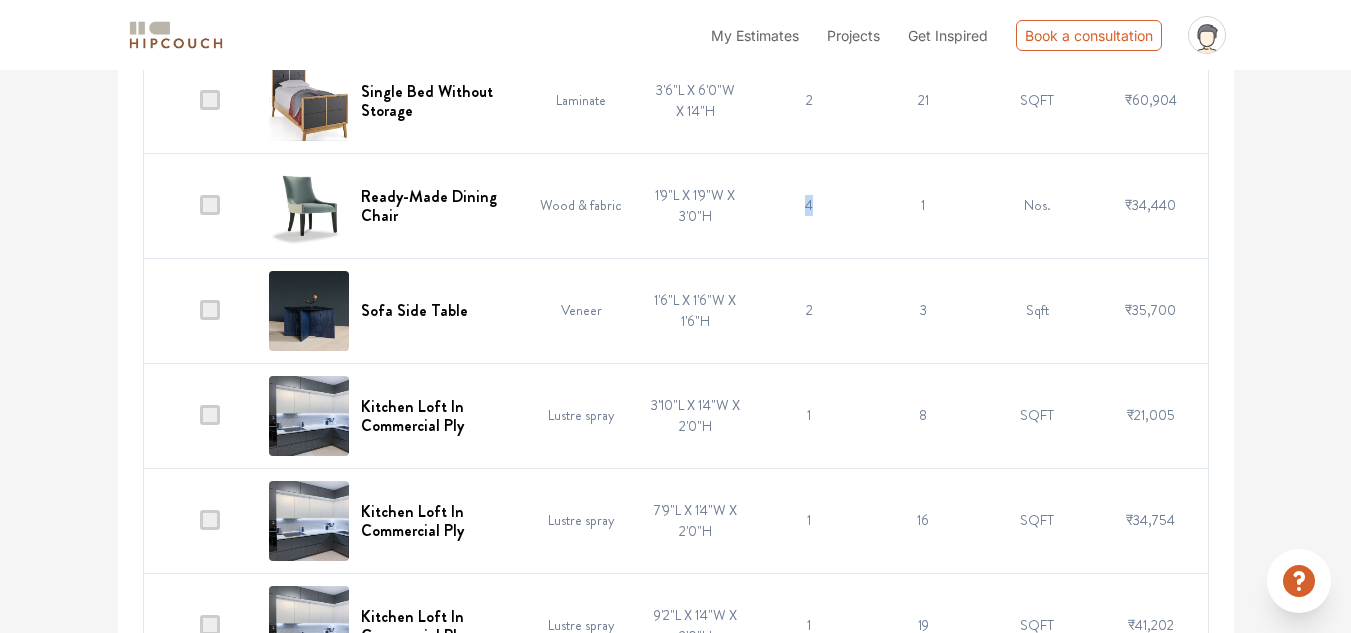 scroll, scrollTop: 1049, scrollLeft: 0, axis: vertical 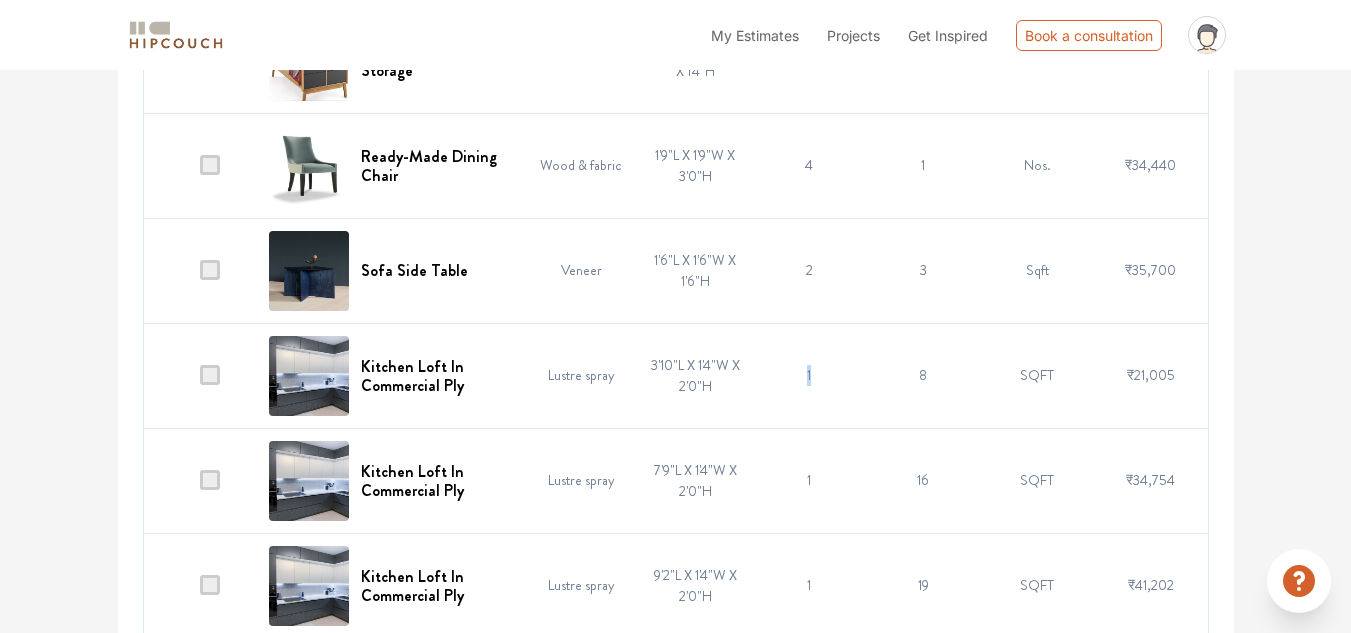 drag, startPoint x: 811, startPoint y: 379, endPoint x: 800, endPoint y: 379, distance: 11 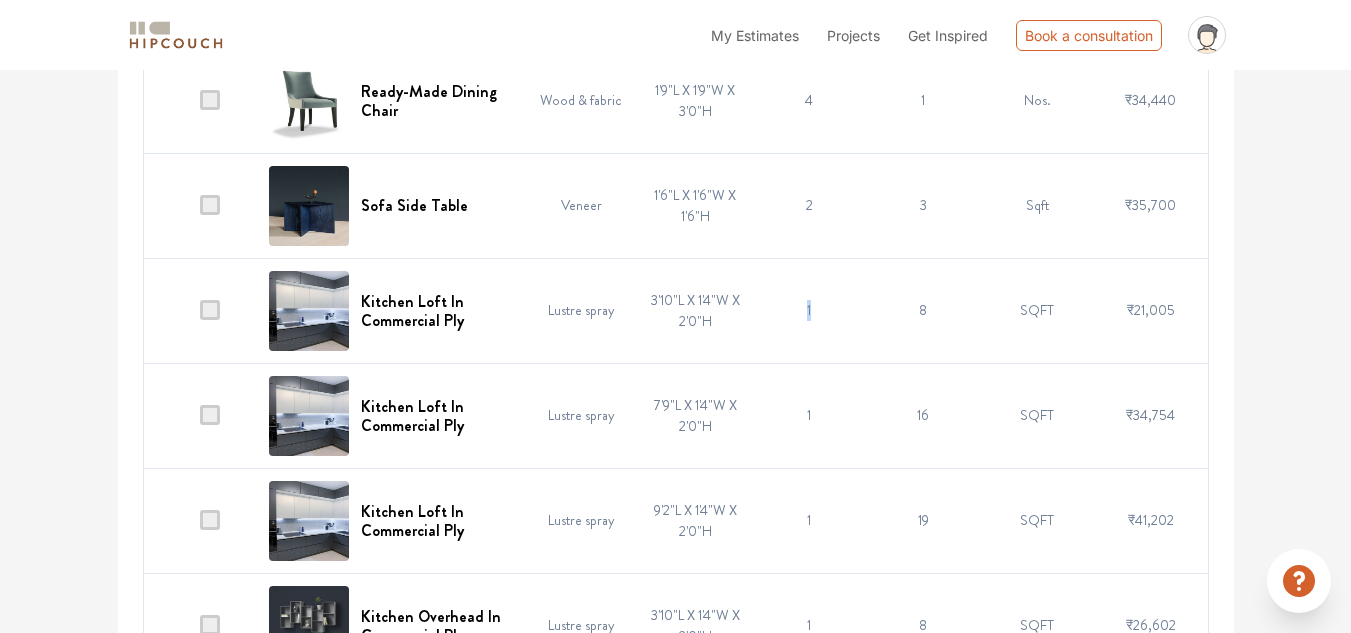 scroll, scrollTop: 1149, scrollLeft: 0, axis: vertical 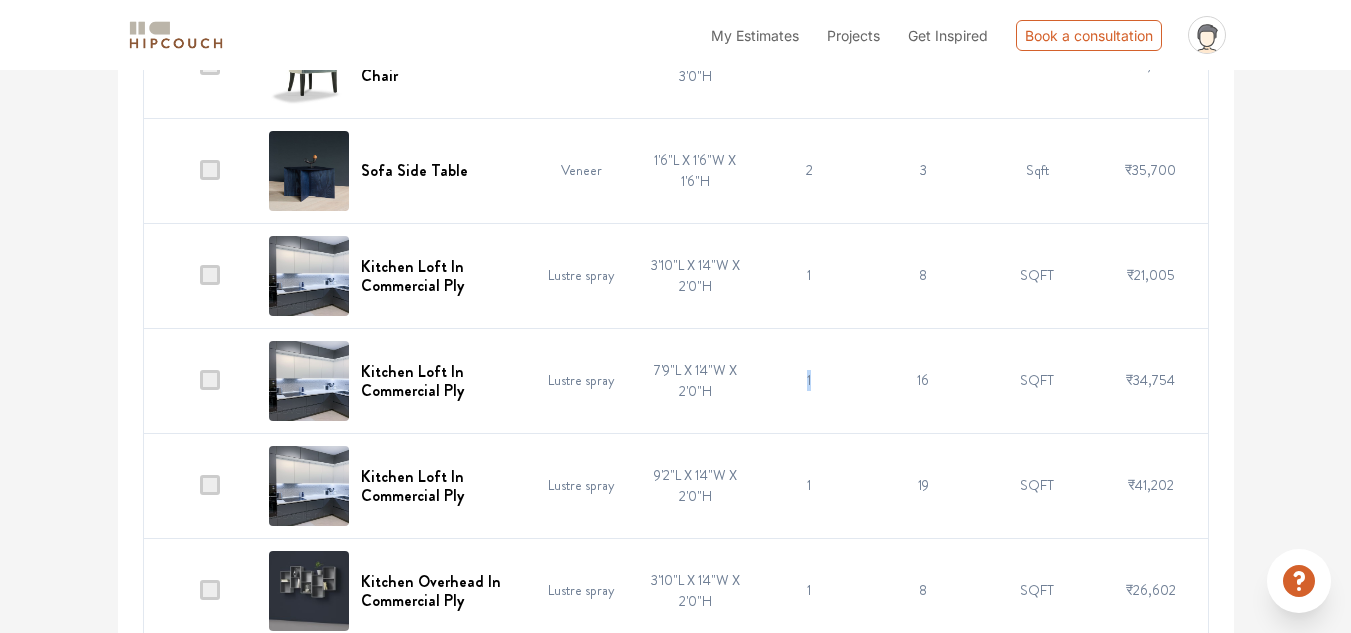 drag, startPoint x: 823, startPoint y: 400, endPoint x: 782, endPoint y: 368, distance: 52.009613 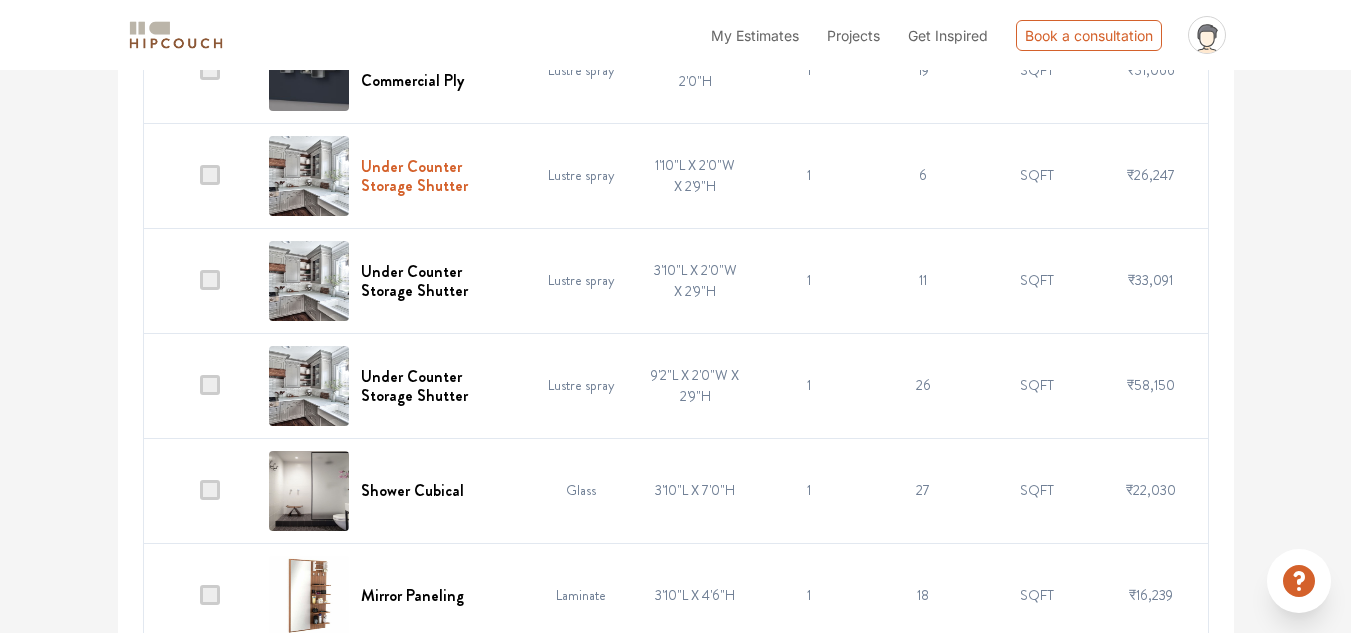 scroll, scrollTop: 2049, scrollLeft: 0, axis: vertical 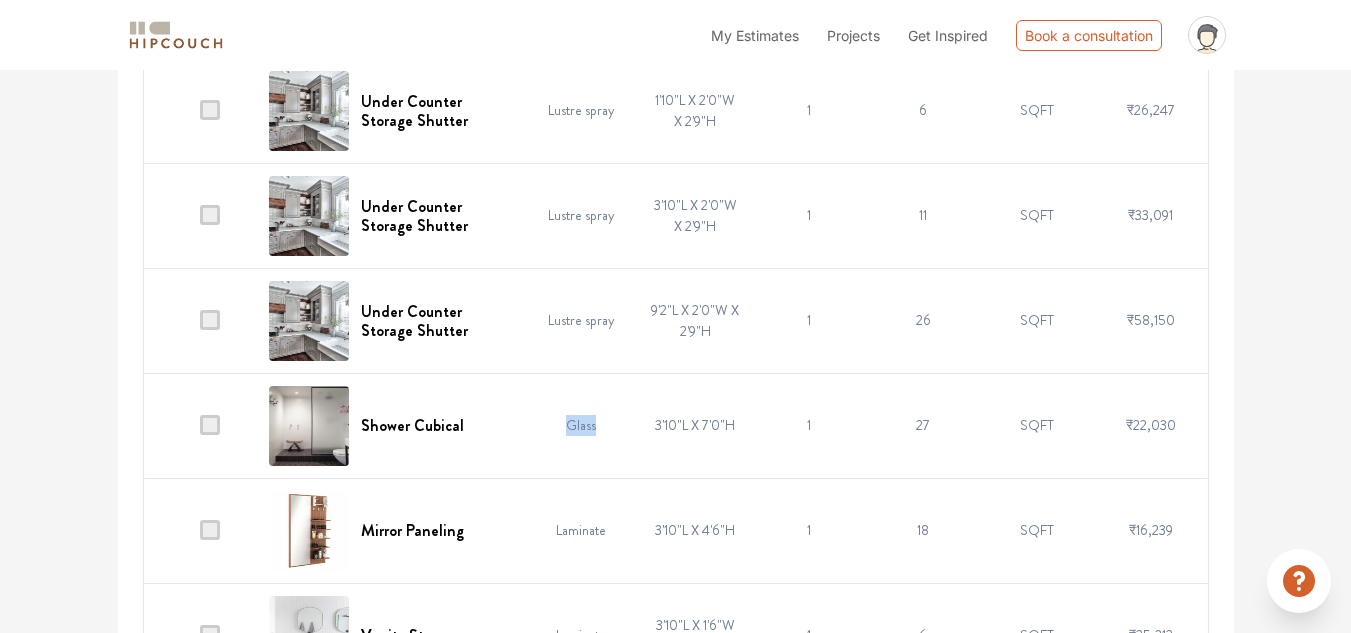 drag, startPoint x: 549, startPoint y: 420, endPoint x: 617, endPoint y: 445, distance: 72.44998 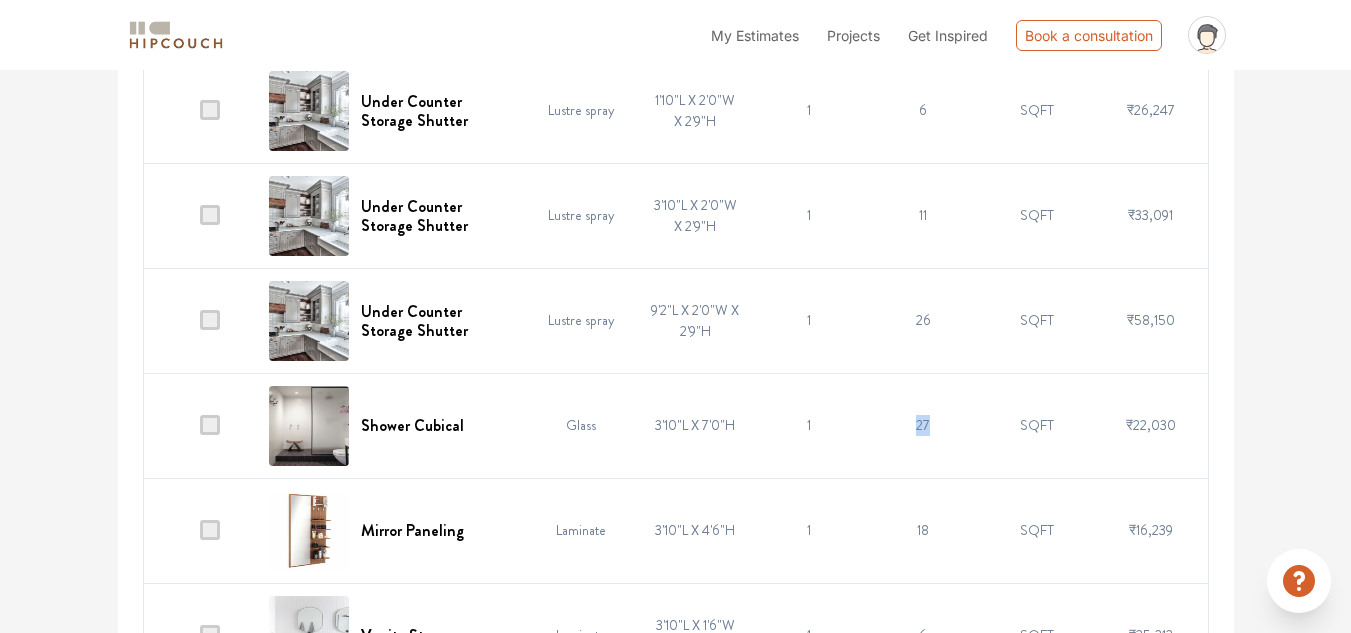 drag, startPoint x: 907, startPoint y: 432, endPoint x: 929, endPoint y: 428, distance: 22.36068 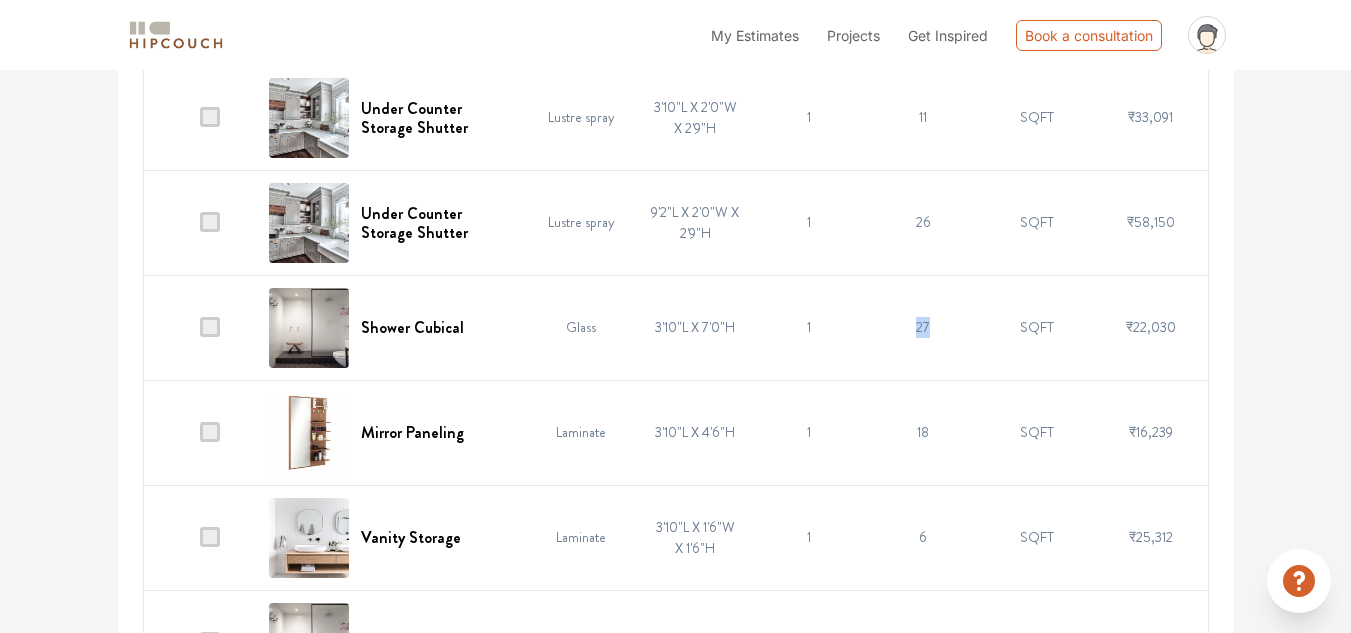 scroll, scrollTop: 2149, scrollLeft: 0, axis: vertical 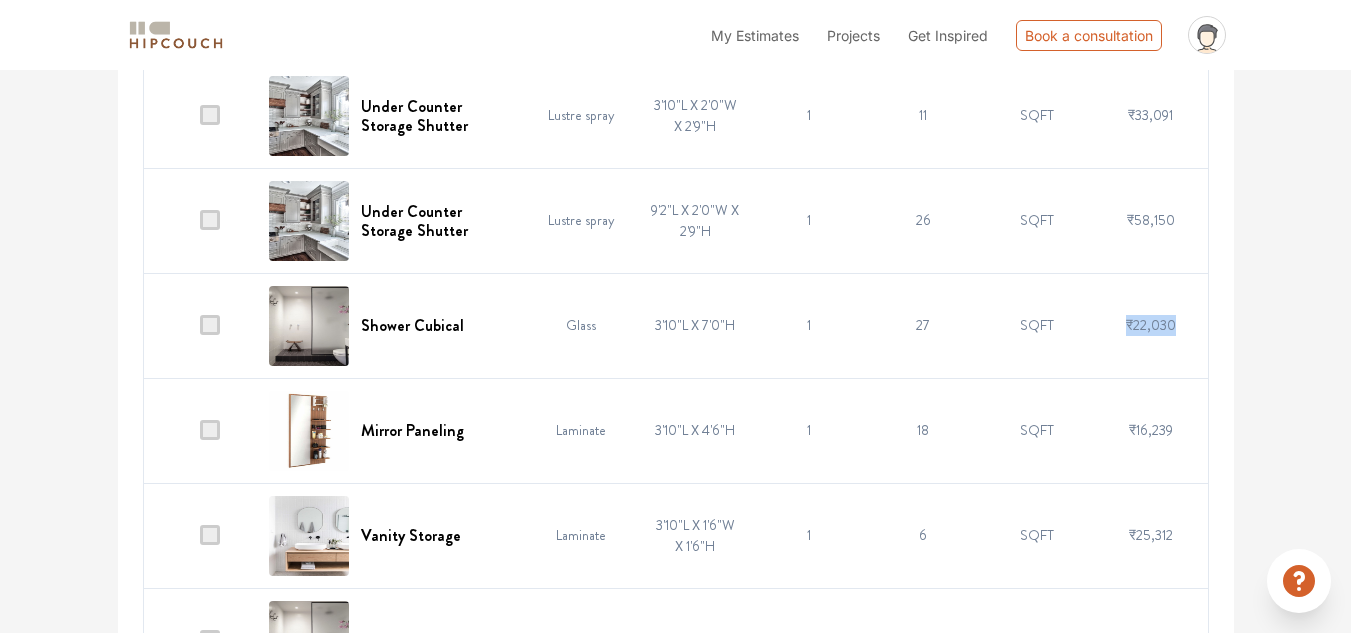 drag, startPoint x: 1117, startPoint y: 320, endPoint x: 1202, endPoint y: 311, distance: 85.47514 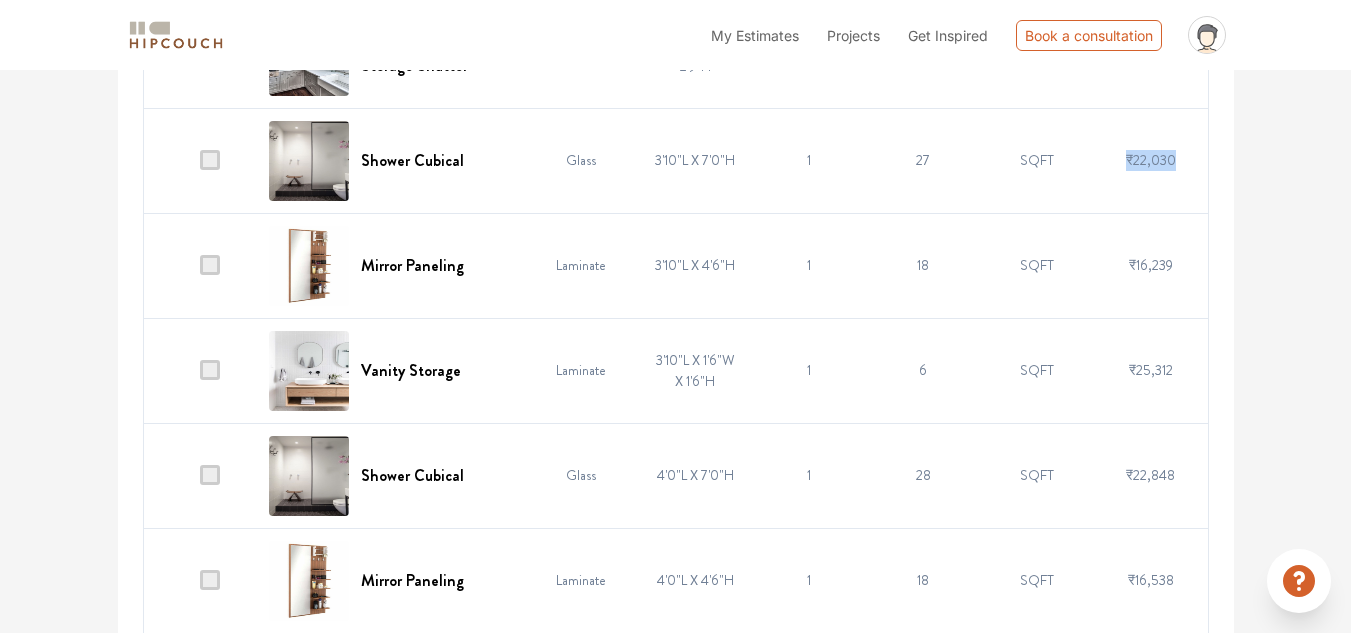 scroll, scrollTop: 2349, scrollLeft: 0, axis: vertical 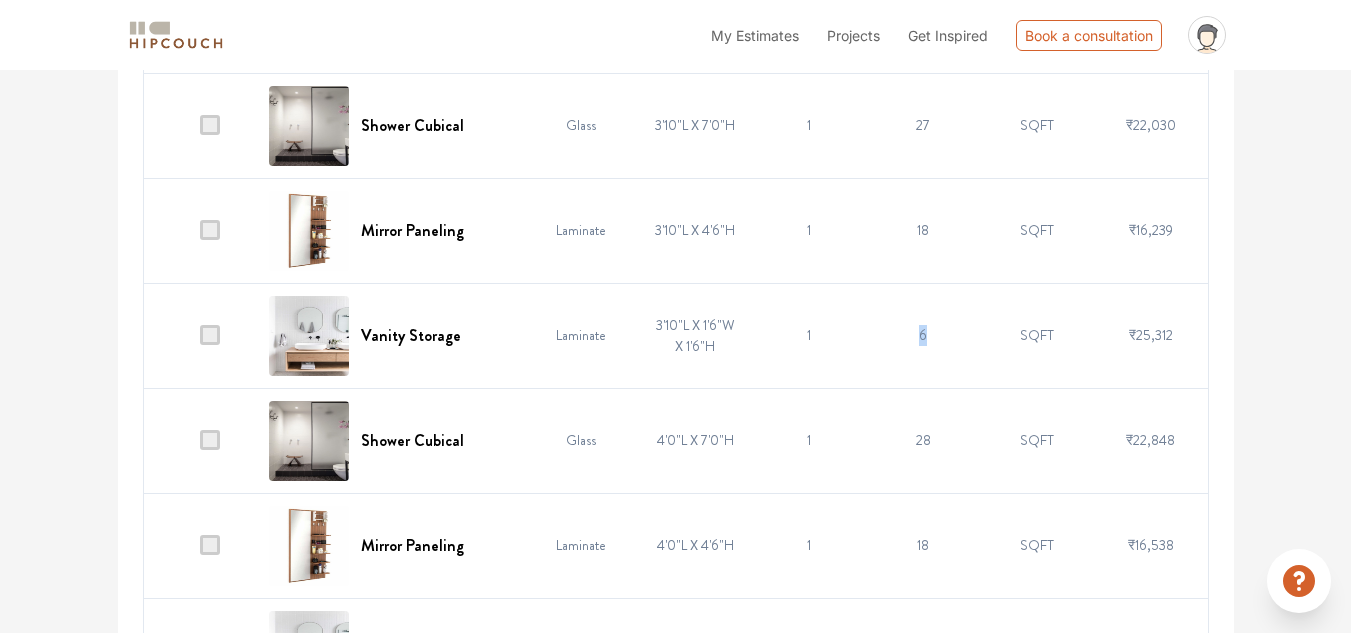 drag, startPoint x: 905, startPoint y: 344, endPoint x: 933, endPoint y: 344, distance: 28 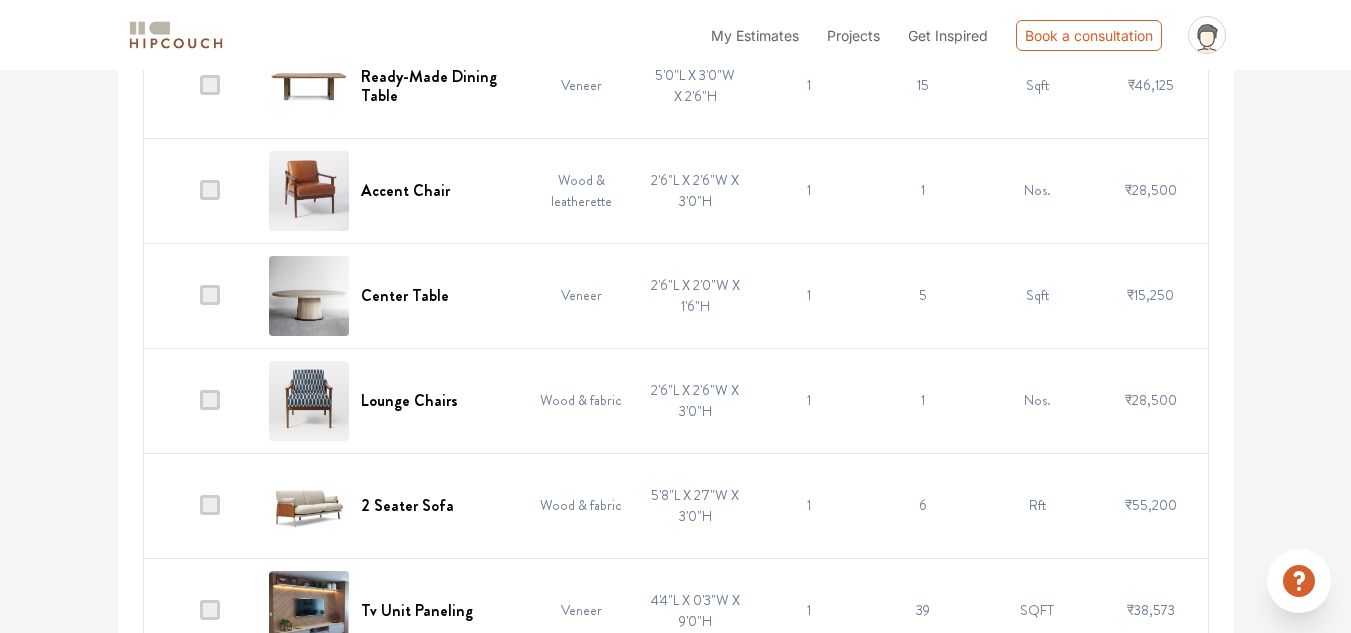 scroll, scrollTop: 6005, scrollLeft: 0, axis: vertical 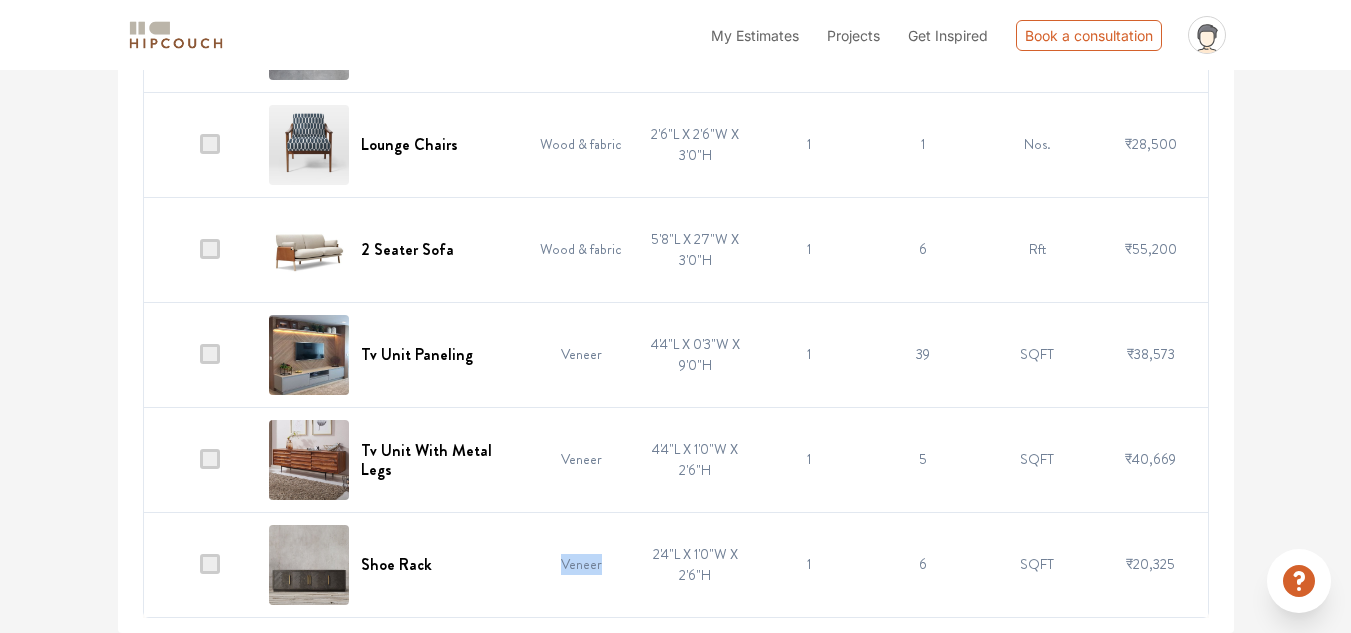 drag, startPoint x: 571, startPoint y: 565, endPoint x: 618, endPoint y: 564, distance: 47.010635 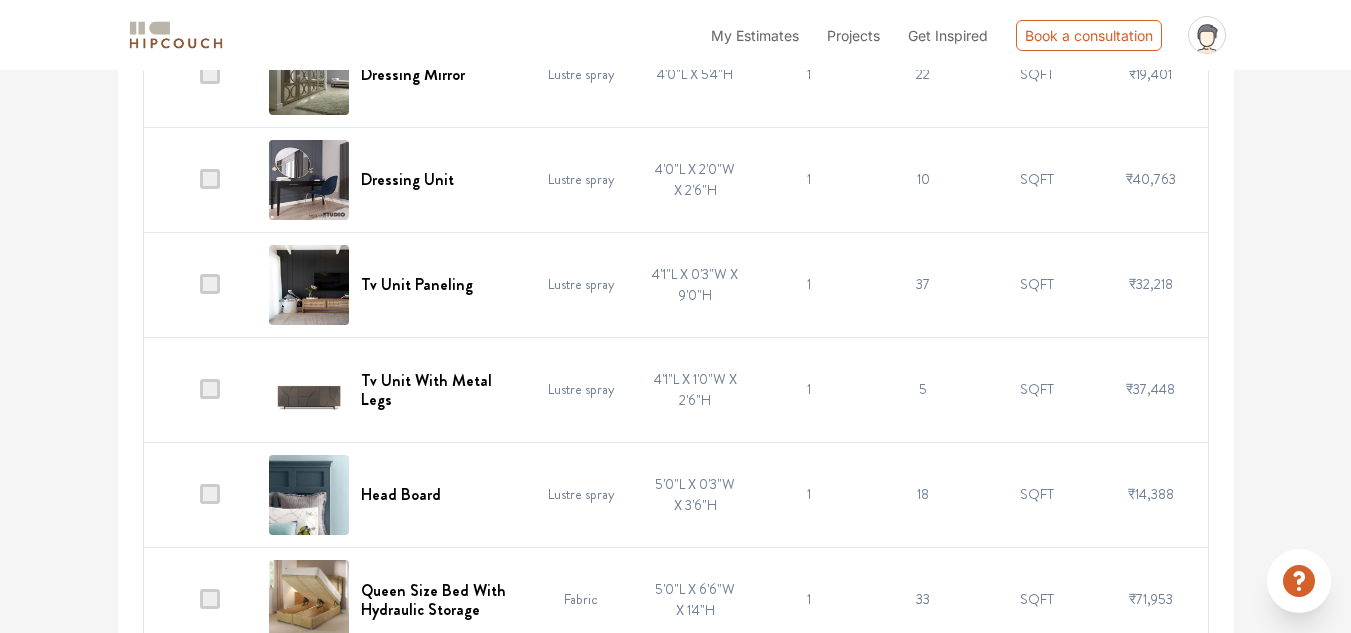 scroll, scrollTop: 3905, scrollLeft: 0, axis: vertical 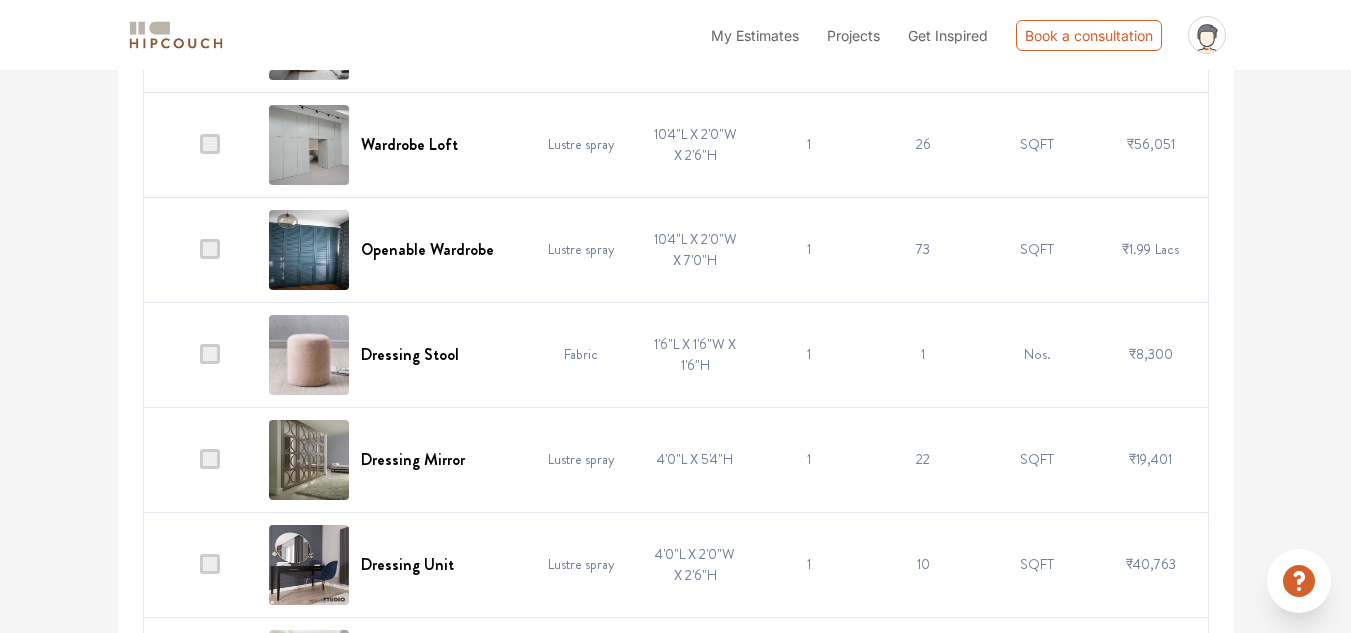 click at bounding box center [210, 249] 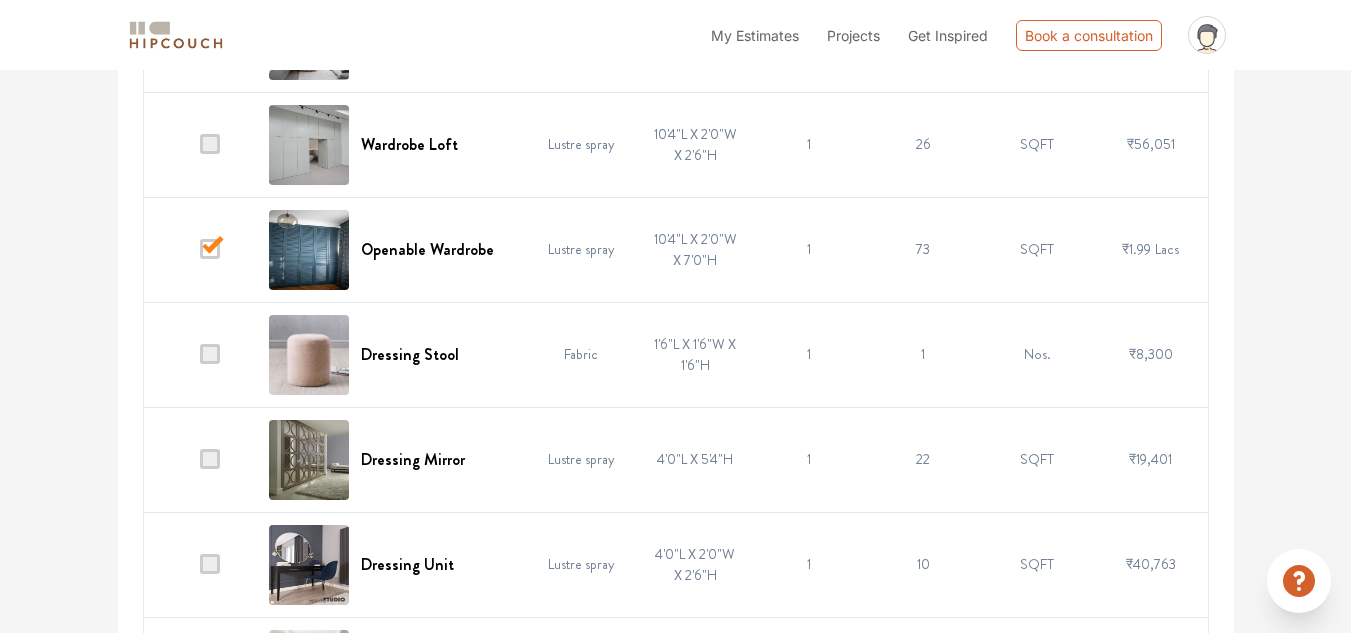 click at bounding box center (210, 249) 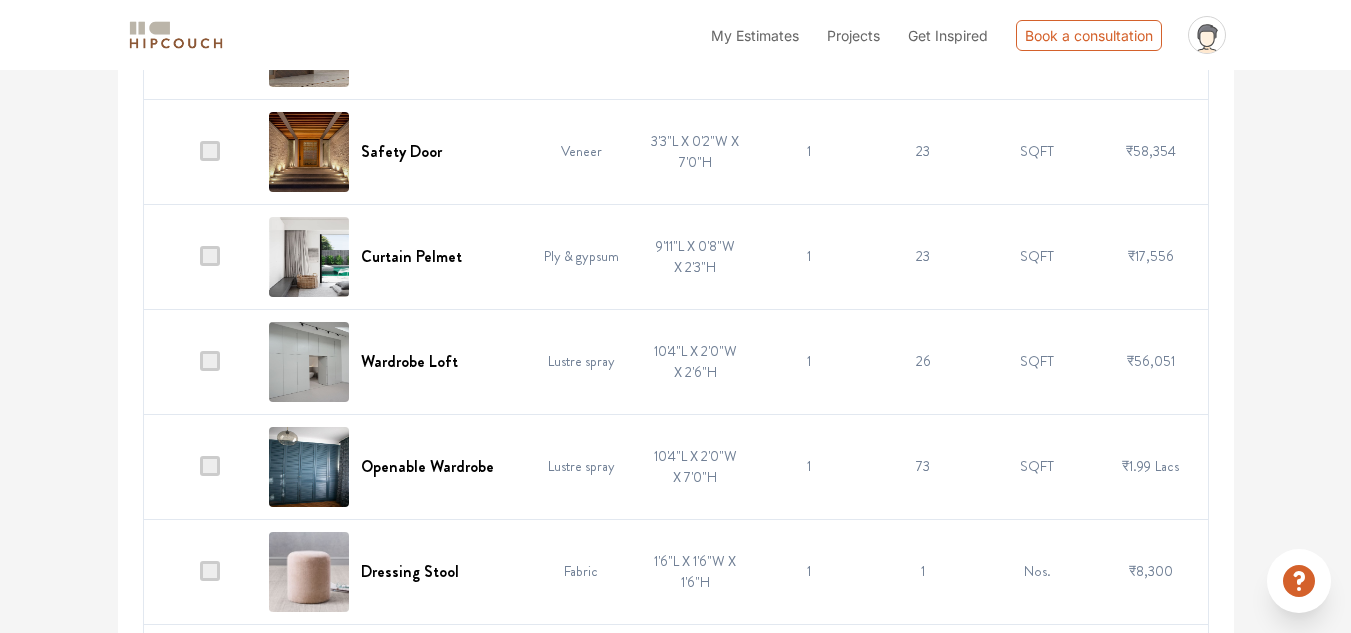 scroll, scrollTop: 3705, scrollLeft: 0, axis: vertical 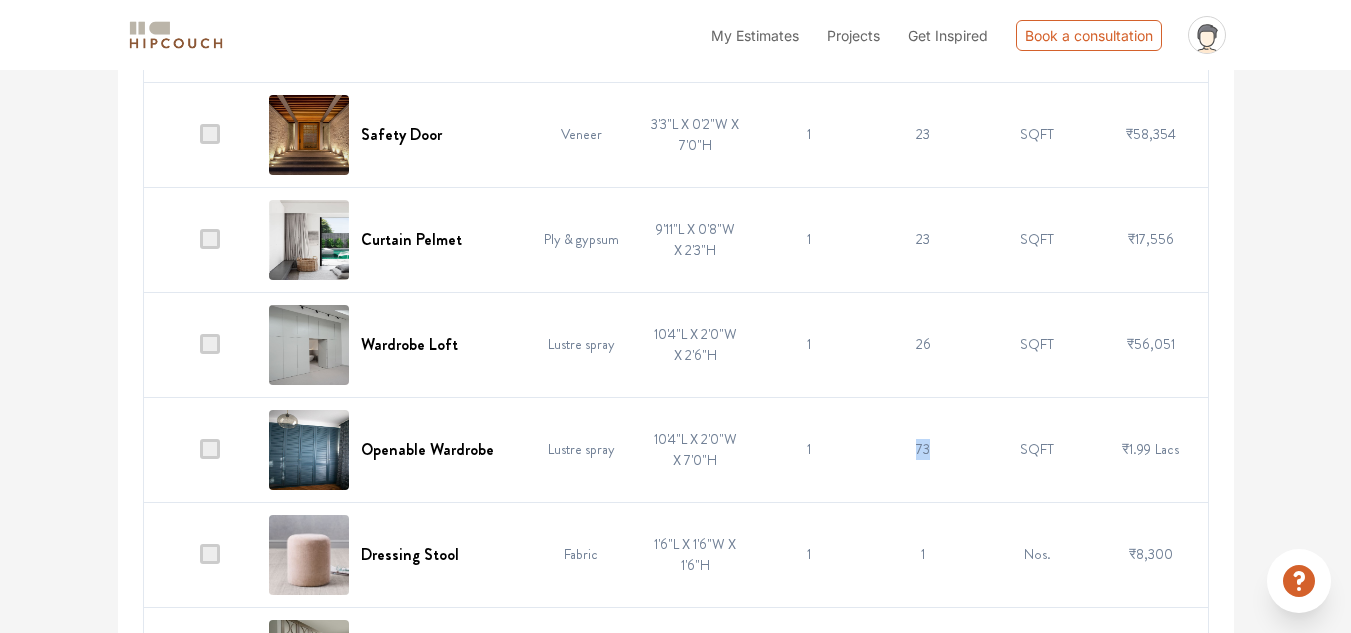 drag, startPoint x: 906, startPoint y: 441, endPoint x: 964, endPoint y: 449, distance: 58.549126 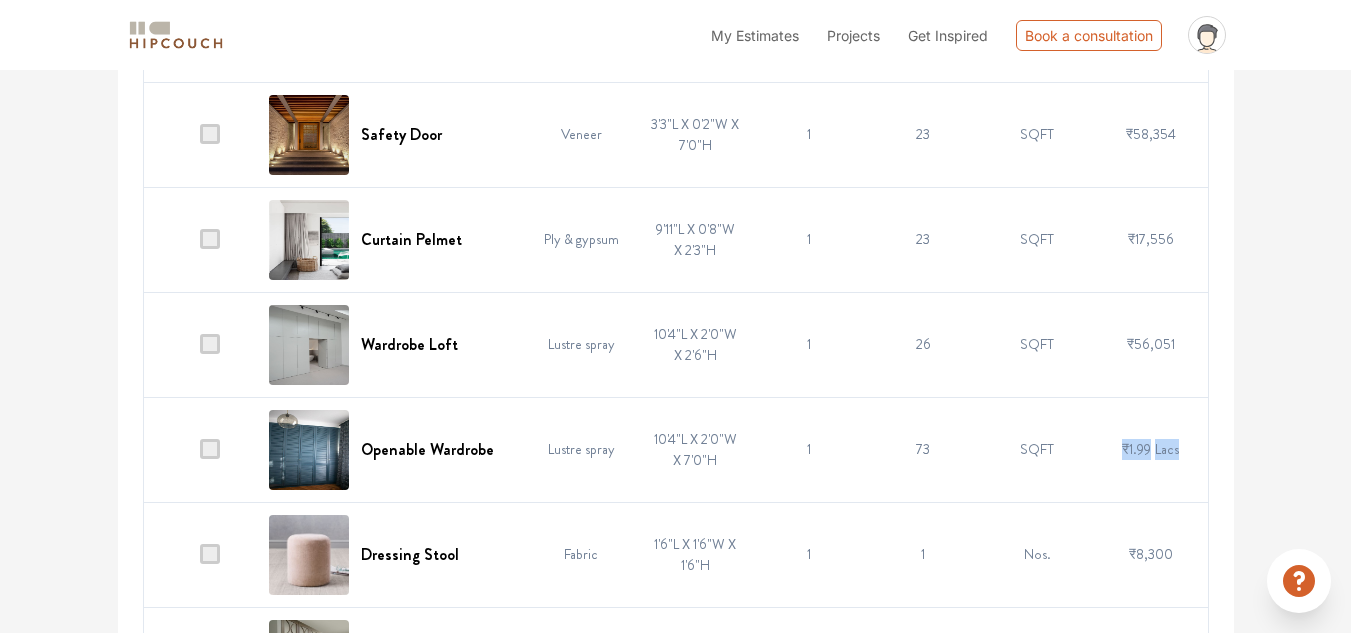 drag, startPoint x: 1111, startPoint y: 447, endPoint x: 1129, endPoint y: 449, distance: 18.110771 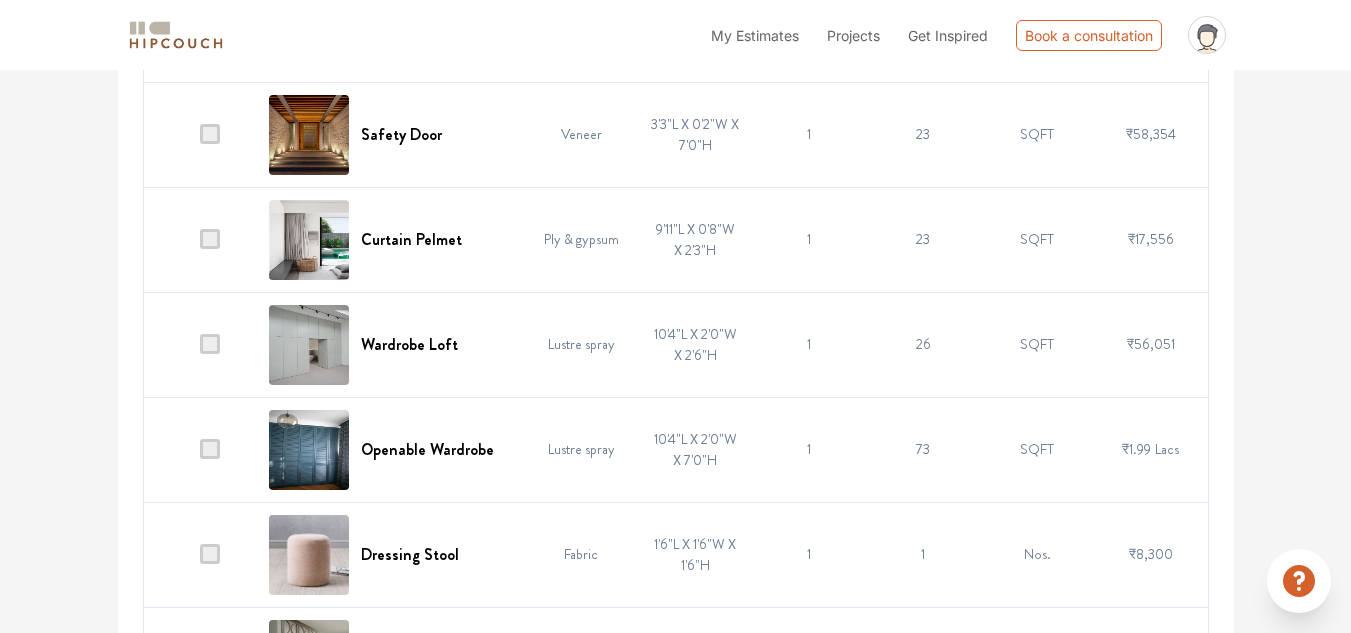 click on "1" at bounding box center (809, 449) 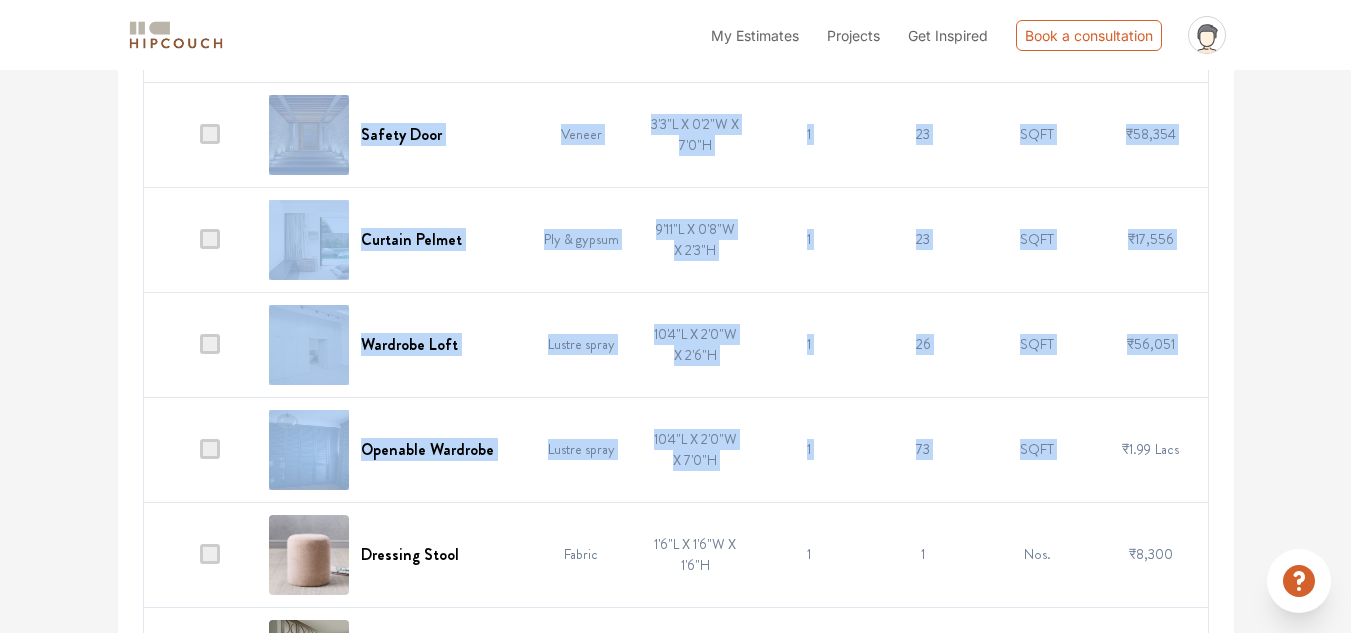 drag, startPoint x: 1109, startPoint y: 451, endPoint x: 1057, endPoint y: 457, distance: 52.34501 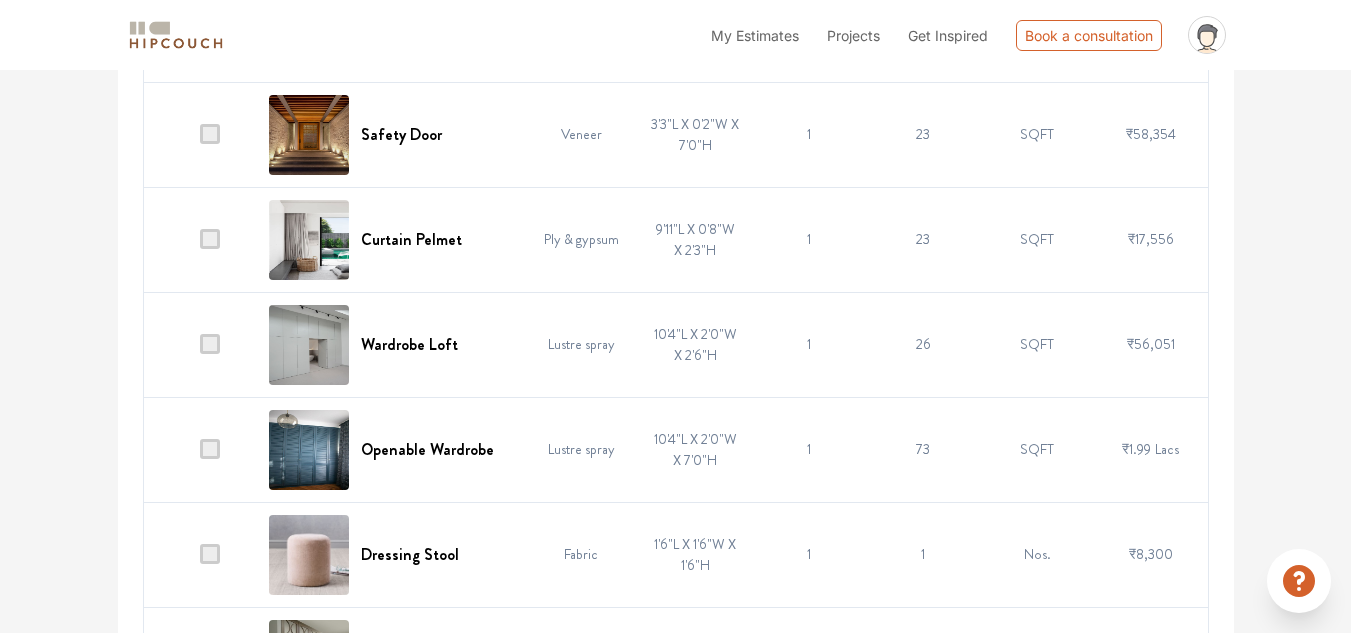 click on "1" at bounding box center (809, 449) 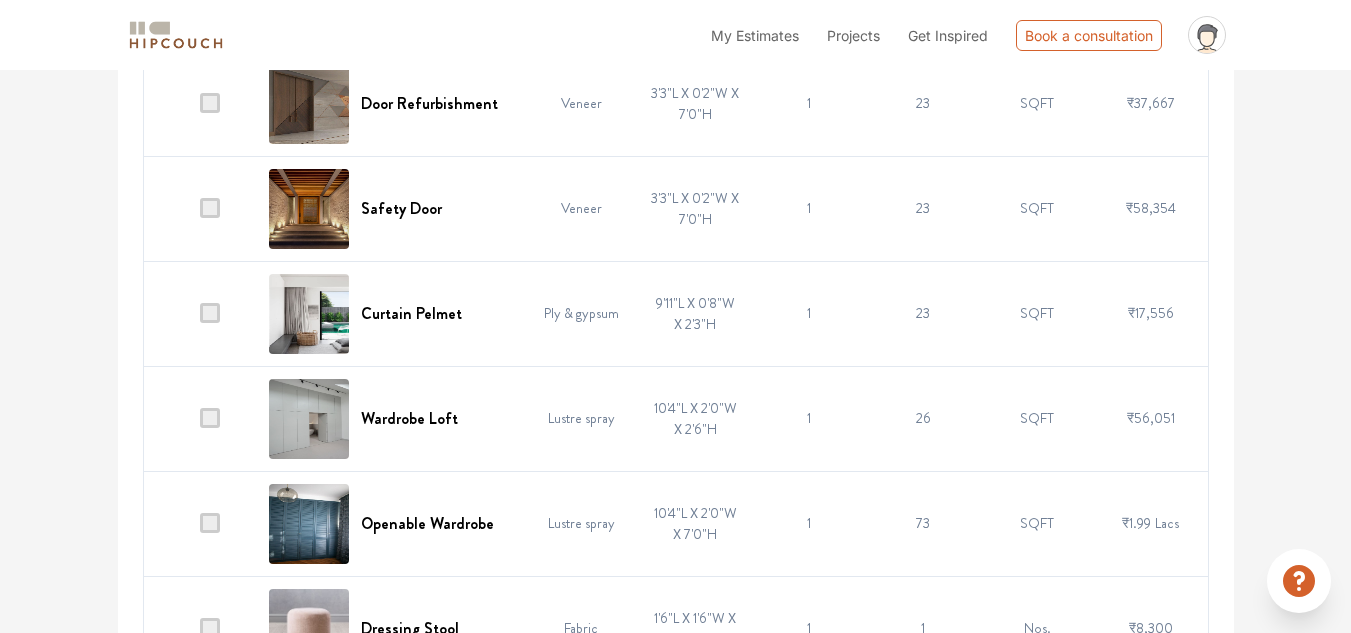 scroll, scrollTop: 3605, scrollLeft: 0, axis: vertical 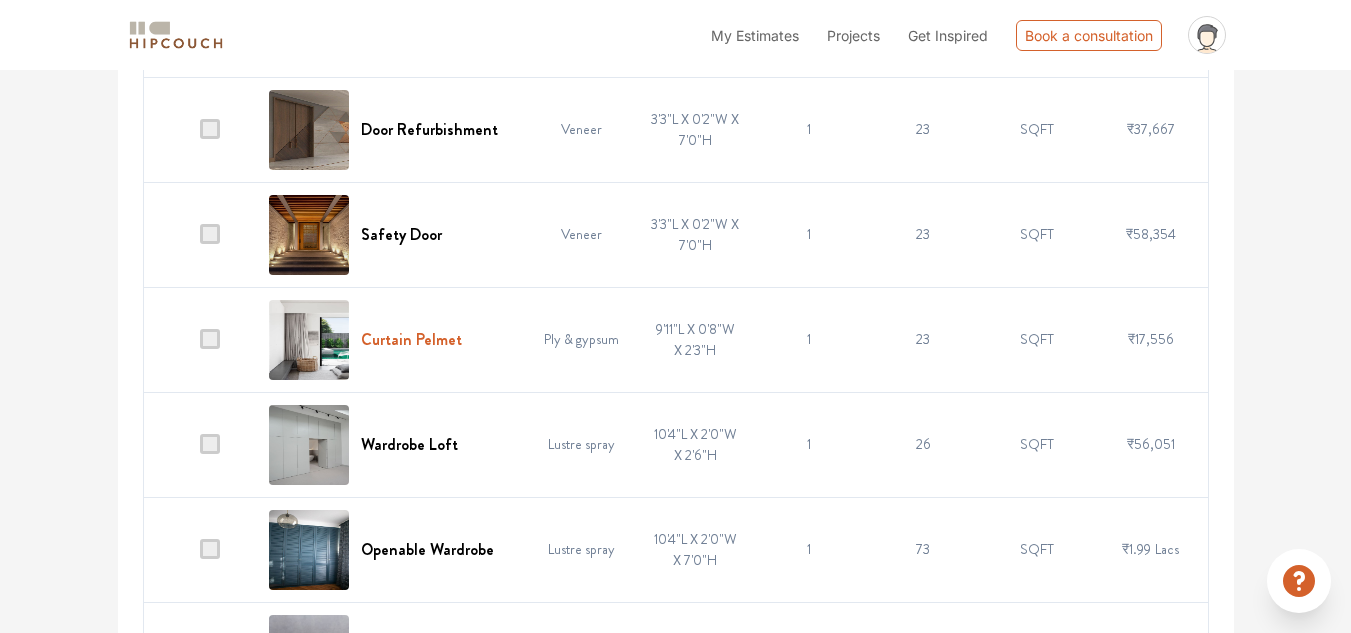 click on "Curtain Pelmet" at bounding box center [411, 339] 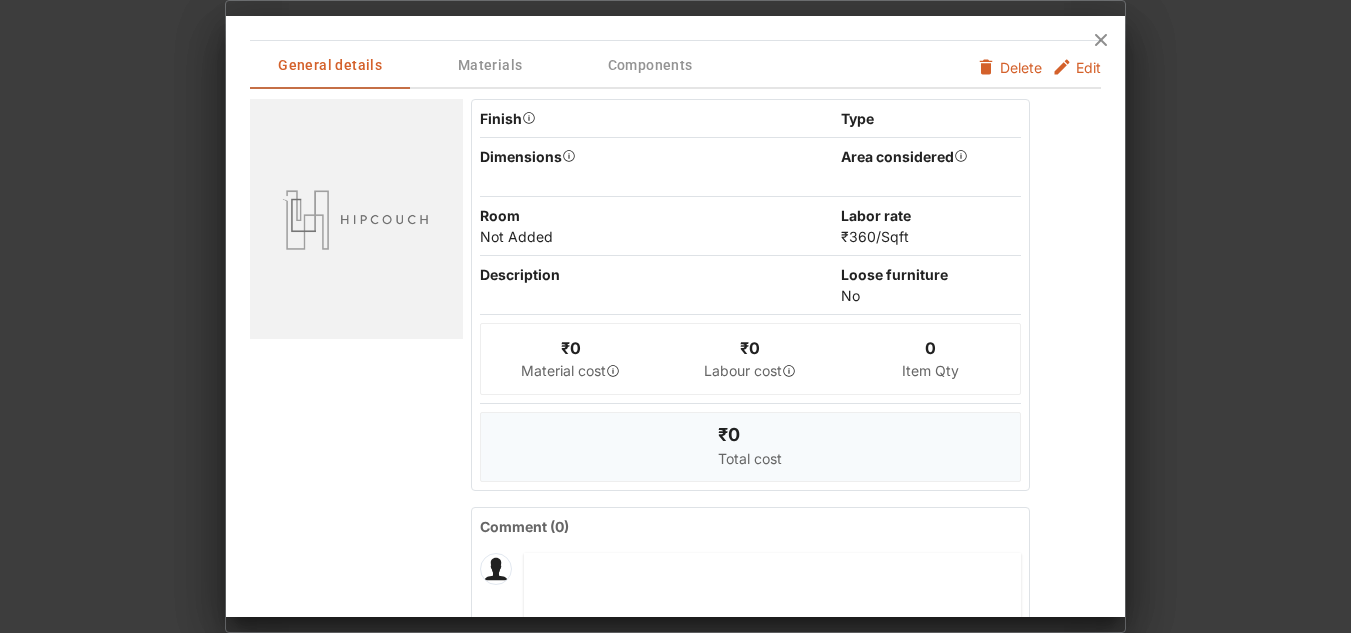 scroll, scrollTop: 0, scrollLeft: 0, axis: both 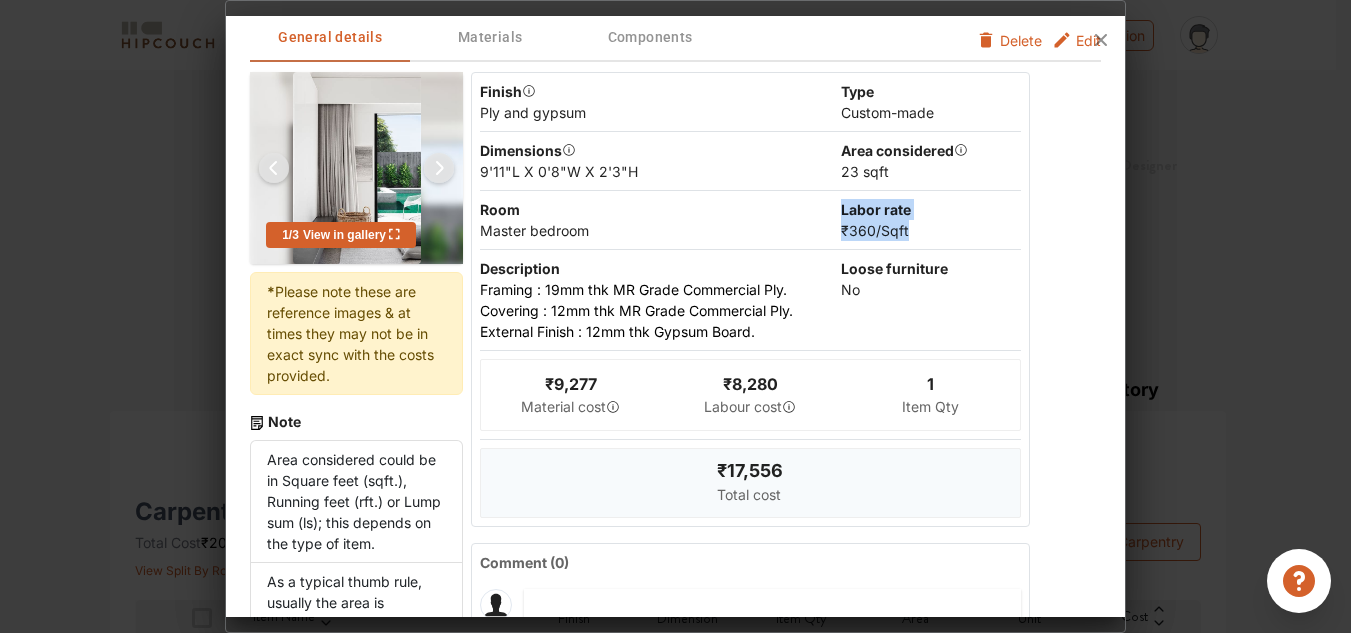 drag, startPoint x: 826, startPoint y: 227, endPoint x: 902, endPoint y: 227, distance: 76 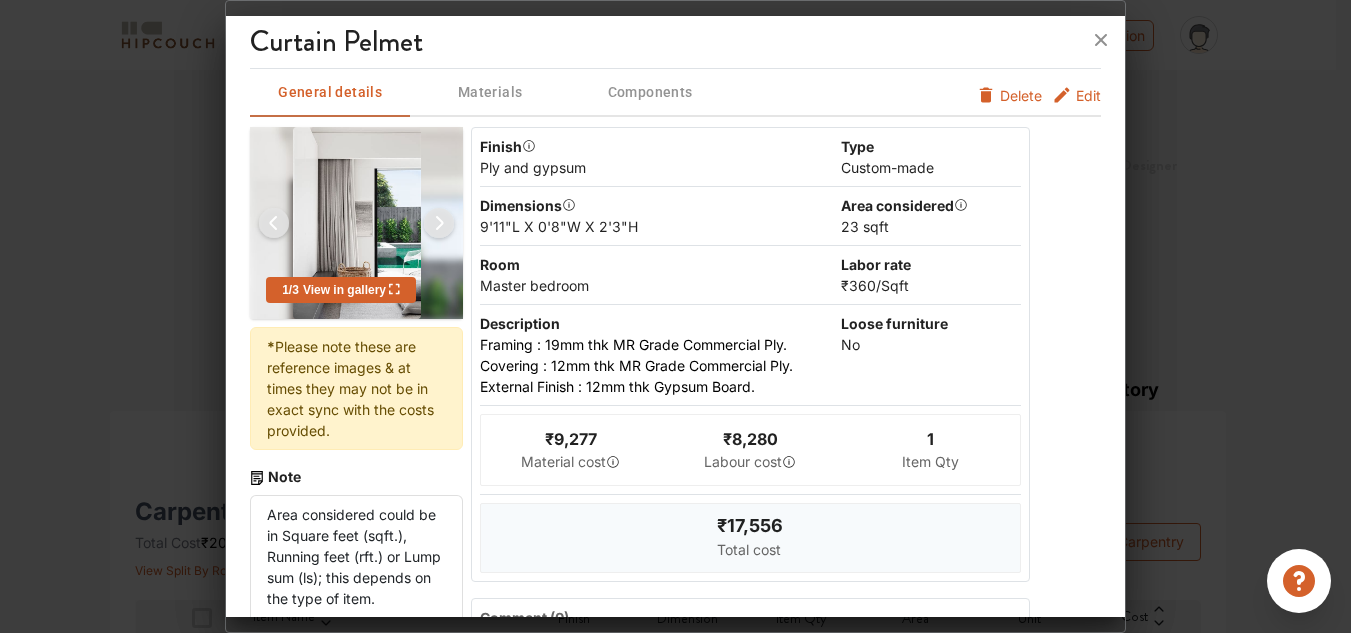 scroll, scrollTop: 0, scrollLeft: 0, axis: both 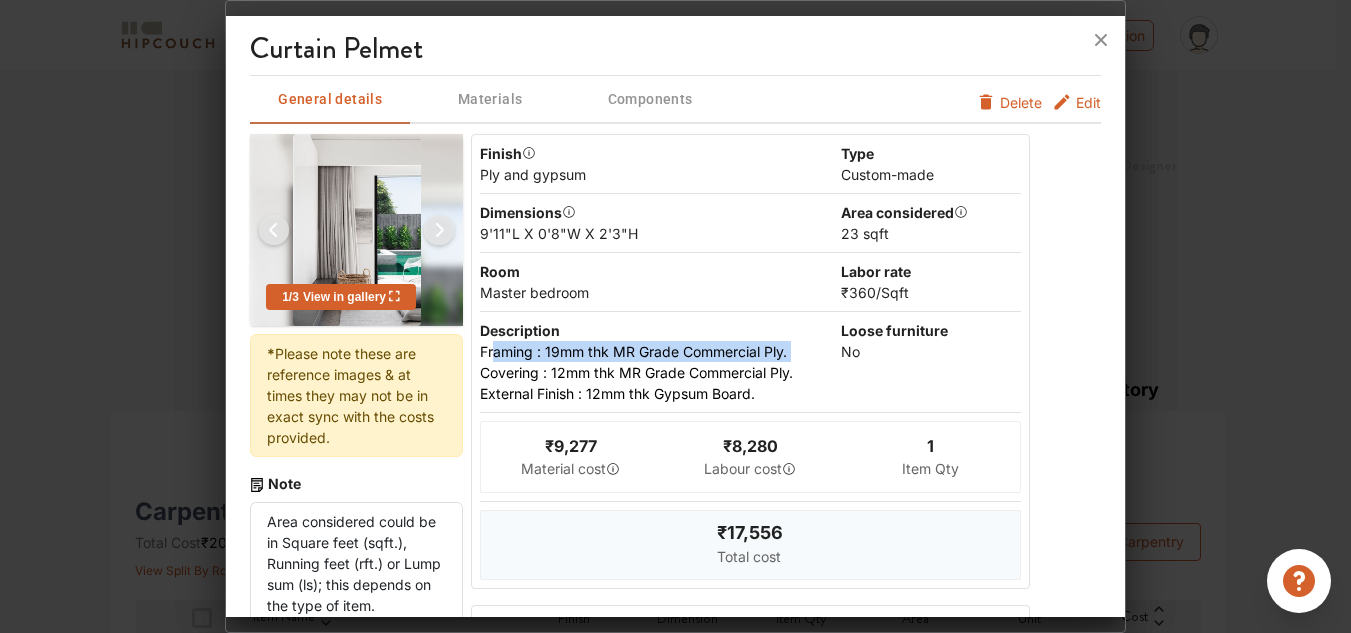 drag, startPoint x: 488, startPoint y: 349, endPoint x: 531, endPoint y: 374, distance: 49.73932 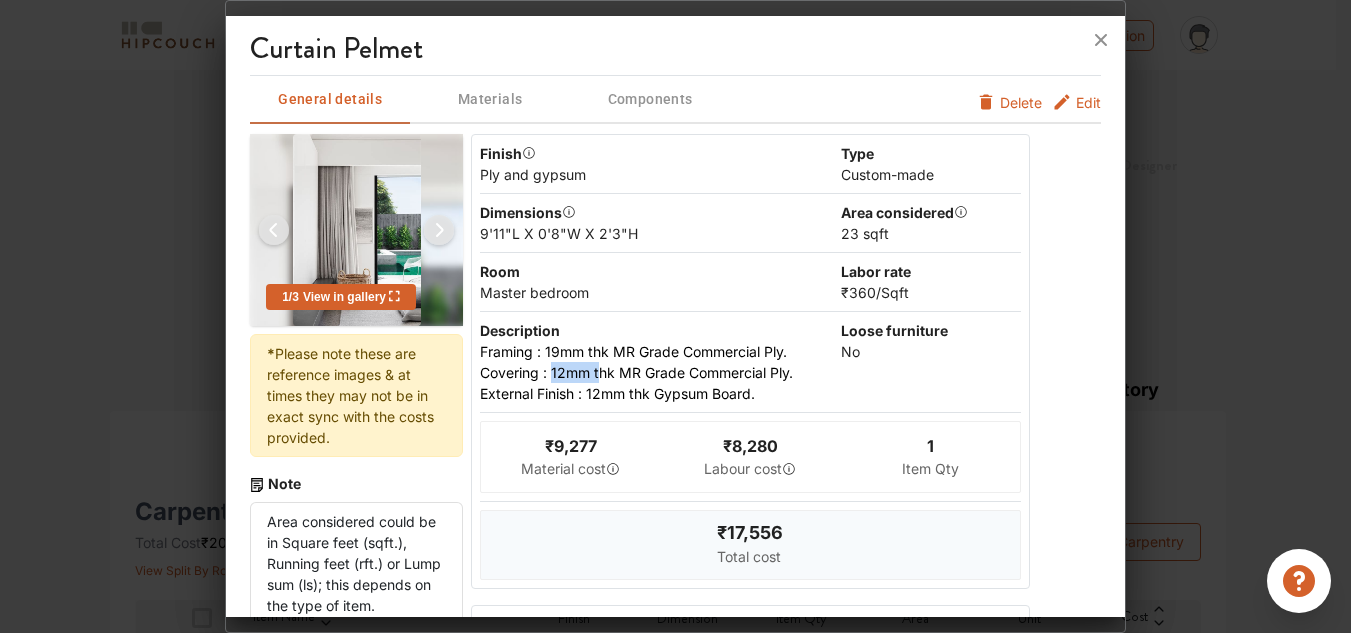 drag, startPoint x: 547, startPoint y: 374, endPoint x: 597, endPoint y: 369, distance: 50.24938 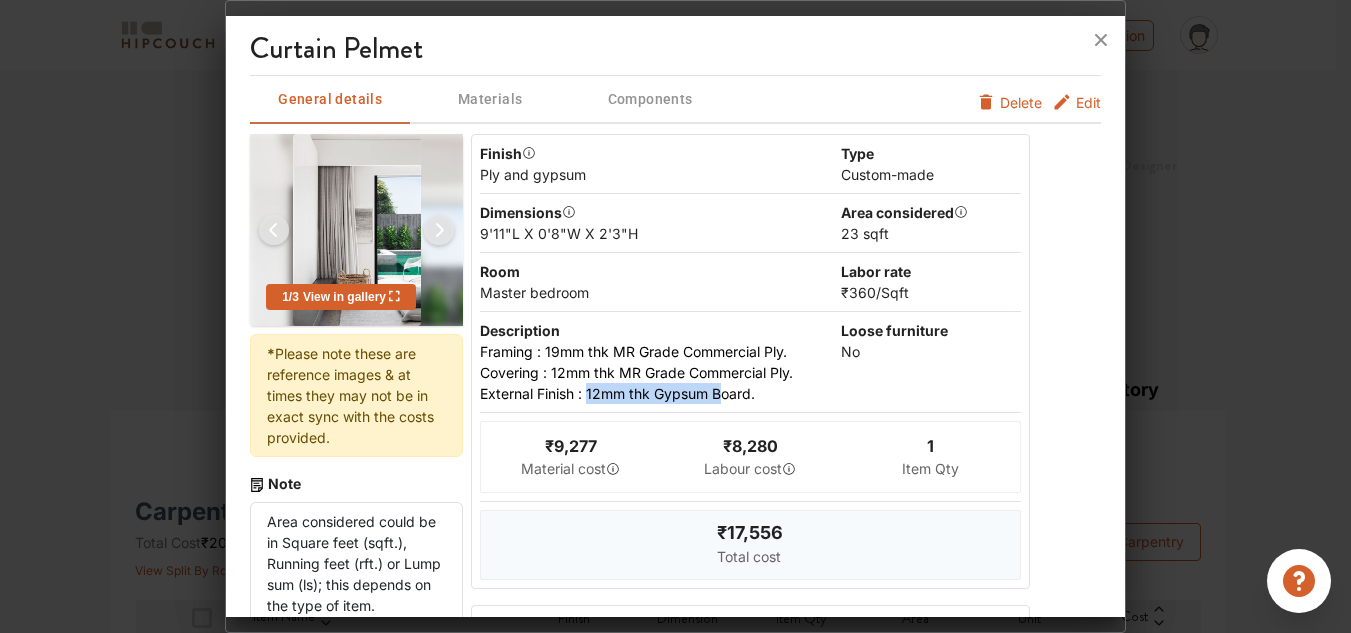 drag, startPoint x: 587, startPoint y: 398, endPoint x: 723, endPoint y: 400, distance: 136.01471 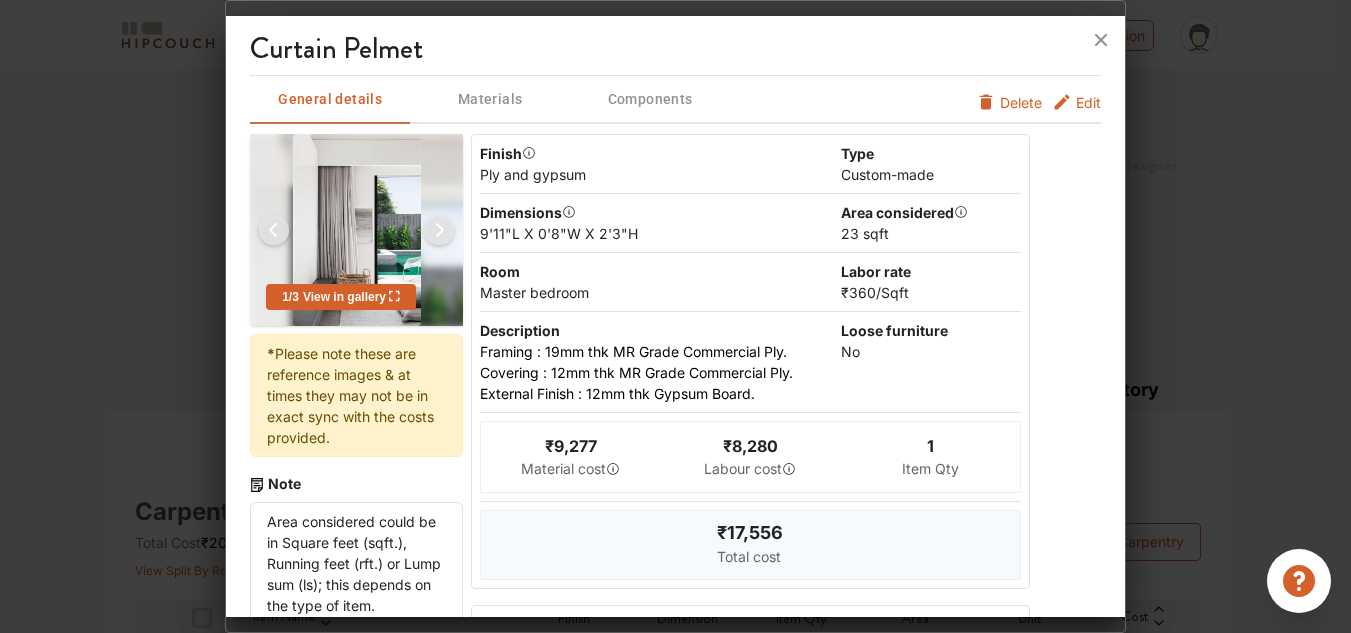 drag, startPoint x: 788, startPoint y: 392, endPoint x: 525, endPoint y: 380, distance: 263.27362 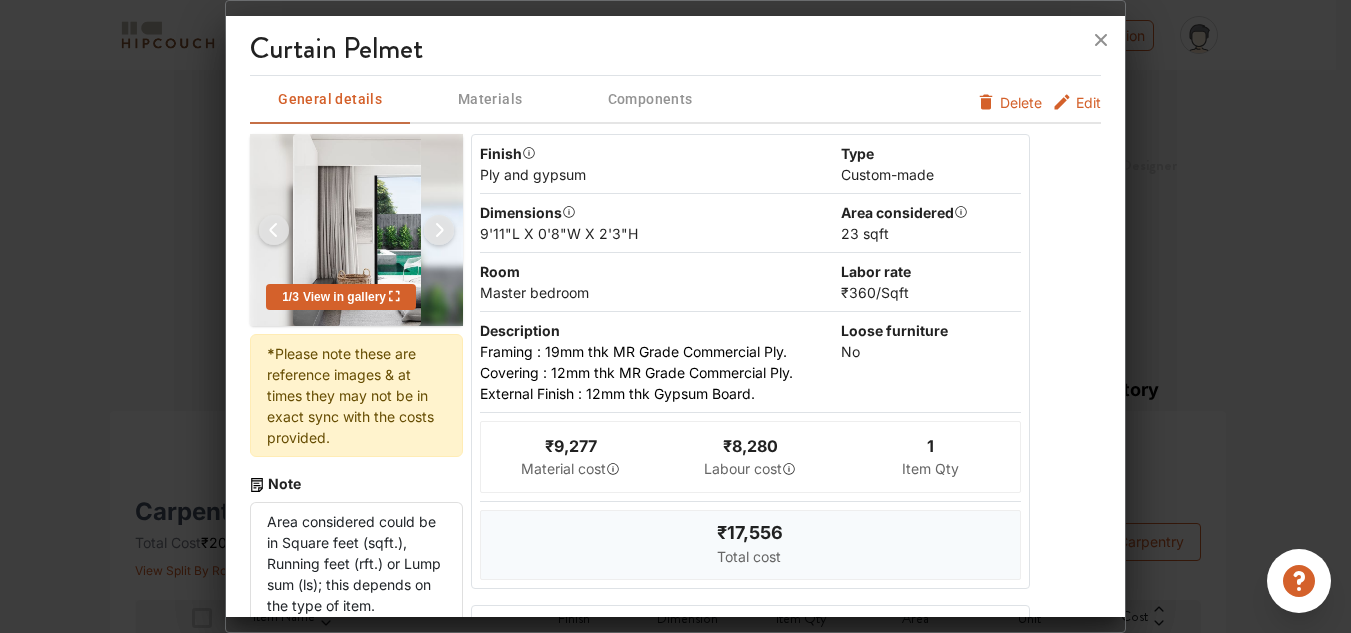 click on "Materials" at bounding box center (490, 99) 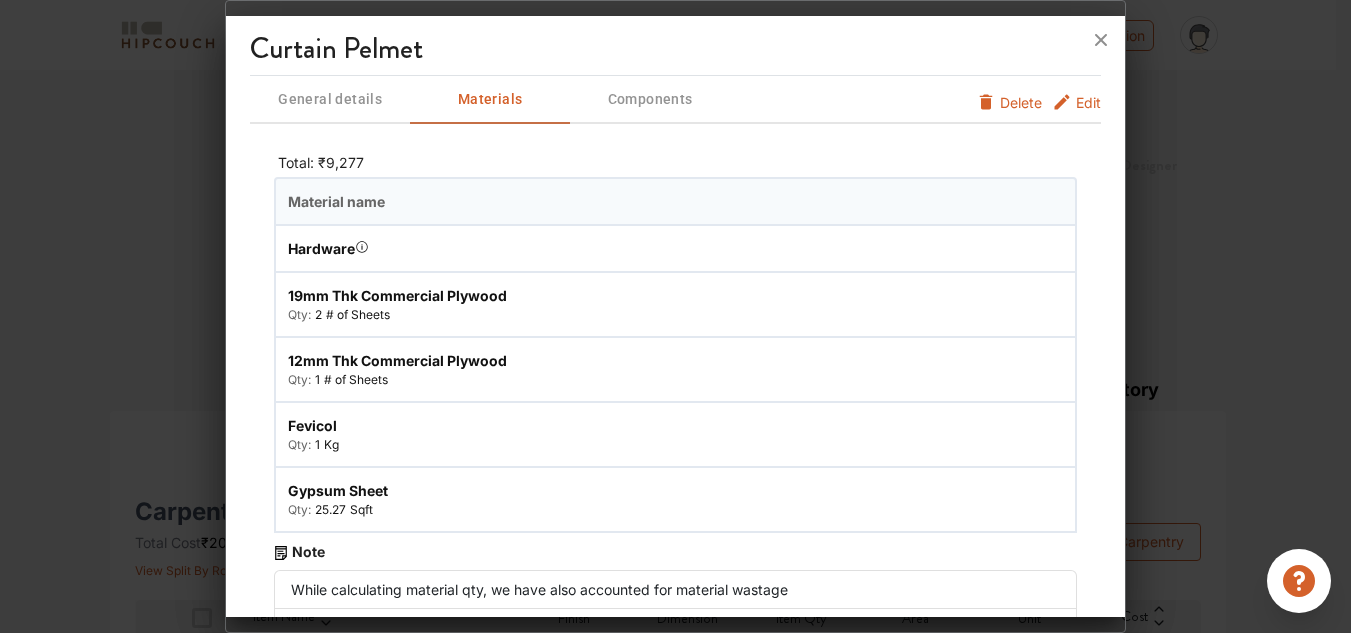 click on "hardware" at bounding box center [475, 248] 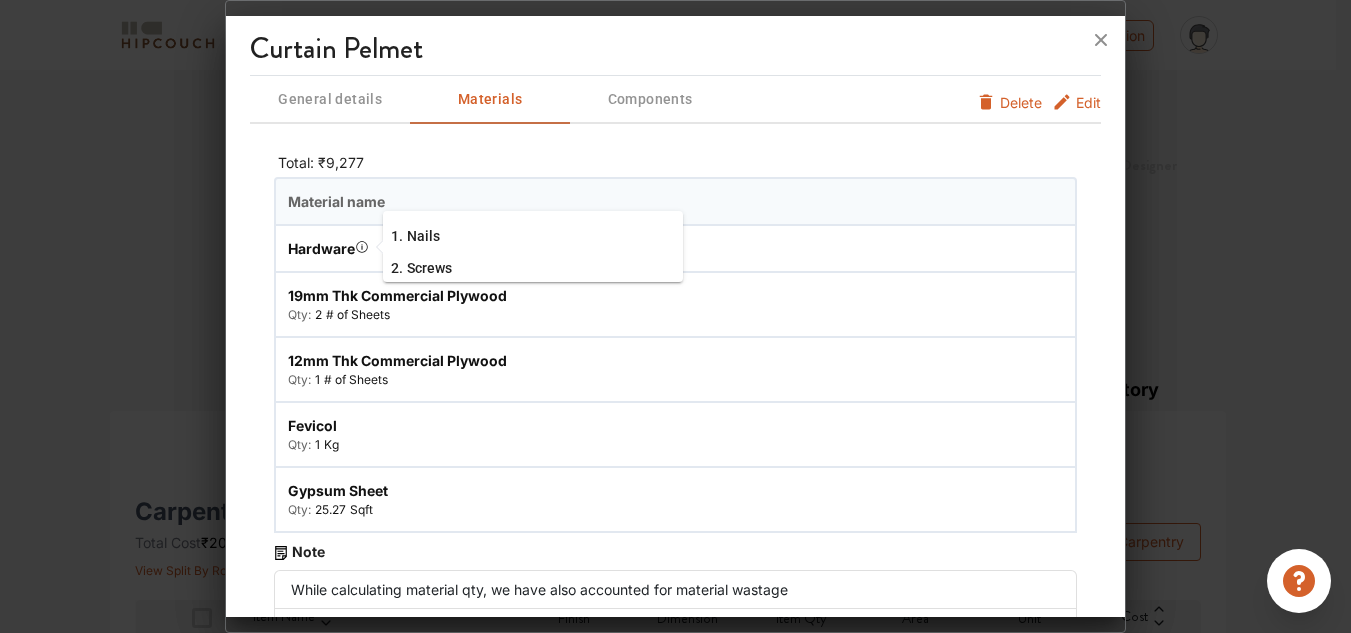 drag, startPoint x: 362, startPoint y: 250, endPoint x: 380, endPoint y: 280, distance: 34.98571 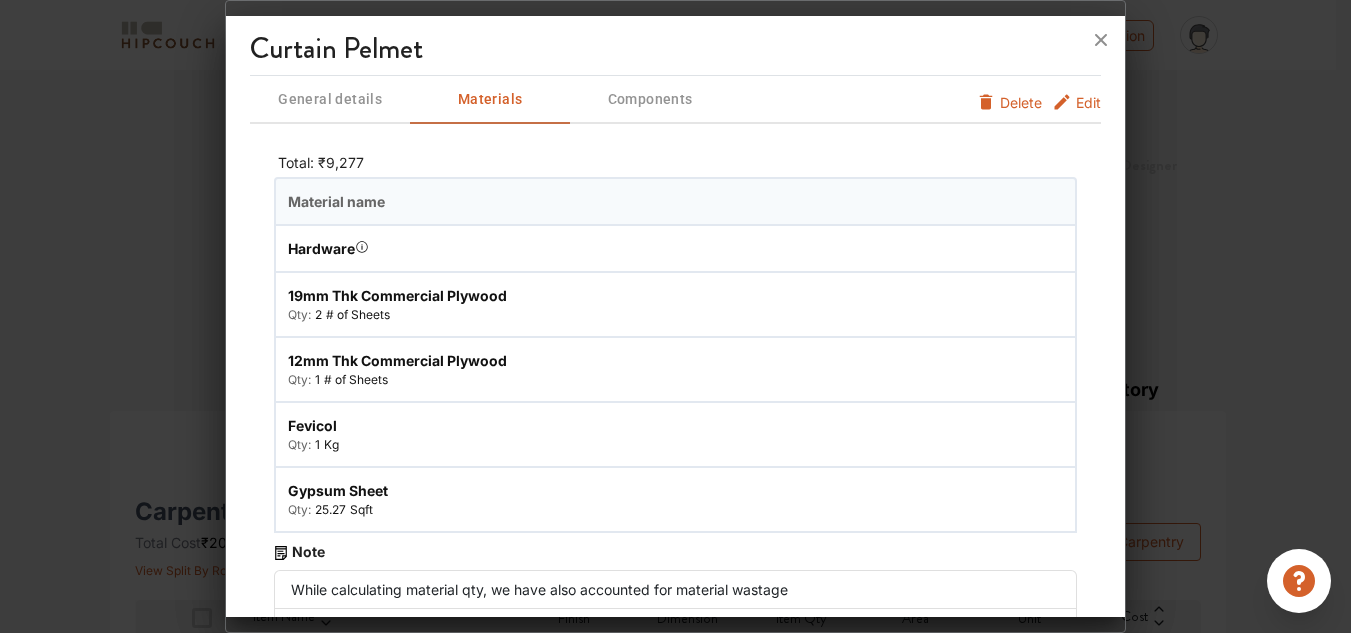click on "fevicol Qty: 1 Kg" at bounding box center [475, 434] 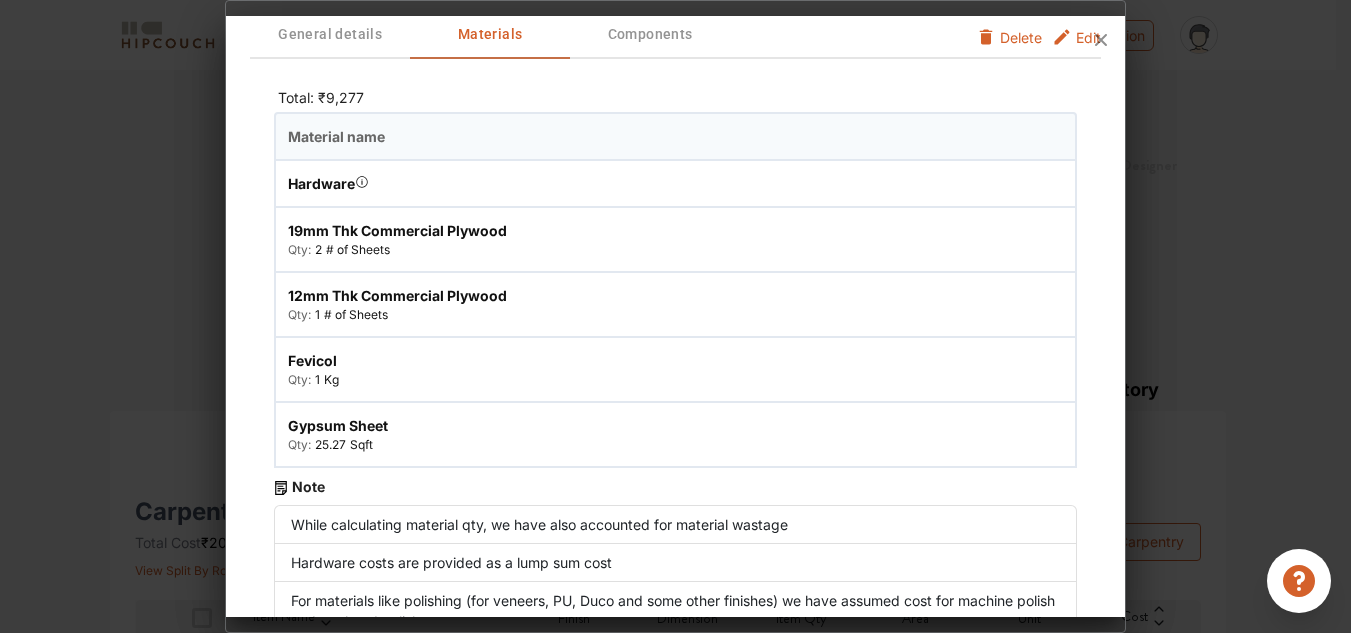 scroll, scrollTop: 100, scrollLeft: 0, axis: vertical 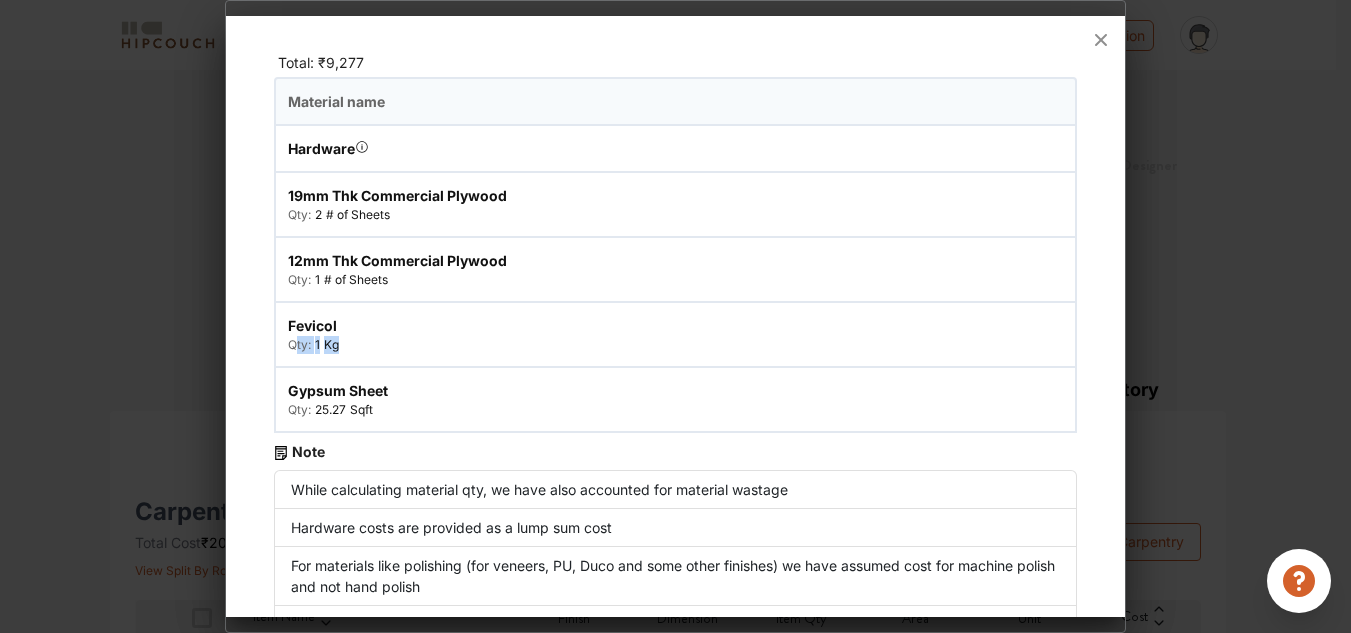 drag, startPoint x: 343, startPoint y: 340, endPoint x: 296, endPoint y: 338, distance: 47.042534 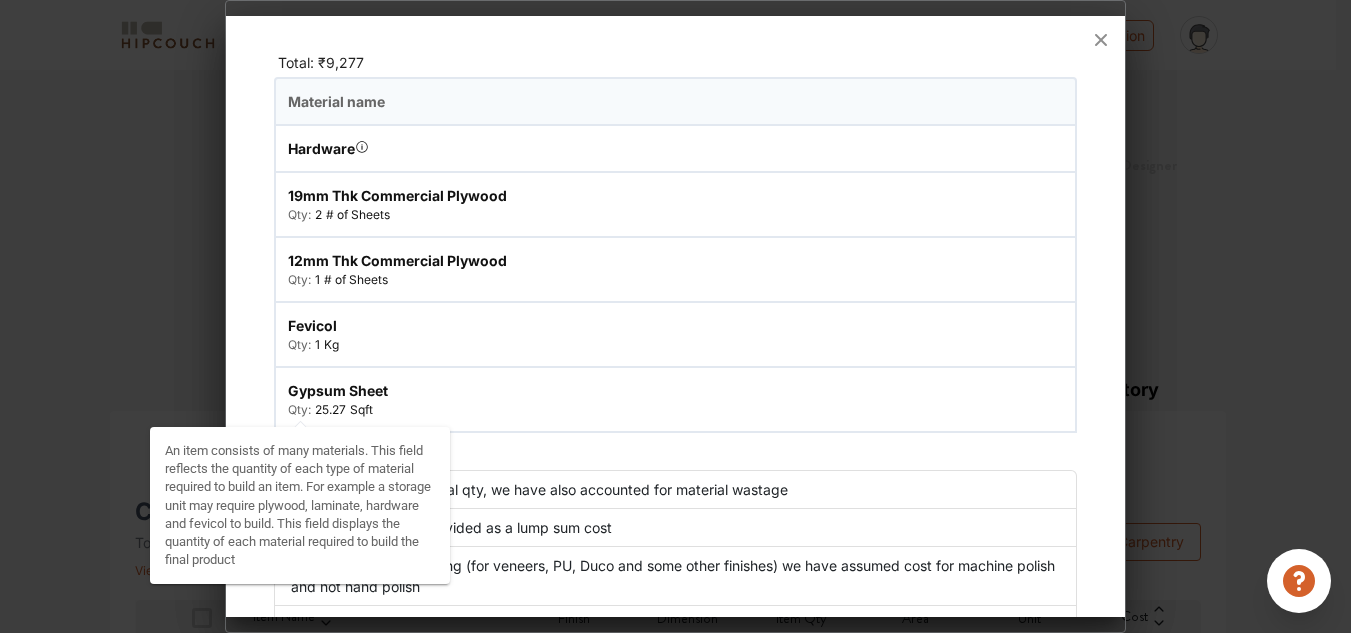 click on "Qty: 25.27 Sqft" at bounding box center (332, 410) 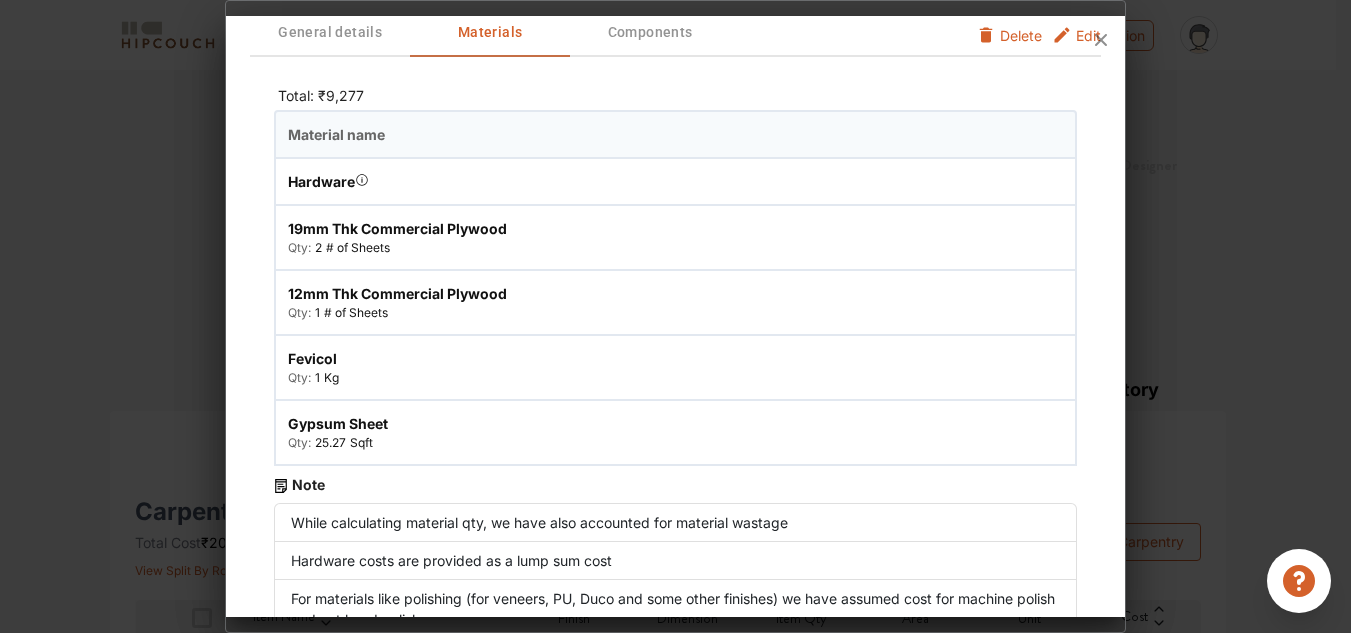 scroll, scrollTop: 0, scrollLeft: 0, axis: both 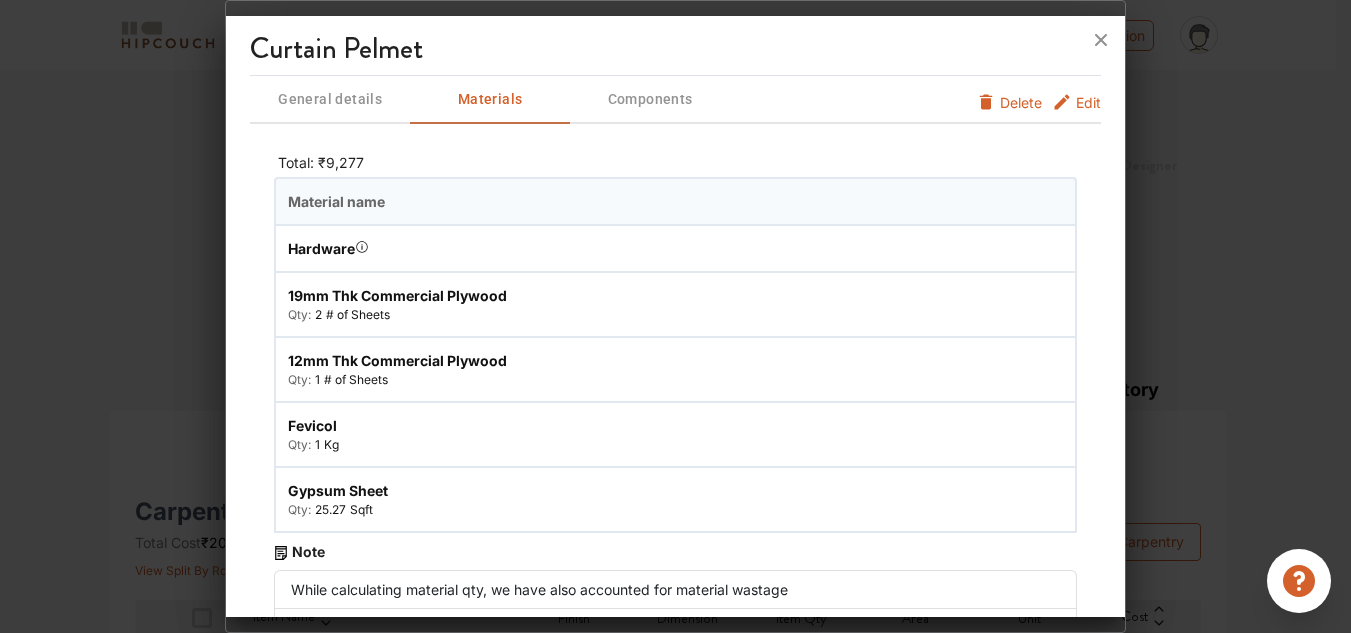 click at bounding box center (675, 316) 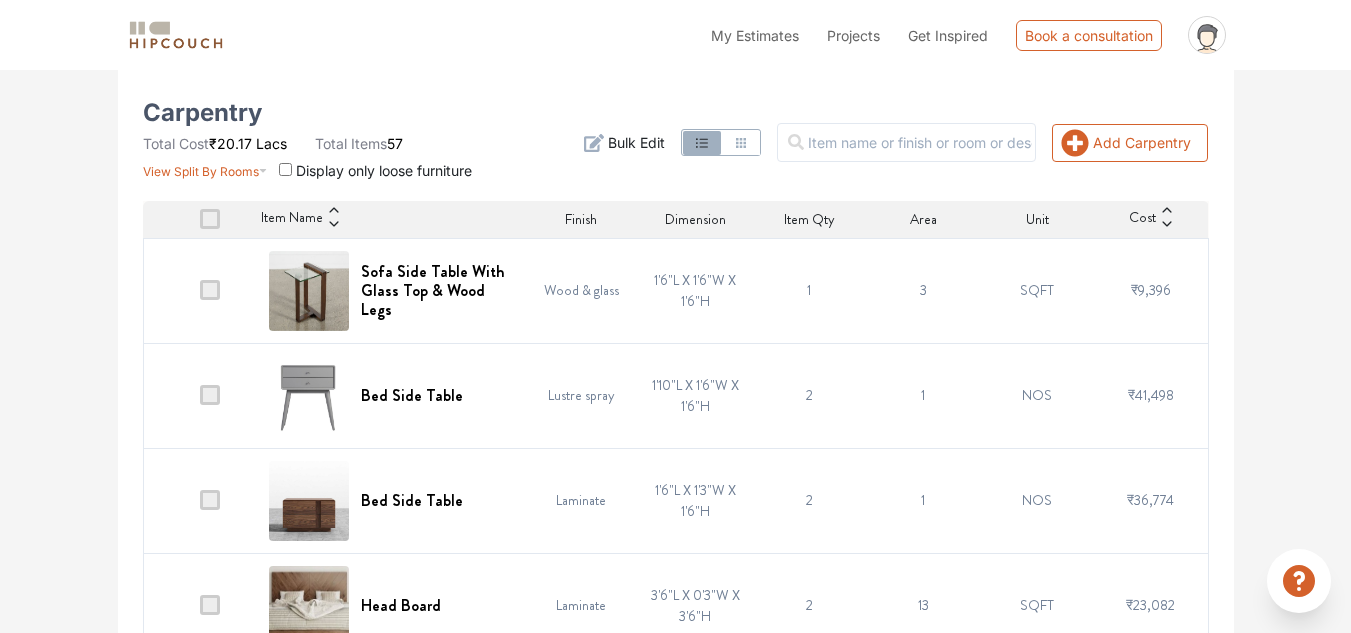 scroll, scrollTop: 400, scrollLeft: 0, axis: vertical 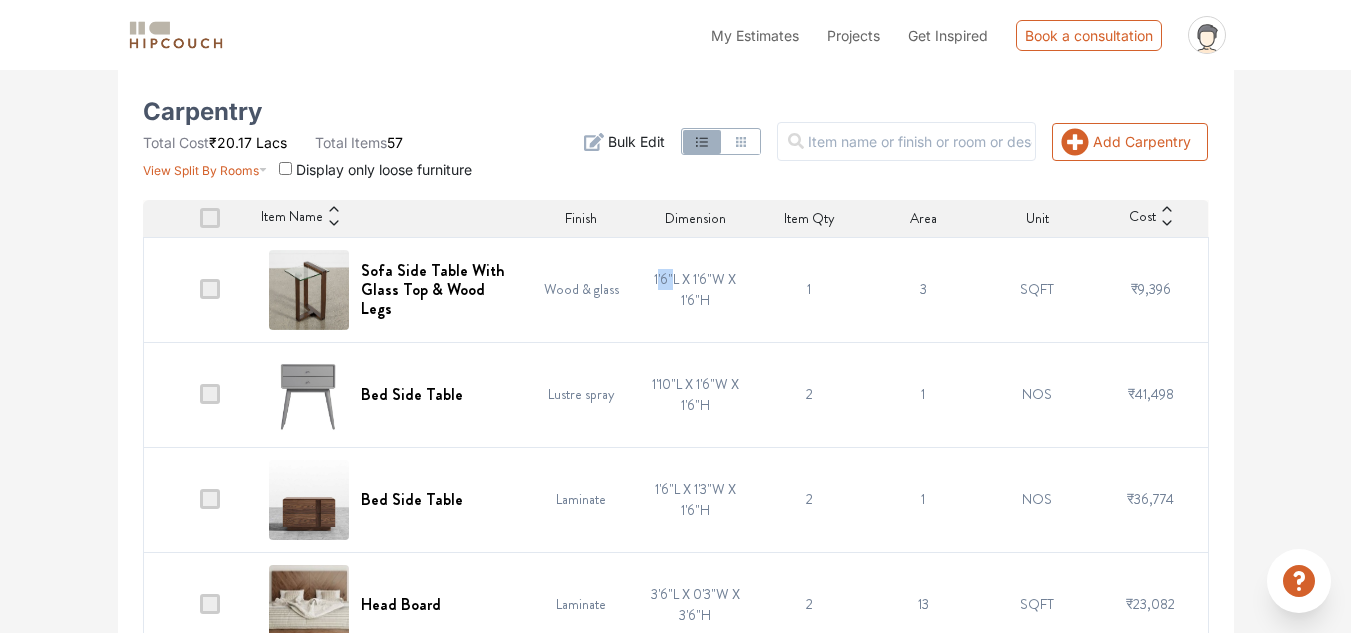 drag, startPoint x: 656, startPoint y: 285, endPoint x: 671, endPoint y: 289, distance: 15.524175 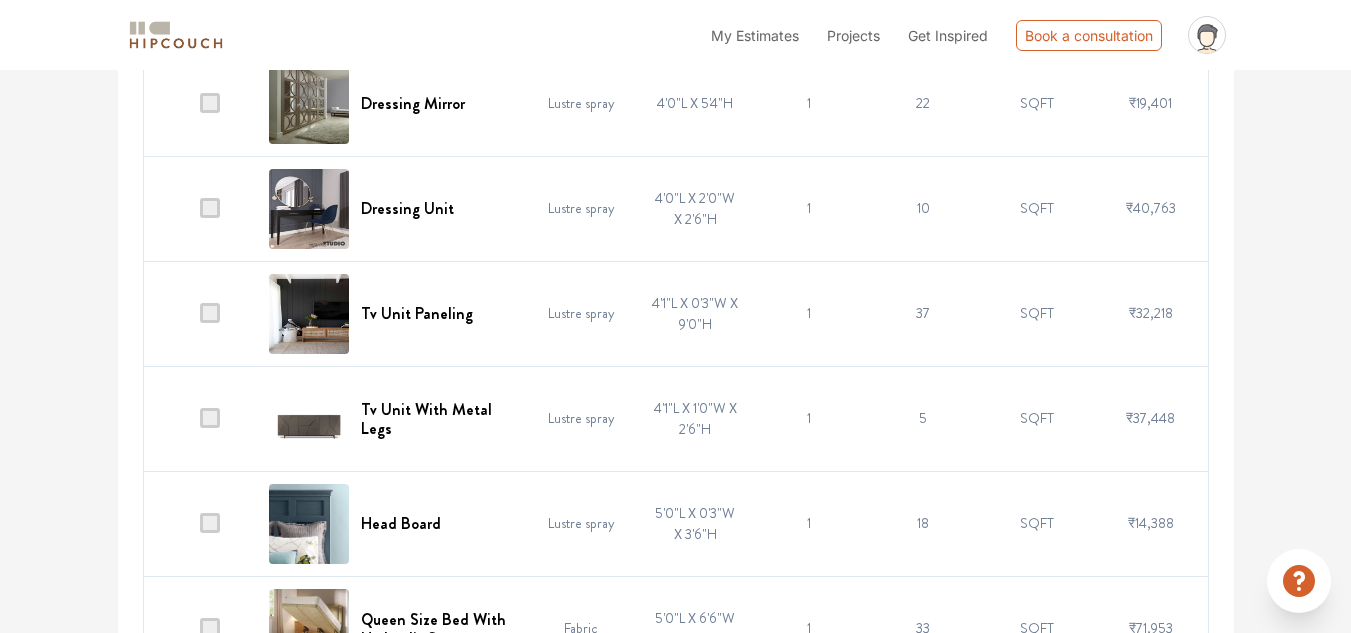 scroll, scrollTop: 4300, scrollLeft: 0, axis: vertical 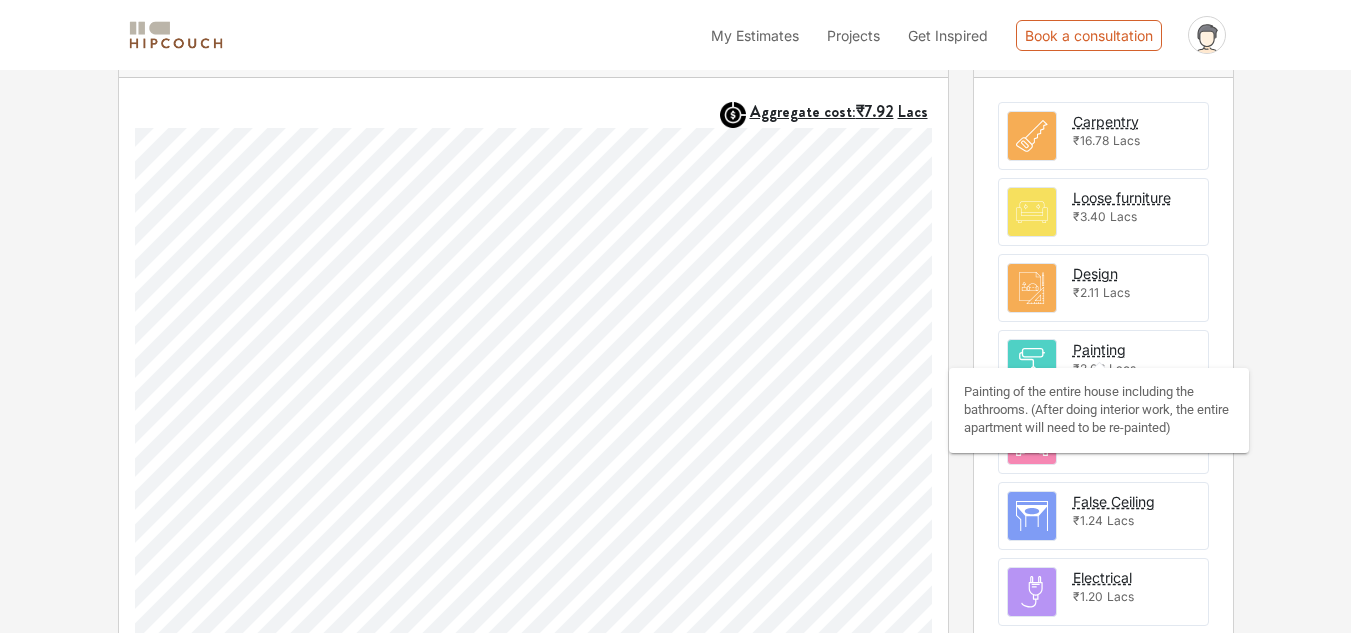 click on "Painting" at bounding box center [1099, 349] 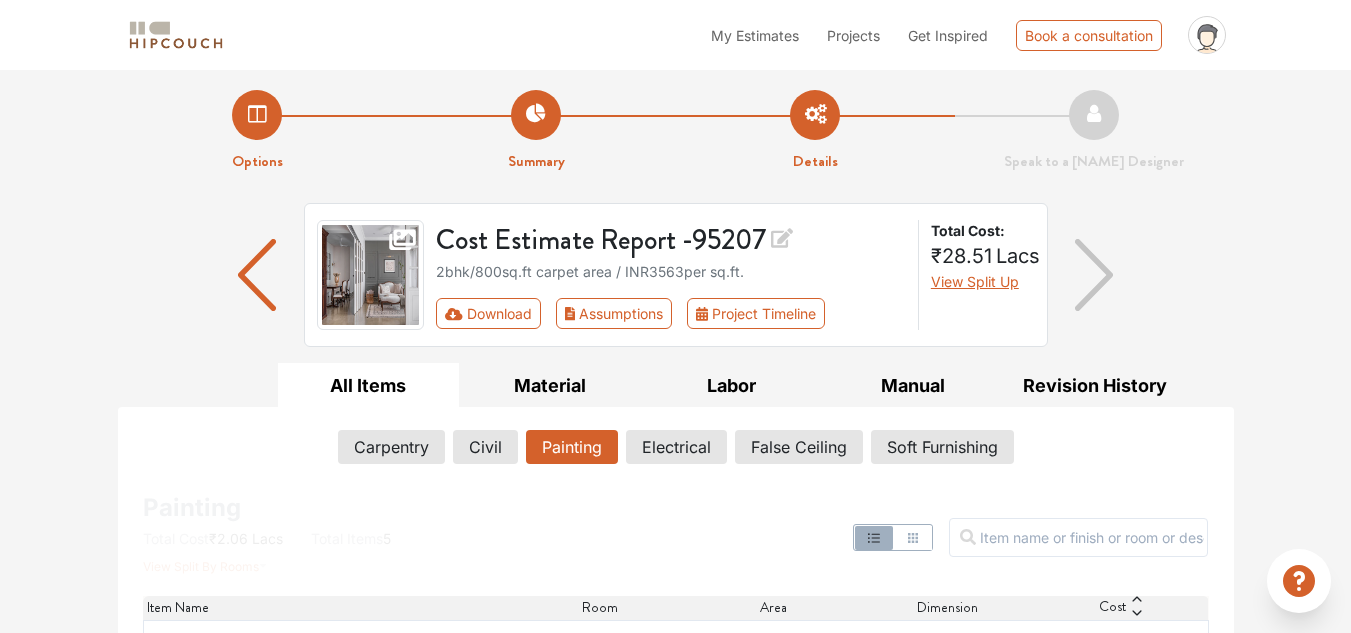 scroll, scrollTop: 0, scrollLeft: 0, axis: both 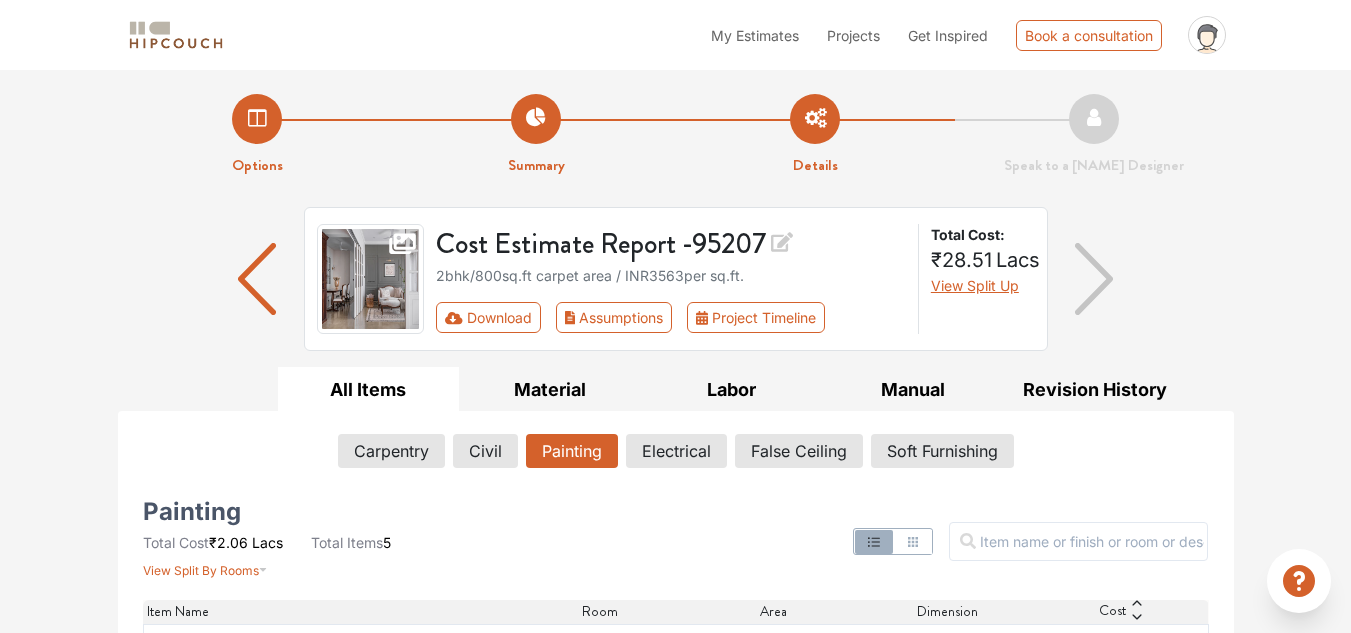 click on "2bhk  /  800  sq.ft carpet area / INR  3563  per sq.ft." at bounding box center (671, 275) 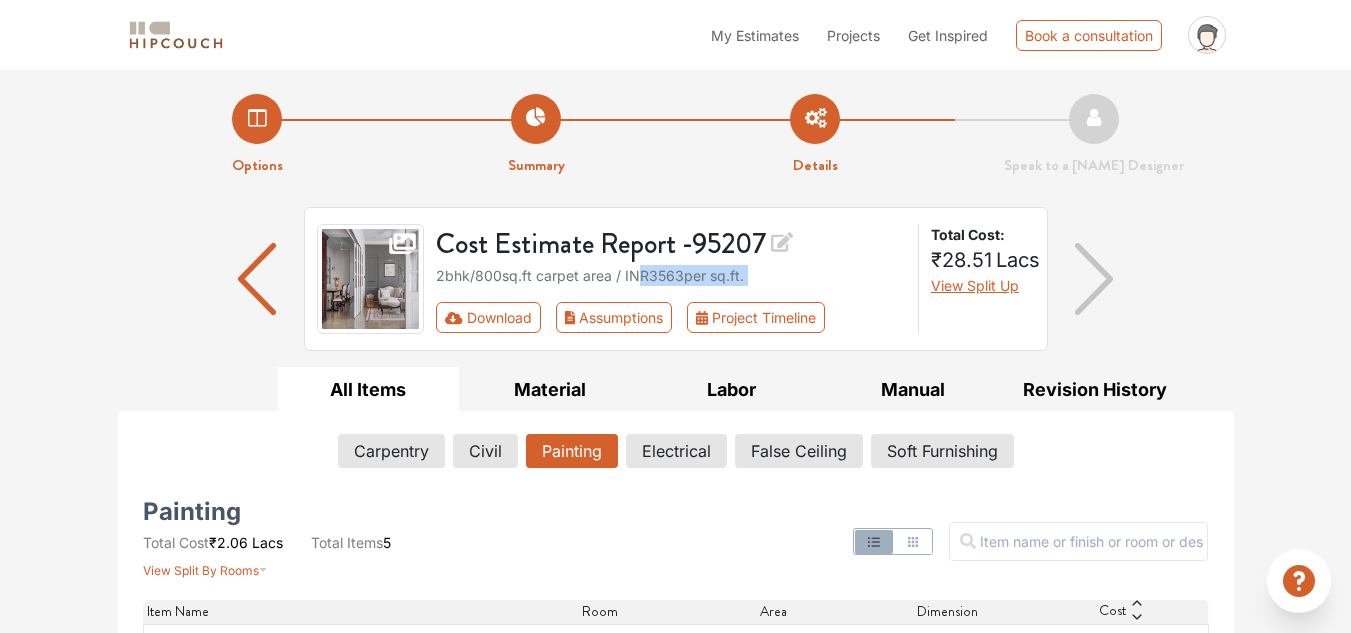 drag, startPoint x: 639, startPoint y: 281, endPoint x: 729, endPoint y: 289, distance: 90.35486 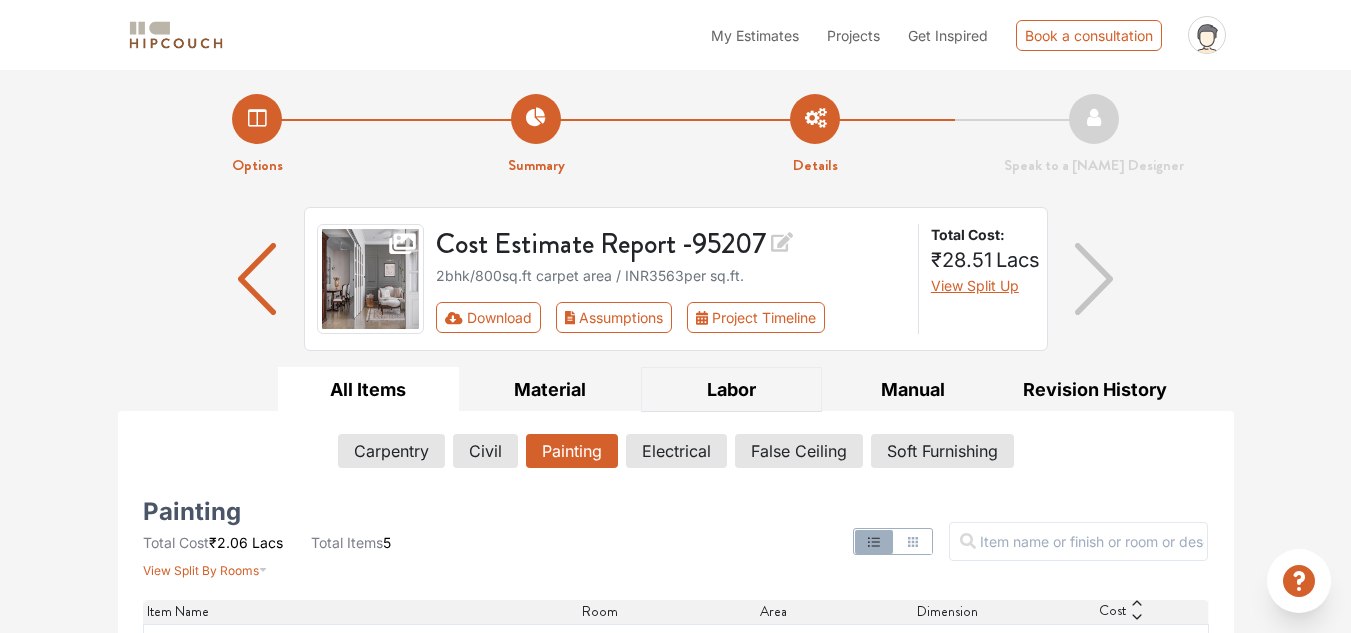 click on "Labor" at bounding box center (732, 389) 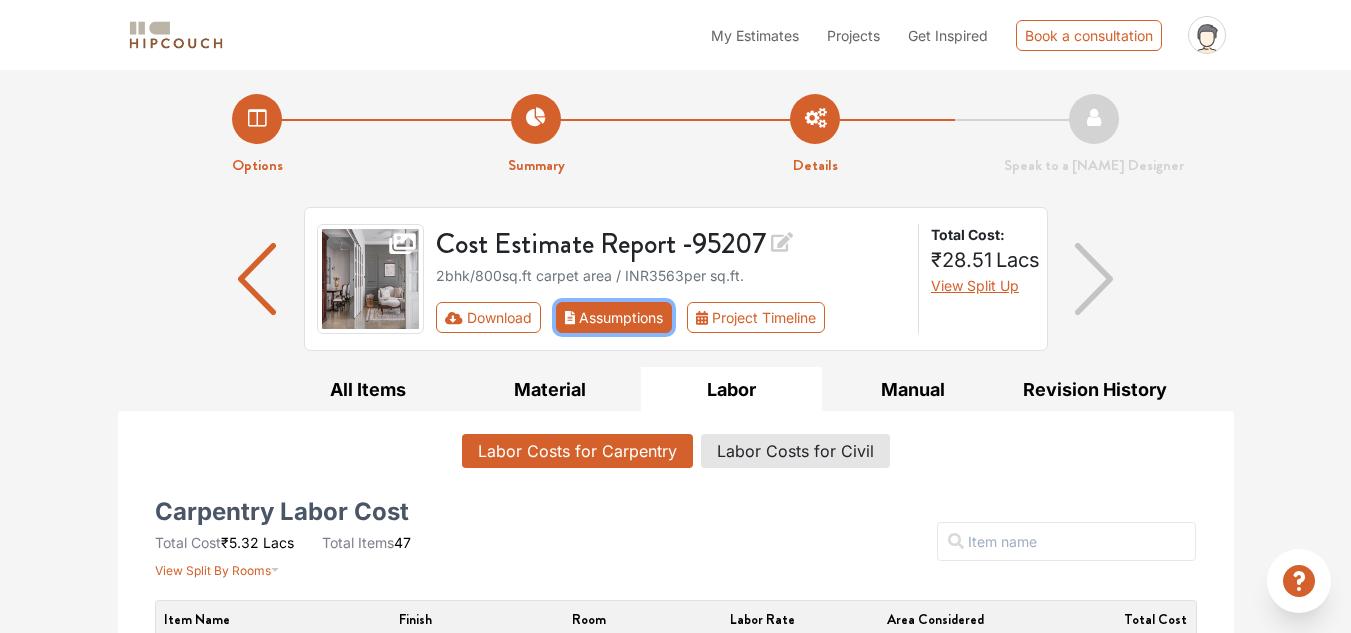 click on "Assumptions" at bounding box center [614, 317] 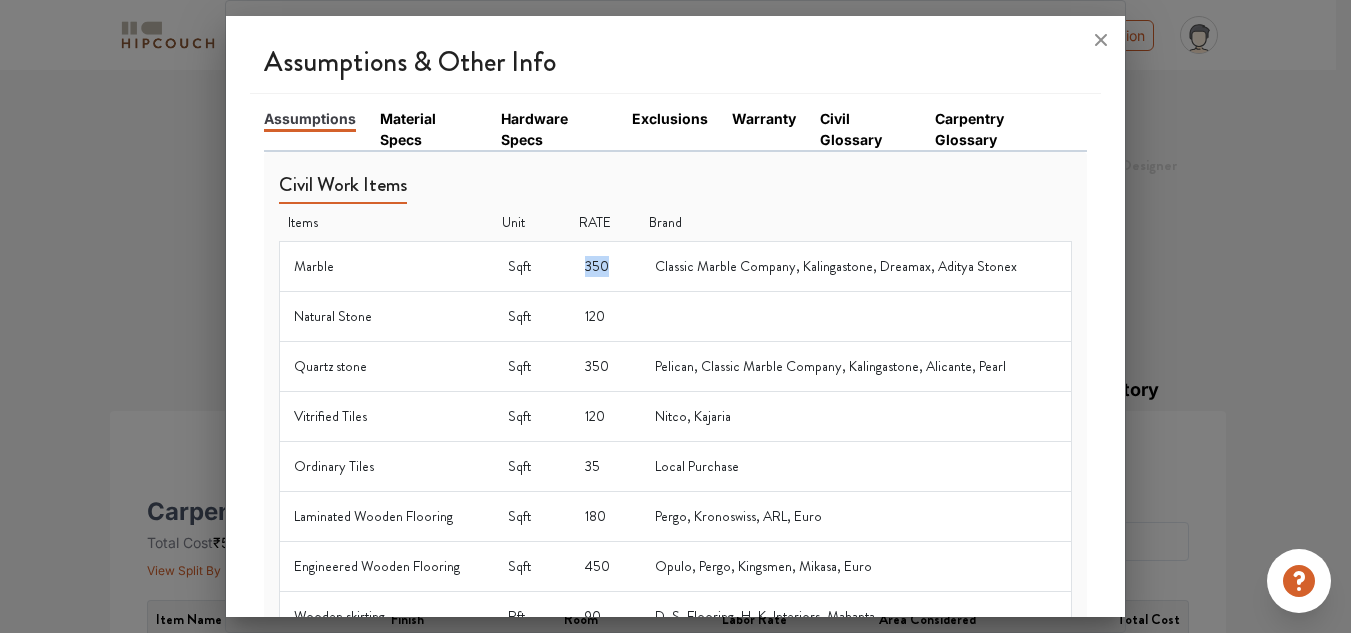 drag, startPoint x: 574, startPoint y: 278, endPoint x: 610, endPoint y: 276, distance: 36.05551 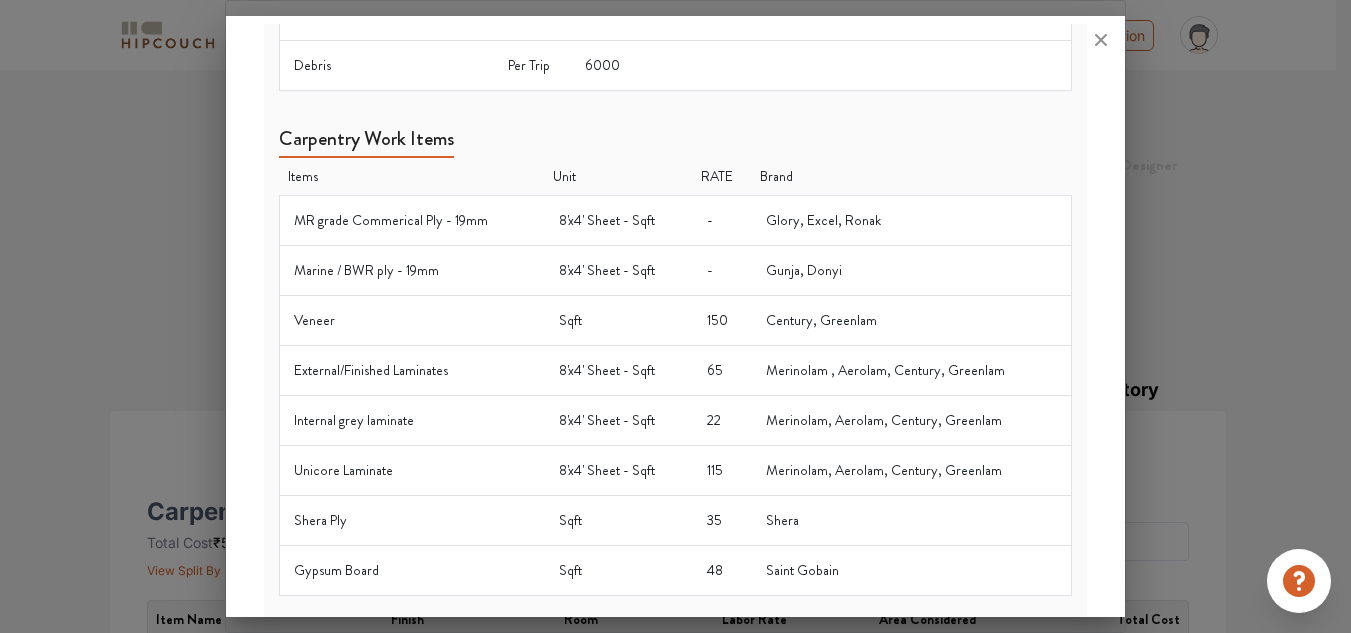 scroll, scrollTop: 800, scrollLeft: 0, axis: vertical 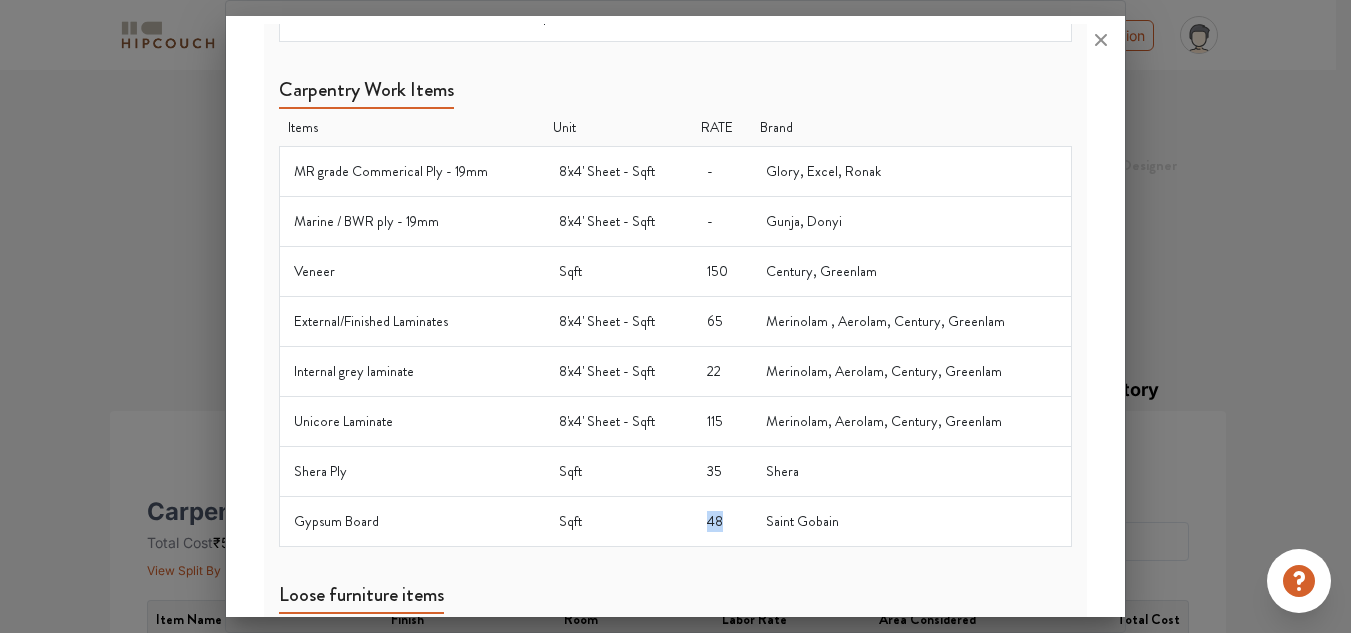 drag, startPoint x: 704, startPoint y: 526, endPoint x: 750, endPoint y: 556, distance: 54.91812 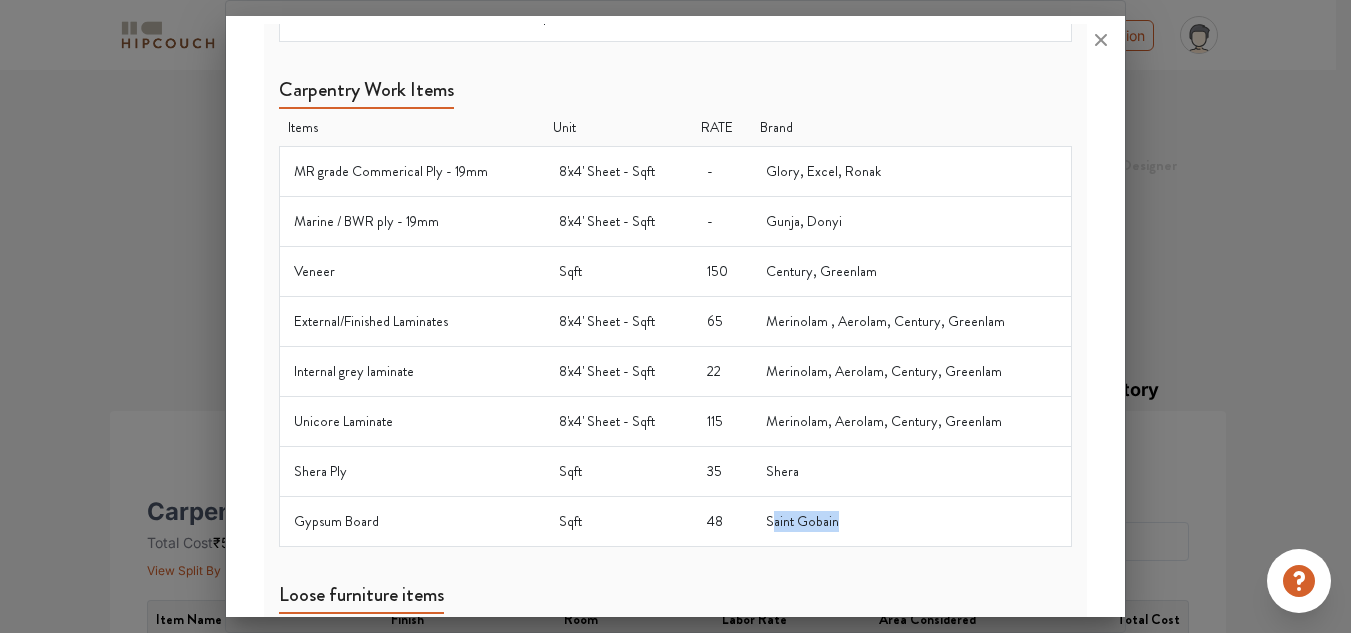 drag, startPoint x: 769, startPoint y: 527, endPoint x: 822, endPoint y: 522, distance: 53.235325 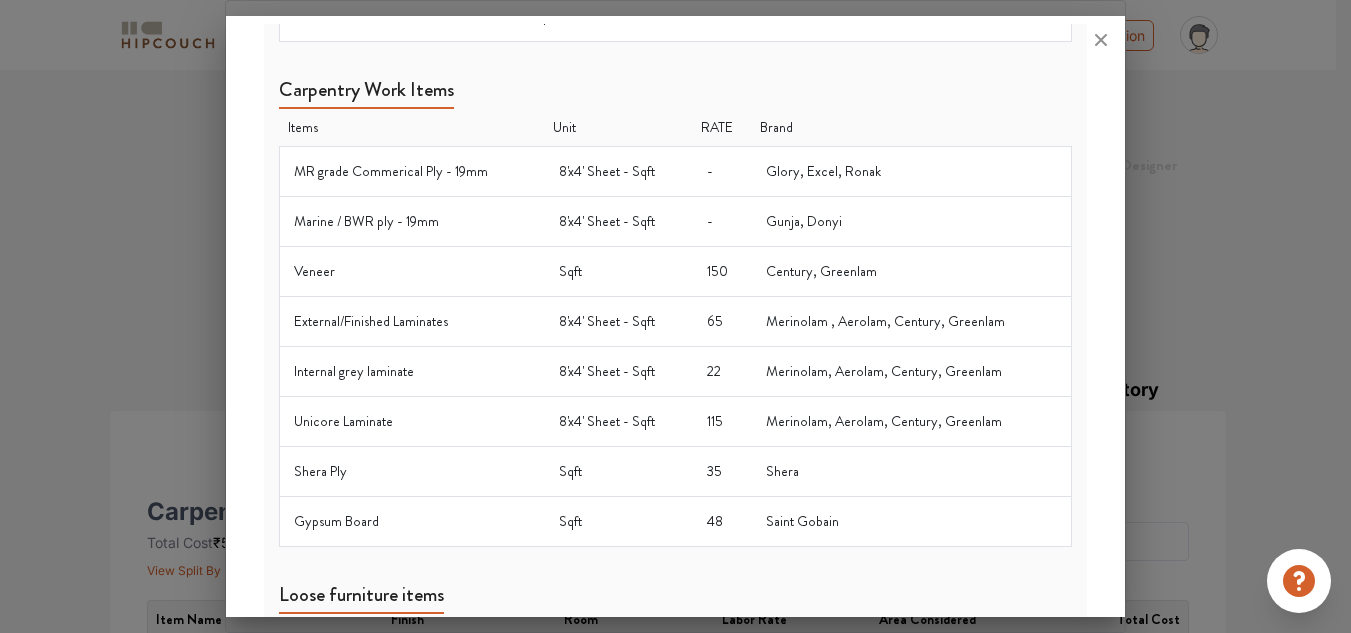 click on "Civil Work Items Items Unit RATE Brand Marble Sqft 350 Classic Marble Company, Kalingastone, Dreamax, Aditya Stonex Natural Stone Sqft 120 Quartz stone Sqft 350 Pelican, Classic Marble Company, Kalingastone, Alicante, Pearl Vitrified Tiles Sqft 120 Nitco, Kajaria Ordinary Tiles Sqft 35 Local Purchase Laminated Wooden Flooring Sqft 180 Pergo, Kronoswiss, ARL, Euro Engineered Wooden Flooring Sqft 450 Opulo, Pergo, Kingsmen, Mikasa, Euro Wooden skirting Rft 90 D. S. Flooring, H. K. Interiors, Mahanta Granite Sqft 180 RK Marble, Aravali, ELANZA, BVL Granites Deck Flooring Sqft 250 Sundeck, SS Décor, Surfaces Vinyl Flooring Sqft 105 Wonderfloor, Poly Floor, Premier Polyfilms, Ajantha Debris Per Trip 6000 Carpentry Work Items Items Unit RATE Brand MR grade Commerical Ply - 19mm 8'x4' Sheet - Sqft - Glory, Excel, Ronak Marine / BWR ply - 19mm 8'x4' Sheet - Sqft - Gunja, Donyi Veneer Sqft 150 Century, Greenlam External/Finished Laminates 8'x4' Sheet - Sqft 65 Merinolam , Aerolam, Century, Greenlam 8'x4' Sheet - Sqft" at bounding box center [675, 257] 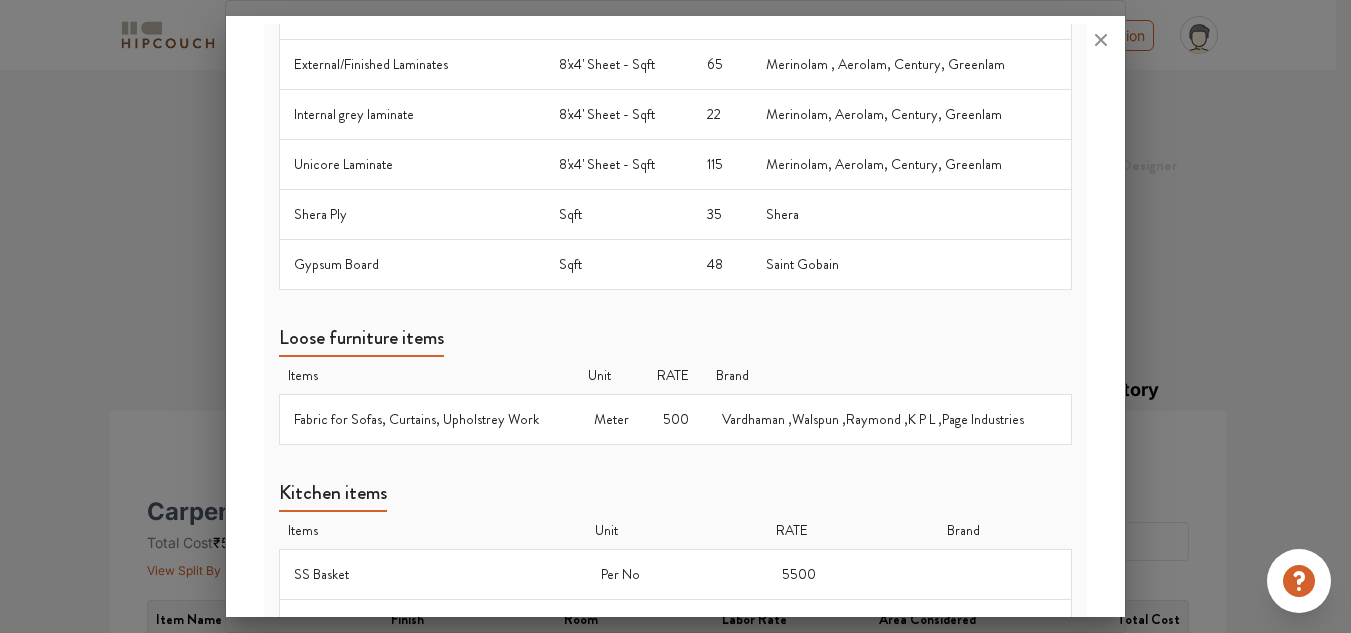 scroll, scrollTop: 1100, scrollLeft: 0, axis: vertical 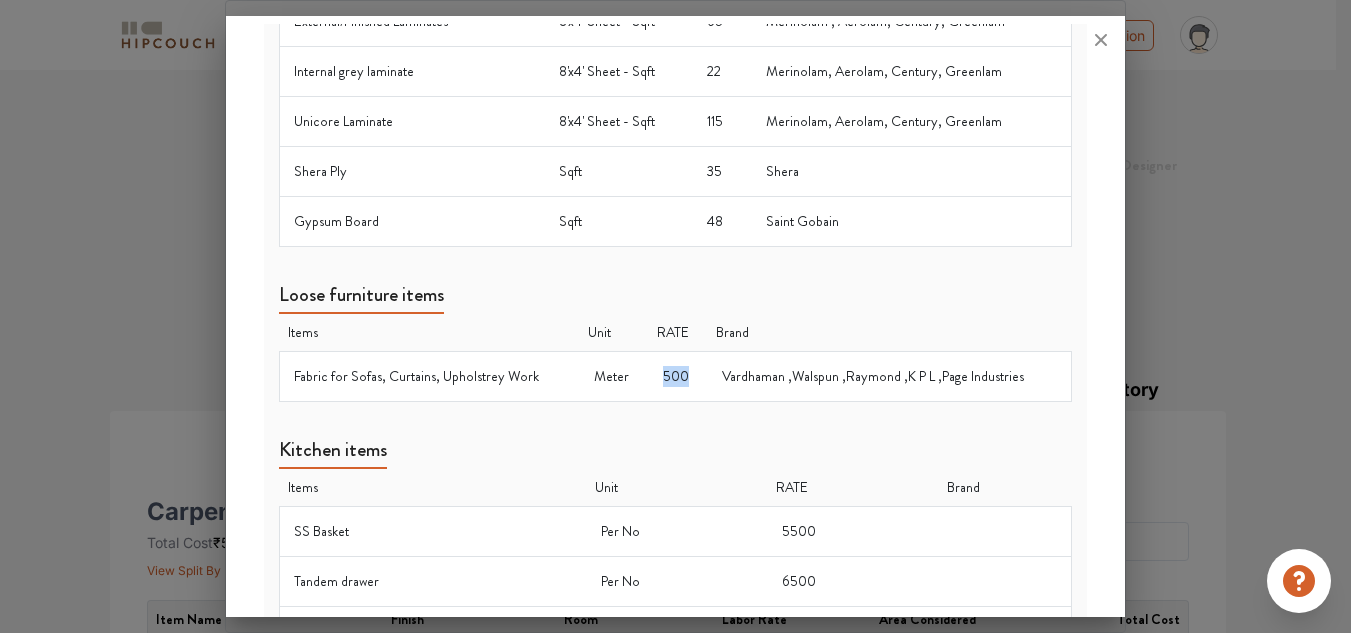 drag, startPoint x: 656, startPoint y: 377, endPoint x: 682, endPoint y: 379, distance: 26.076809 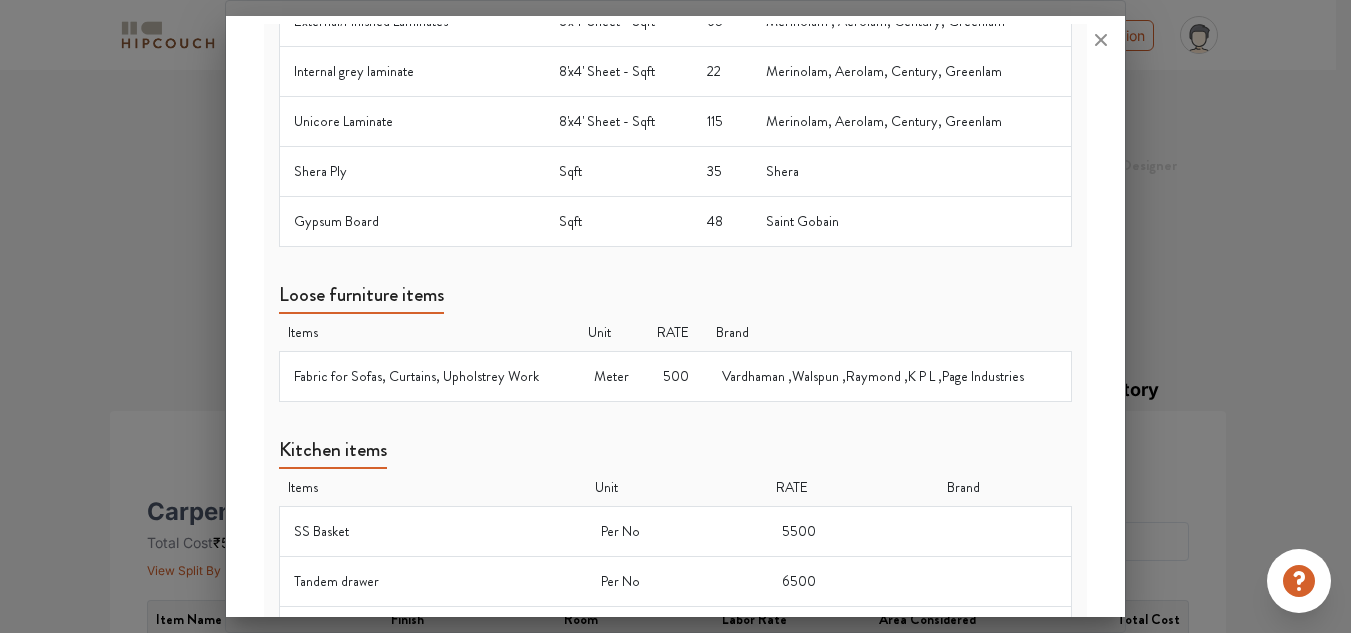 scroll, scrollTop: 1200, scrollLeft: 0, axis: vertical 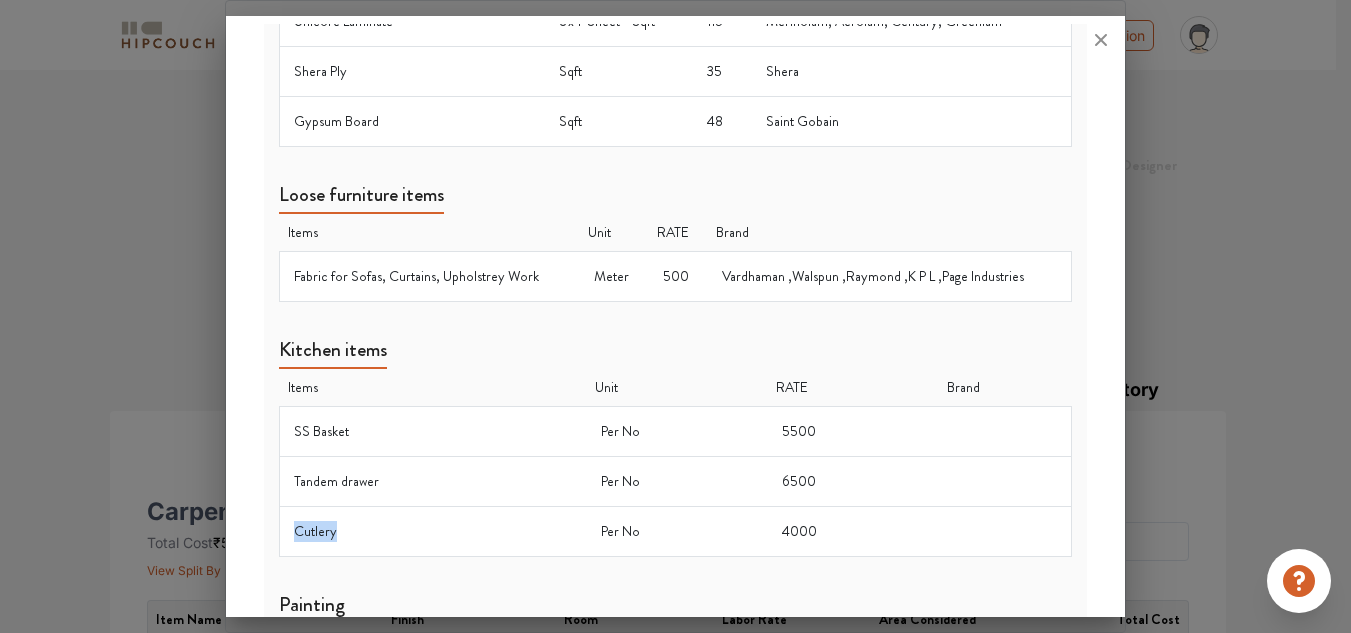 drag, startPoint x: 347, startPoint y: 533, endPoint x: 281, endPoint y: 528, distance: 66.189125 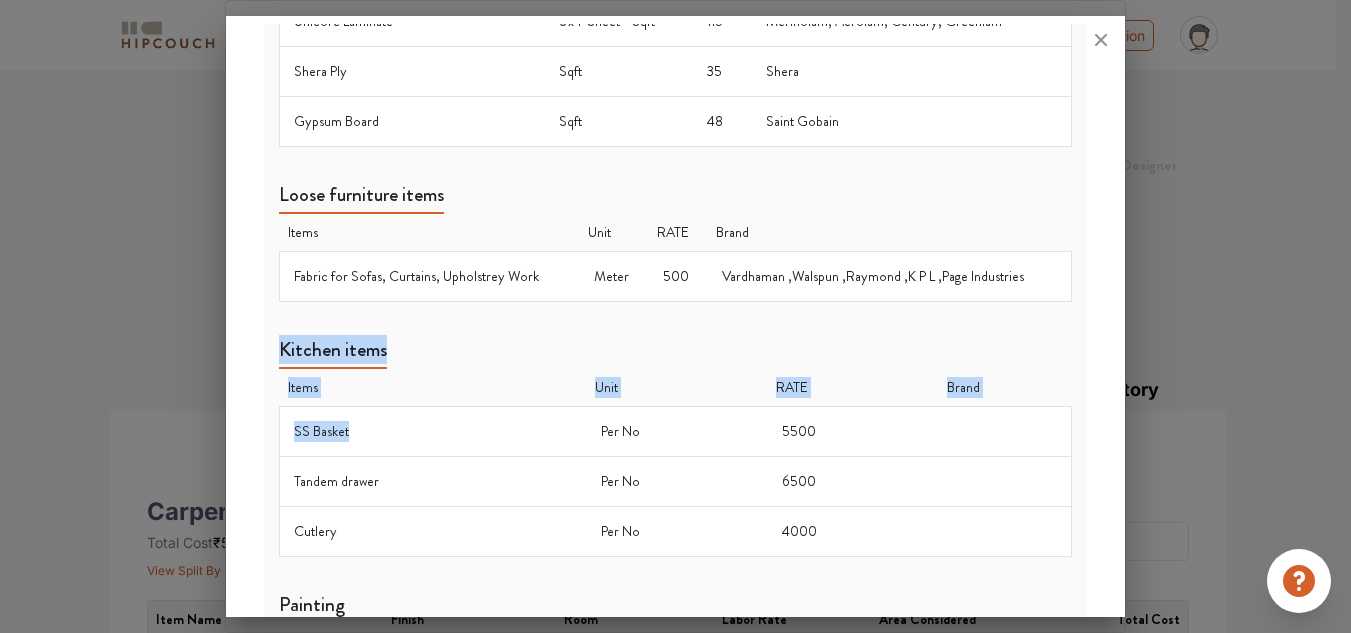 drag, startPoint x: 374, startPoint y: 429, endPoint x: 260, endPoint y: 433, distance: 114.07015 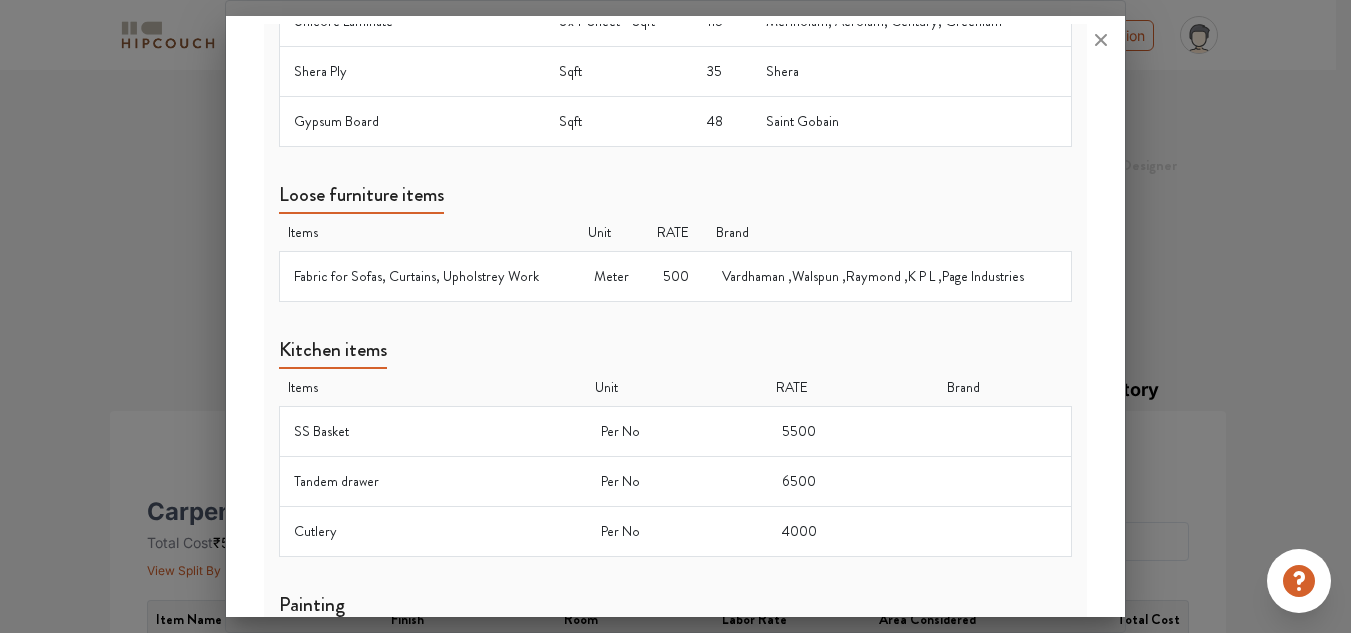 click on "Per No" at bounding box center [677, 532] 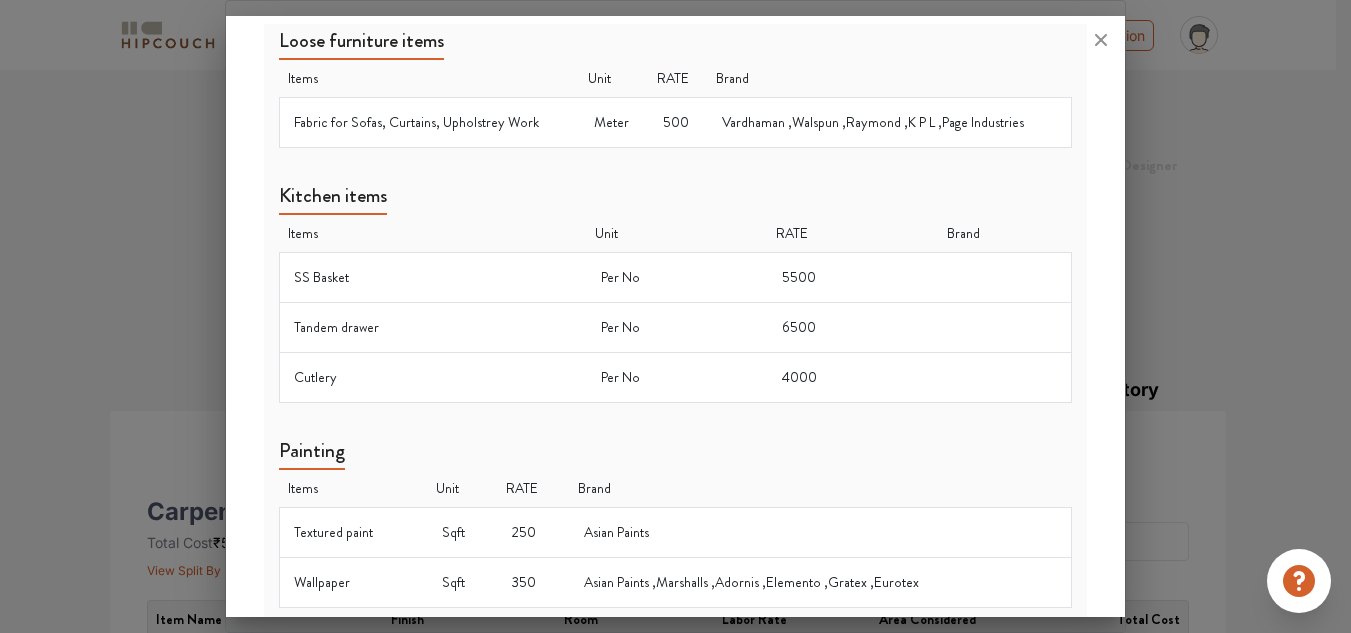 scroll, scrollTop: 1384, scrollLeft: 0, axis: vertical 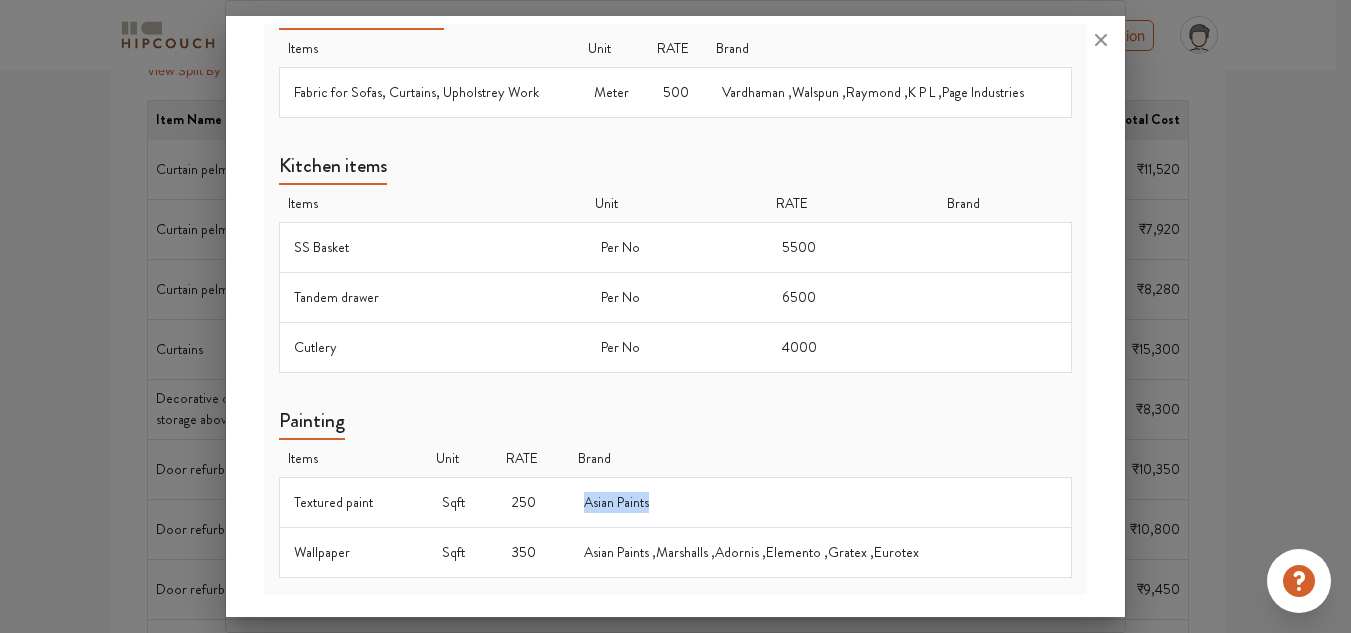 drag, startPoint x: 658, startPoint y: 507, endPoint x: 550, endPoint y: 528, distance: 110.02273 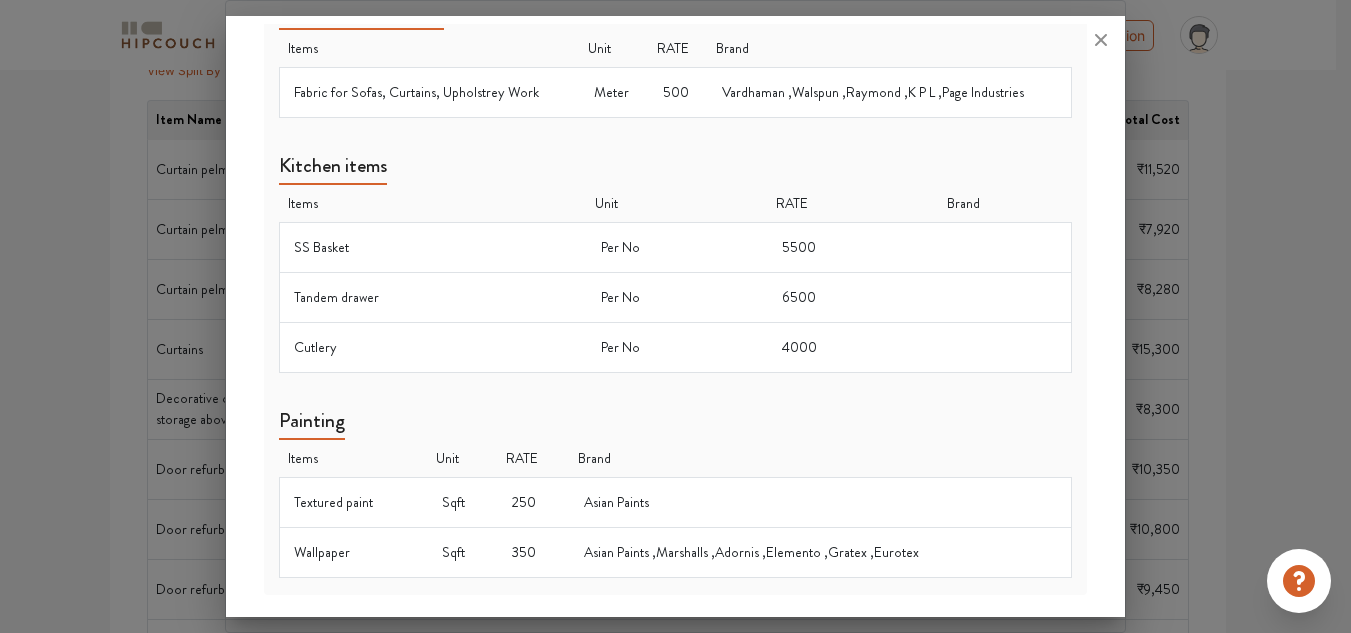 click on "Wallpaper" at bounding box center [354, 553] 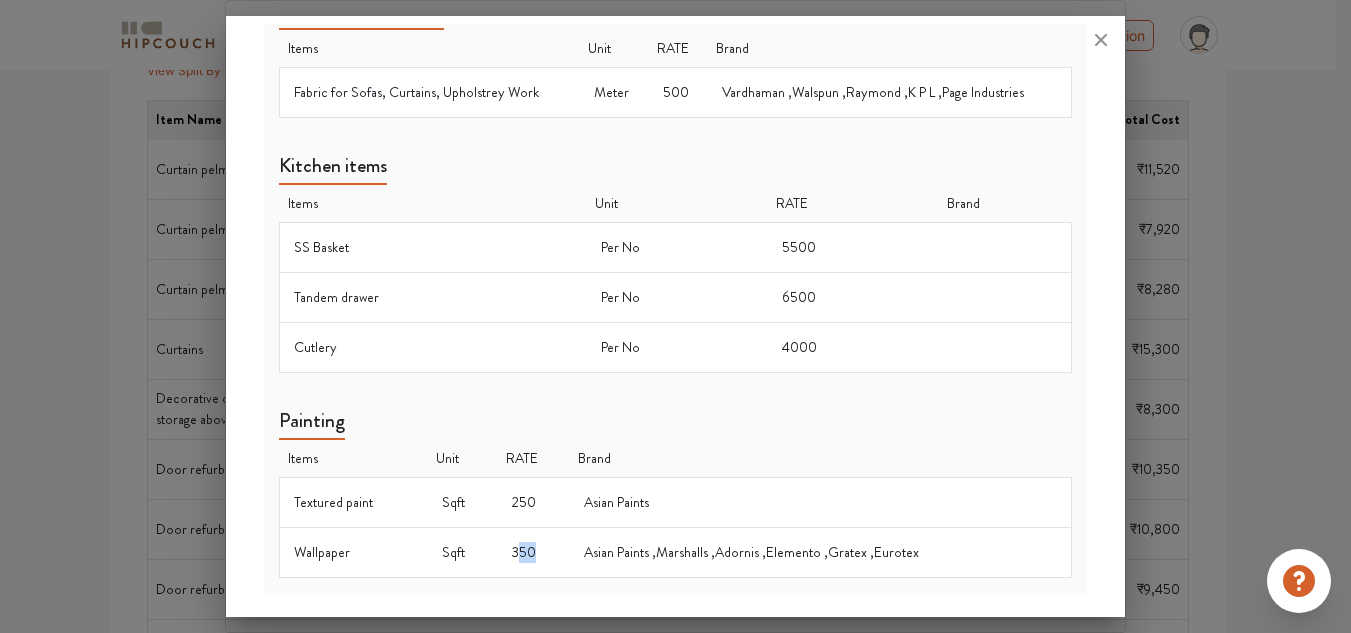 drag, startPoint x: 517, startPoint y: 551, endPoint x: 538, endPoint y: 551, distance: 21 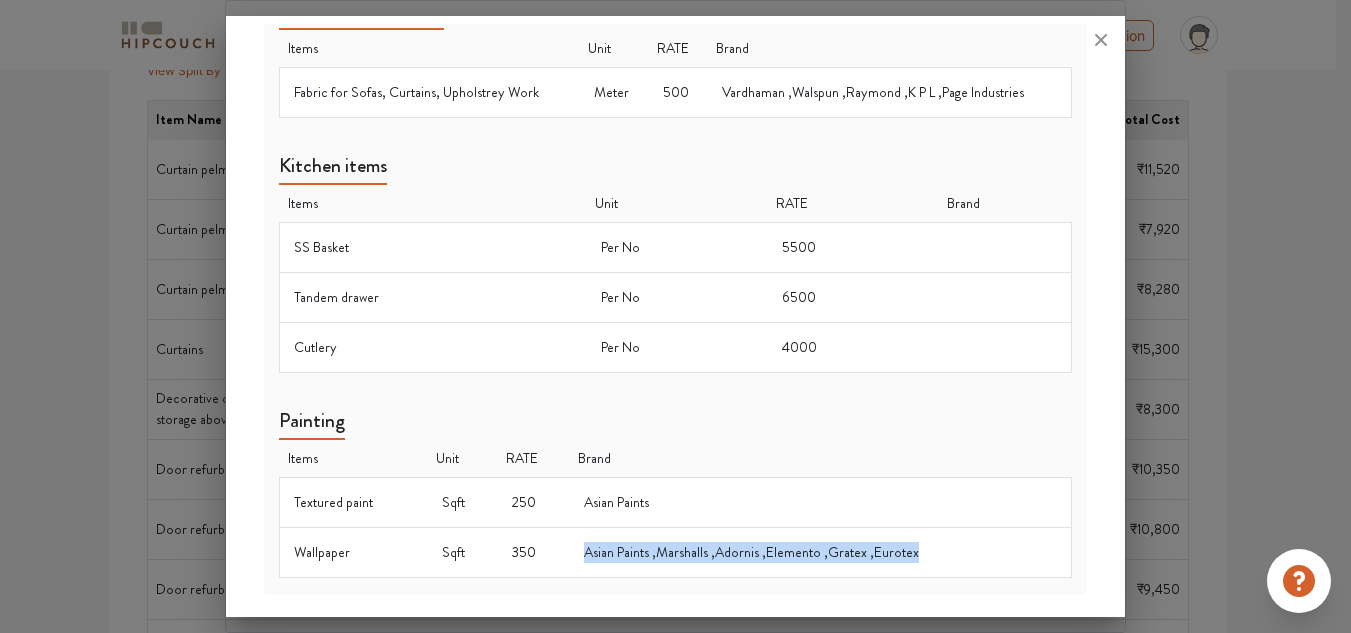 drag, startPoint x: 570, startPoint y: 556, endPoint x: 752, endPoint y: 572, distance: 182.70195 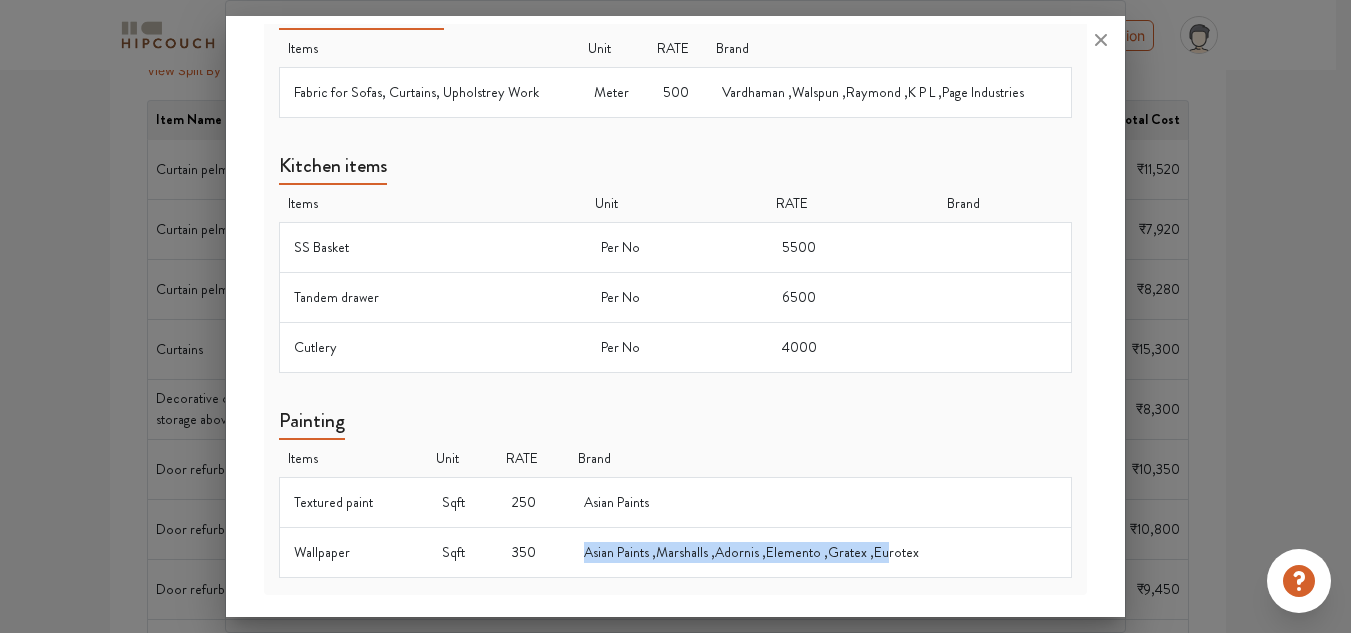 click on "Asian Paints ,Marshalls ,Adornis ,Elemento ,Gratex ,Eurotex" at bounding box center [820, 553] 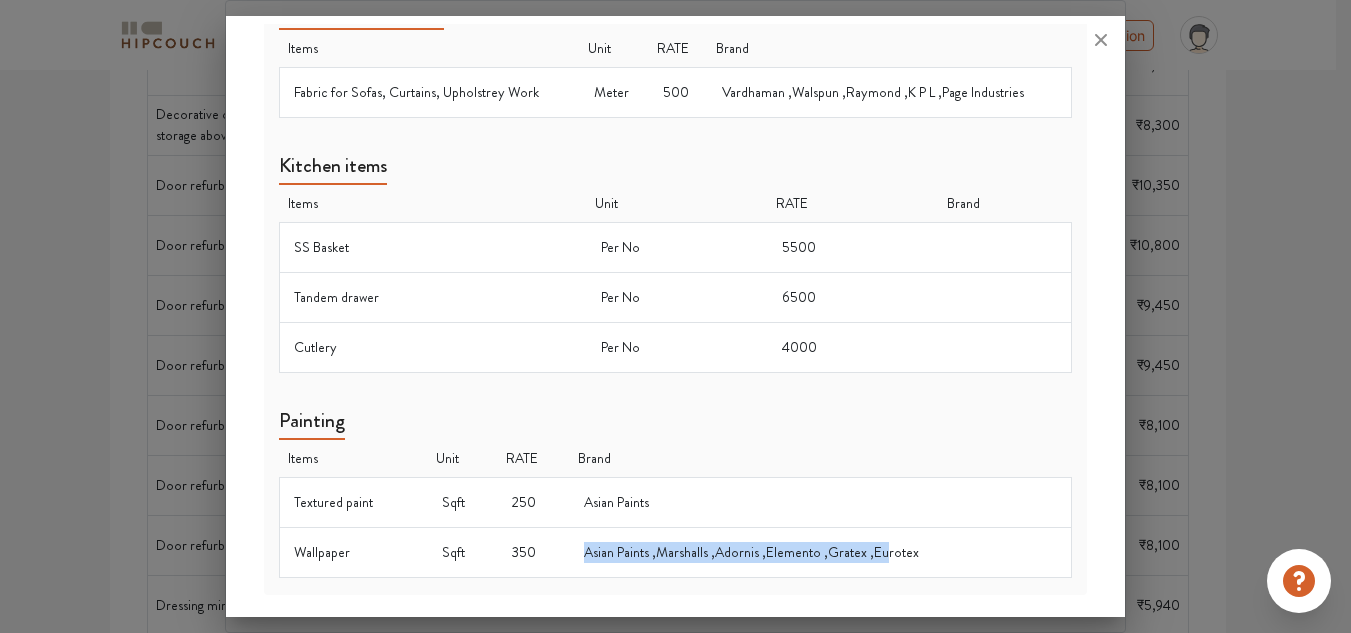 scroll, scrollTop: 800, scrollLeft: 0, axis: vertical 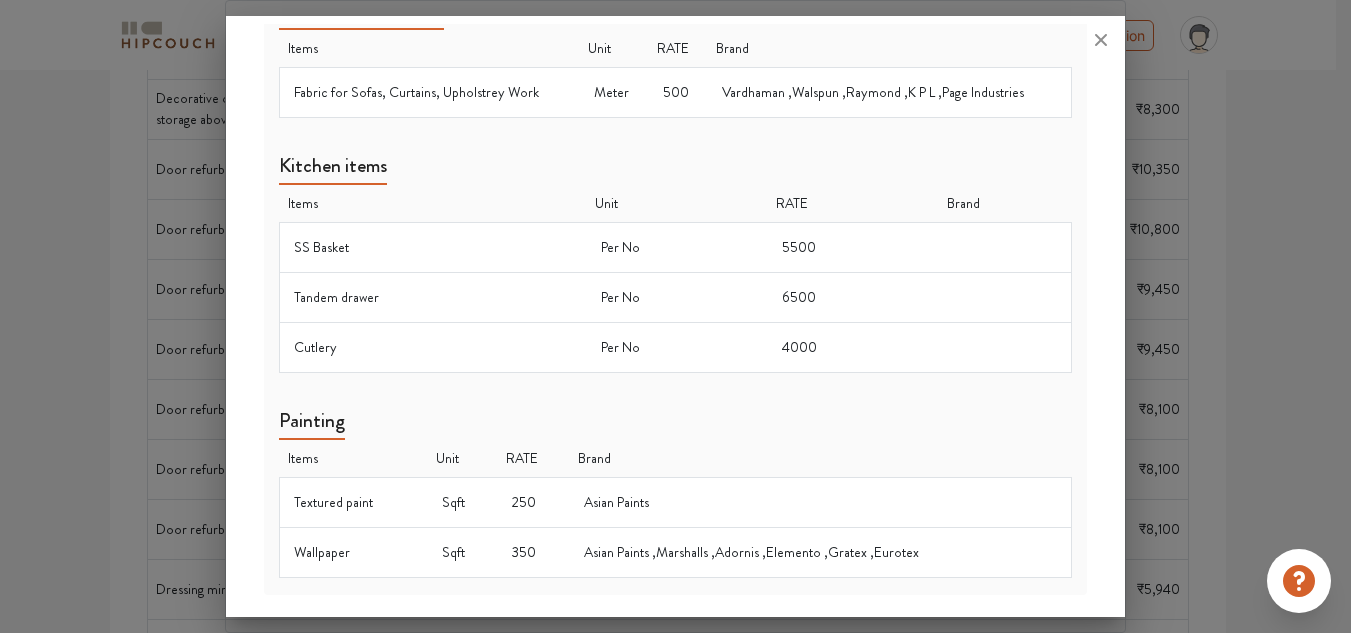 click at bounding box center (675, 40) 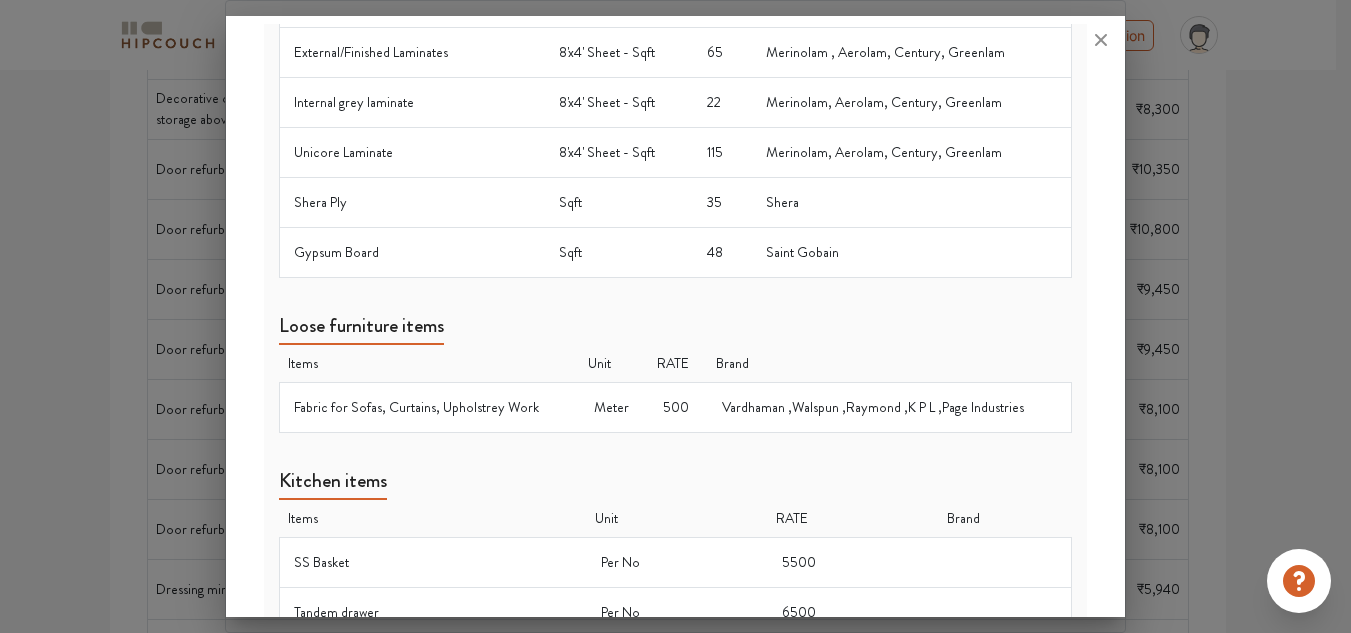scroll, scrollTop: 784, scrollLeft: 0, axis: vertical 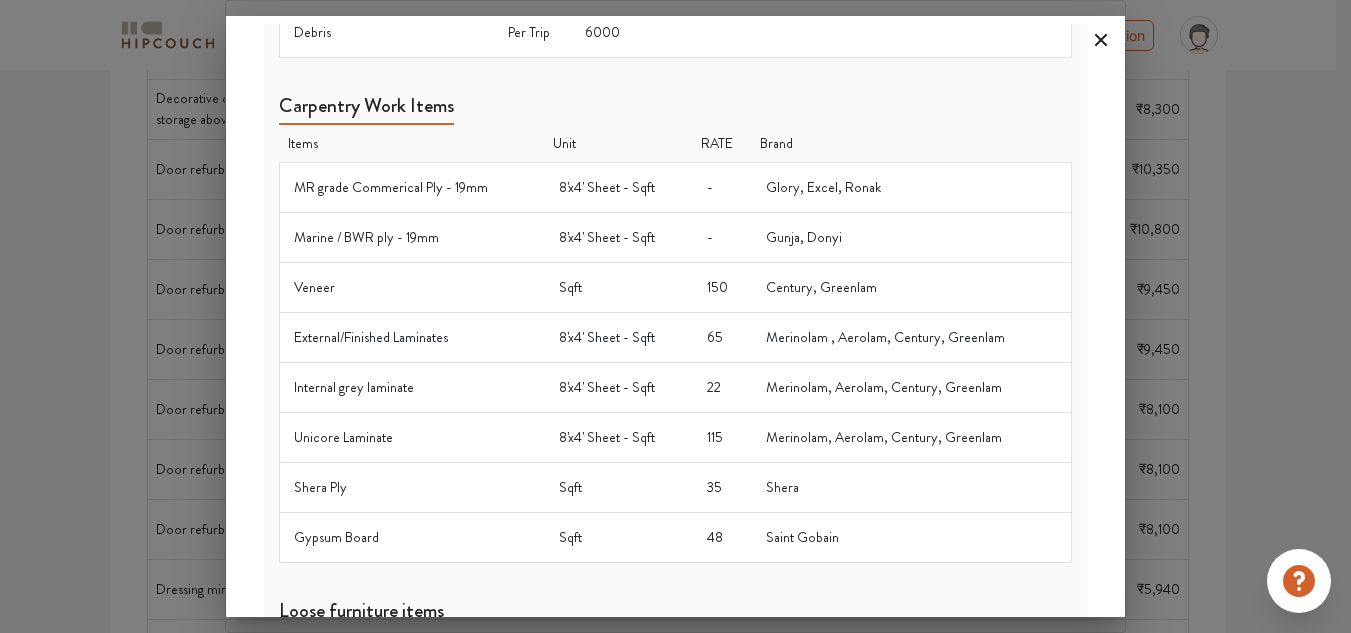 click 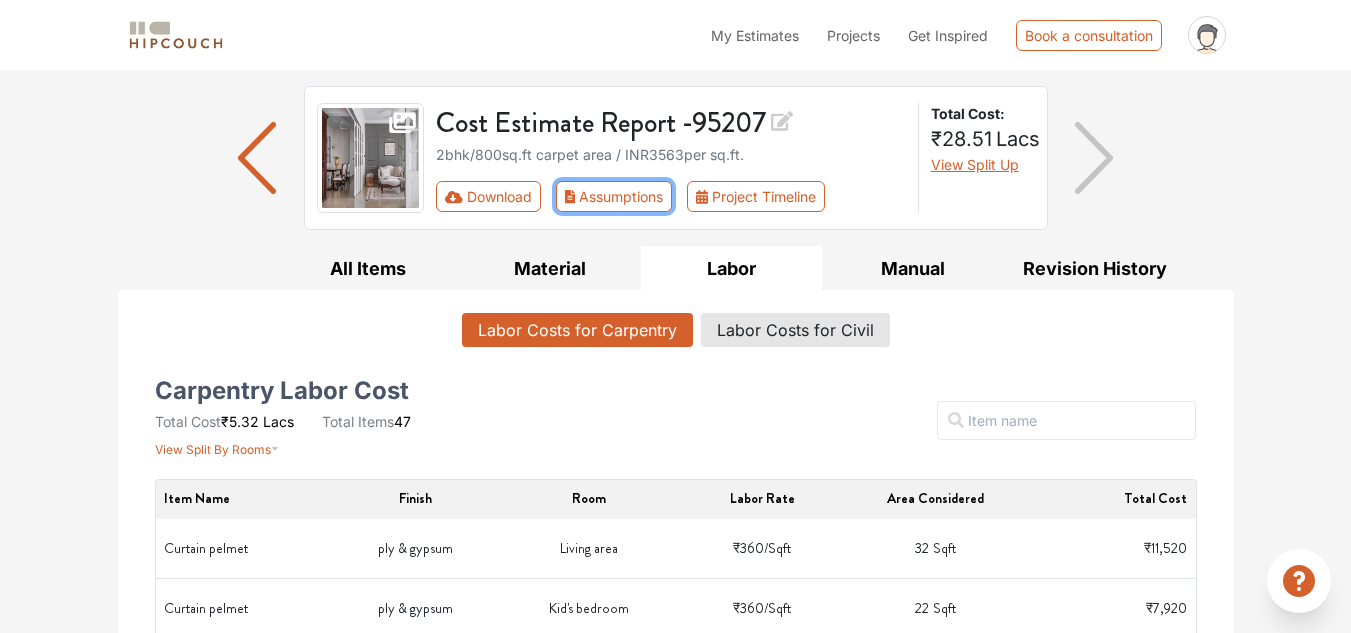 scroll, scrollTop: 0, scrollLeft: 0, axis: both 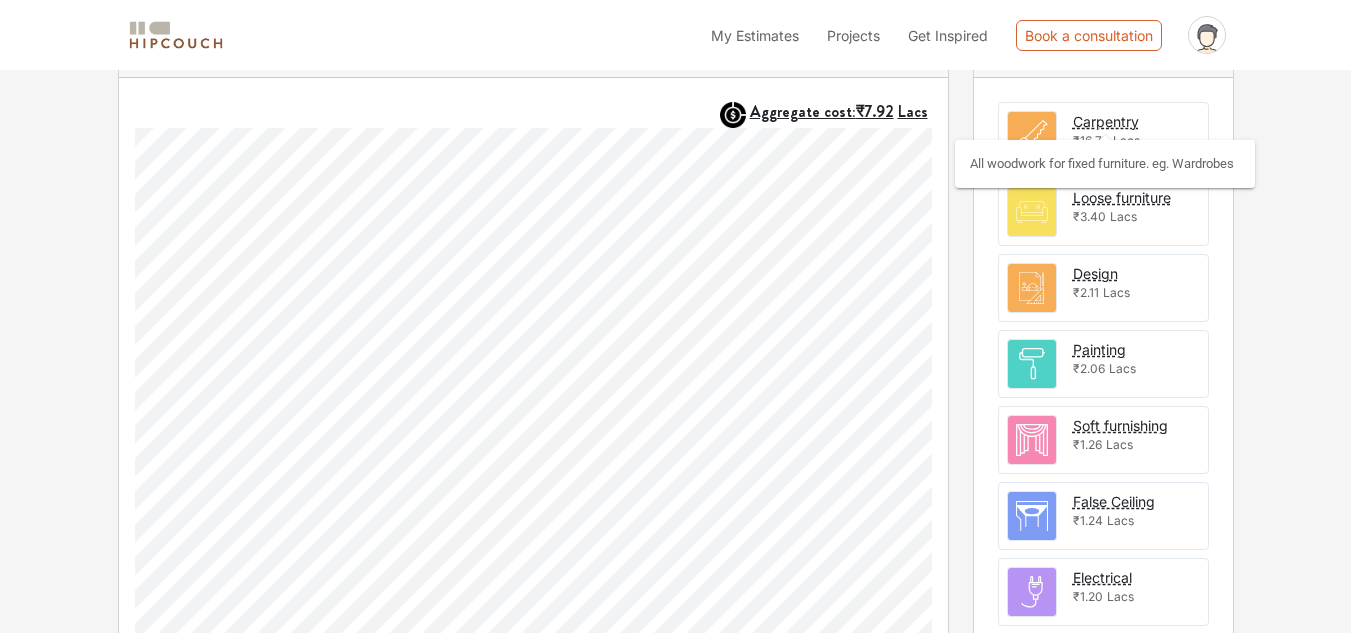 click on "Carpentry" at bounding box center [1106, 121] 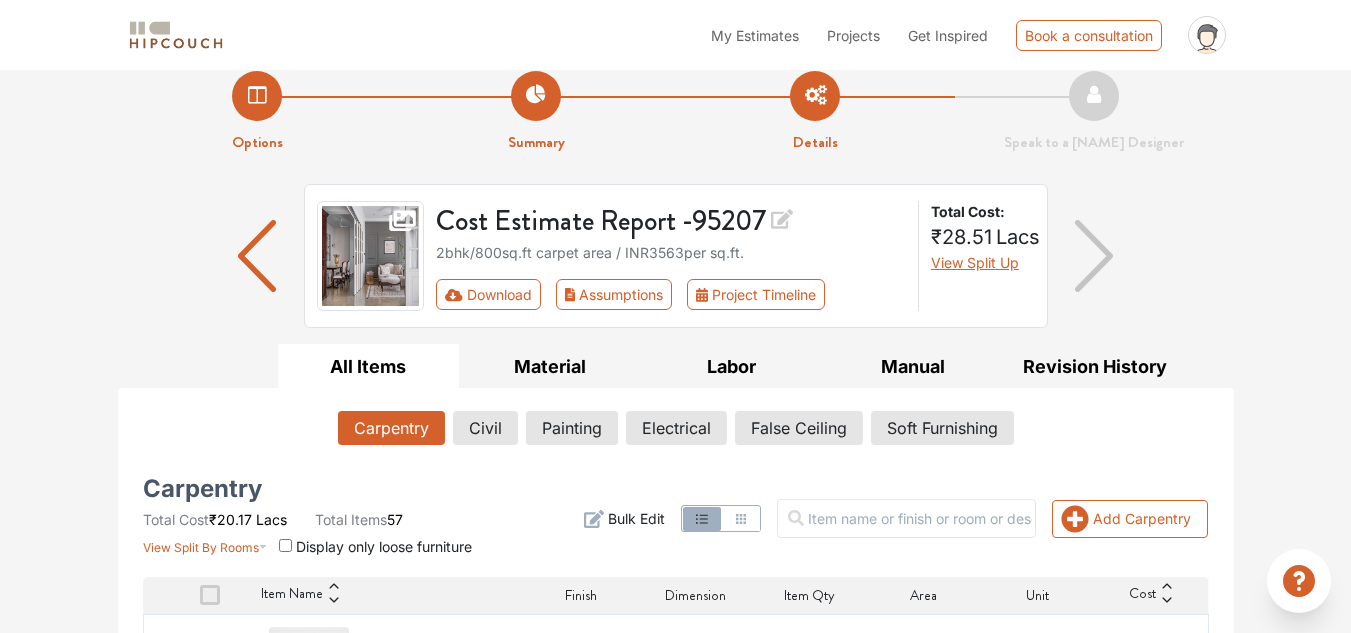scroll, scrollTop: 0, scrollLeft: 0, axis: both 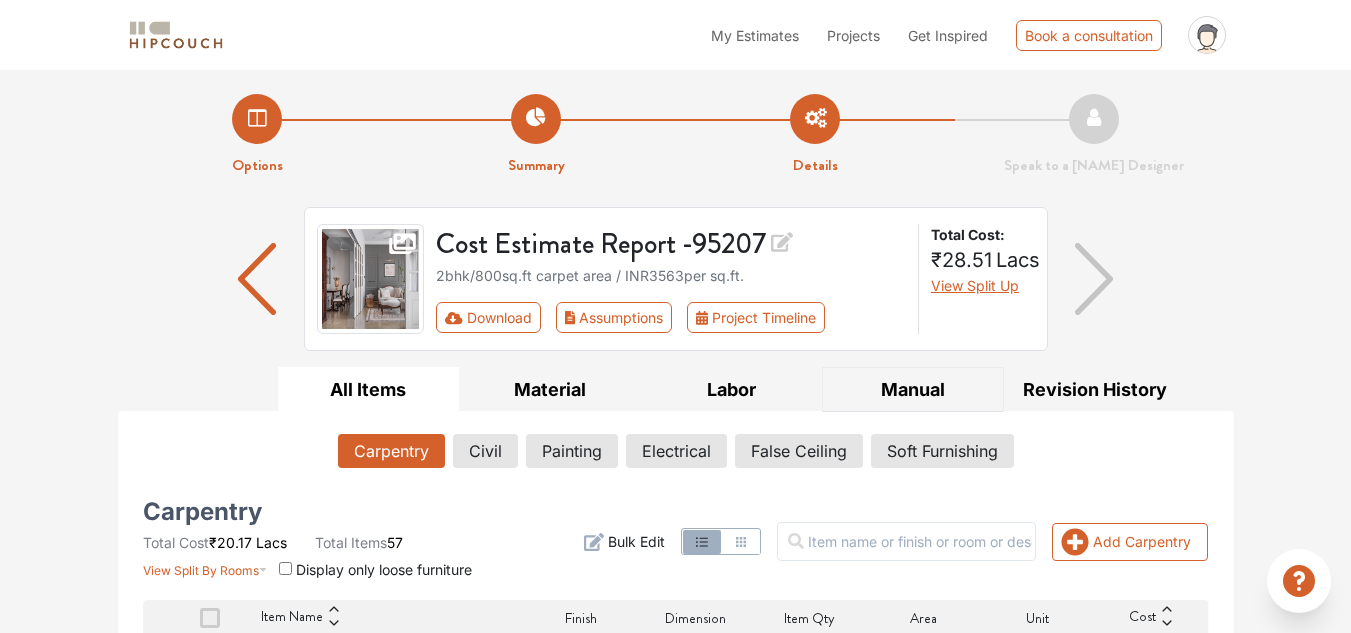click on "Manual" at bounding box center [913, 389] 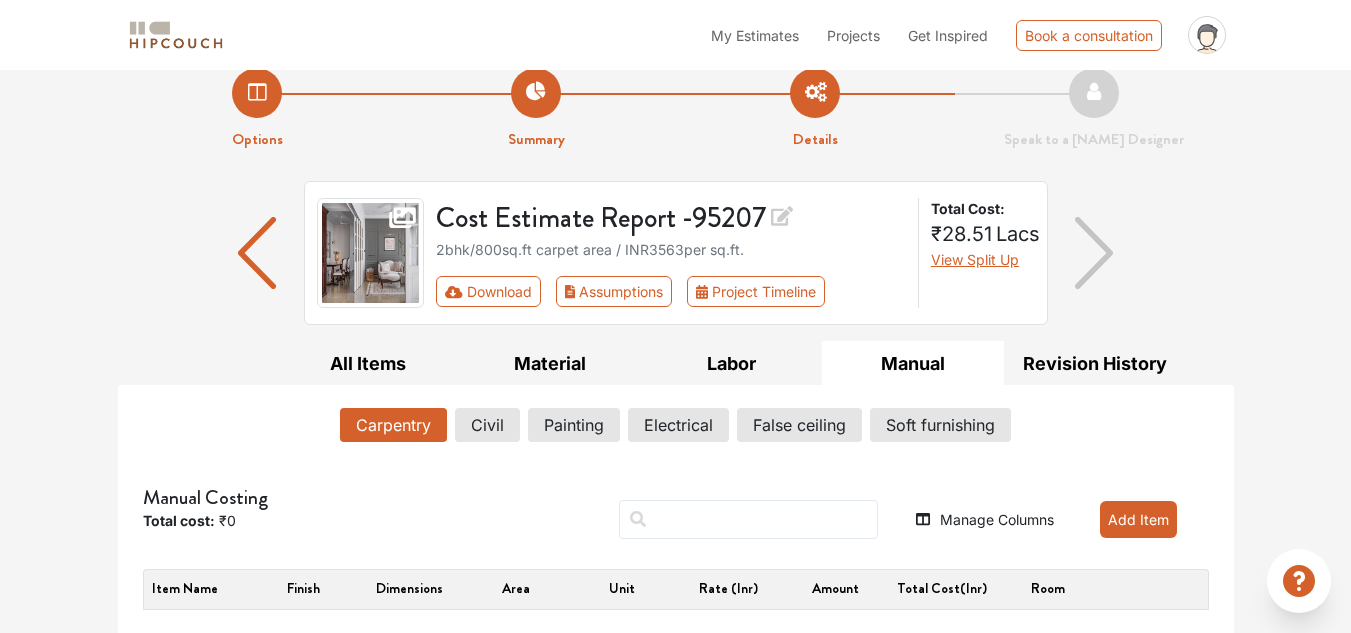 scroll, scrollTop: 34, scrollLeft: 0, axis: vertical 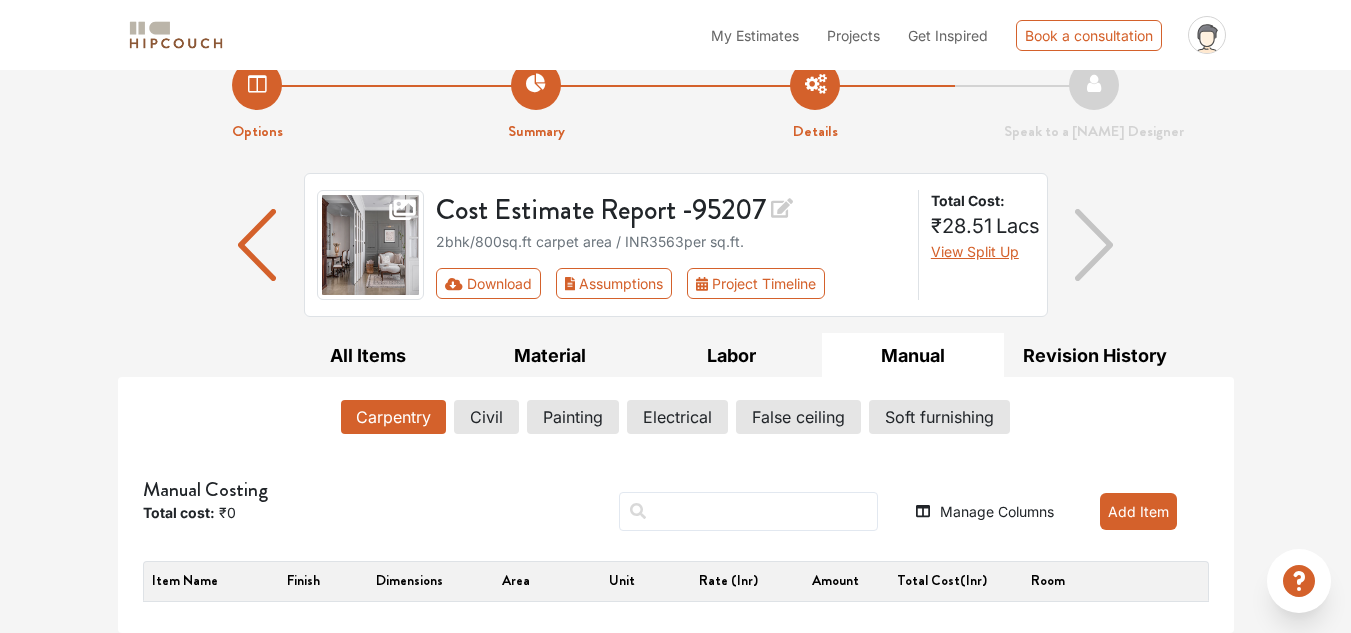 click on "Carpentry" at bounding box center [393, 417] 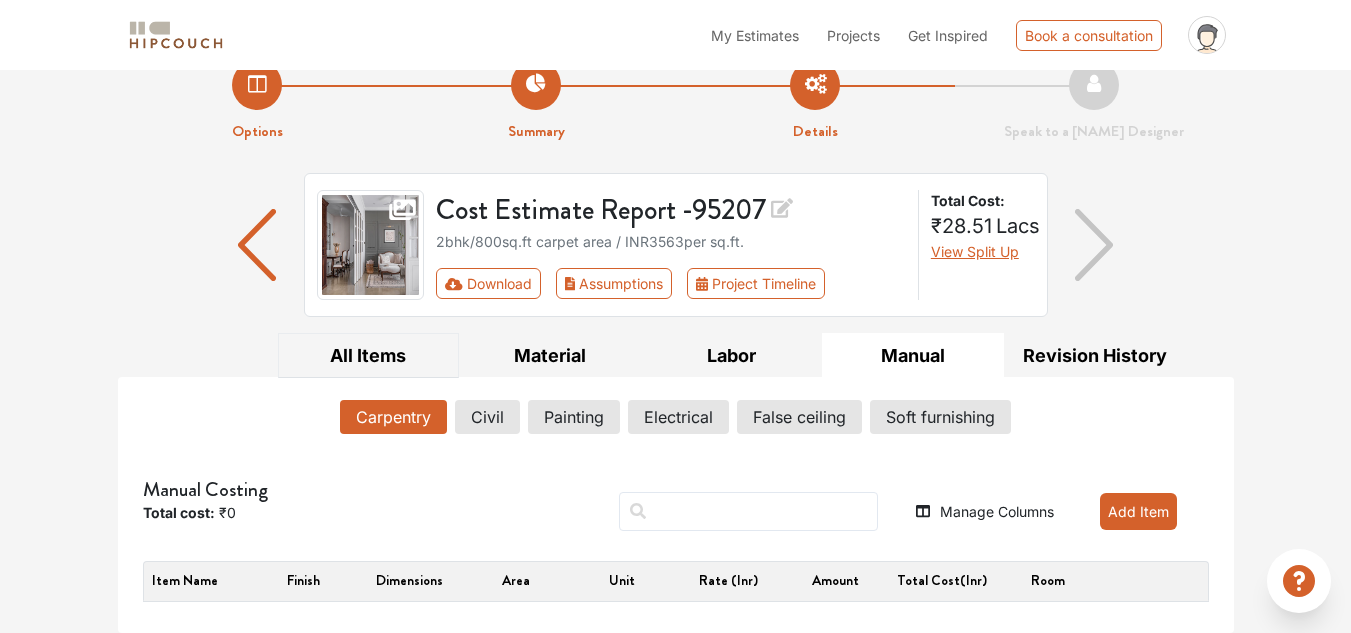 click on "All Items" at bounding box center (369, 355) 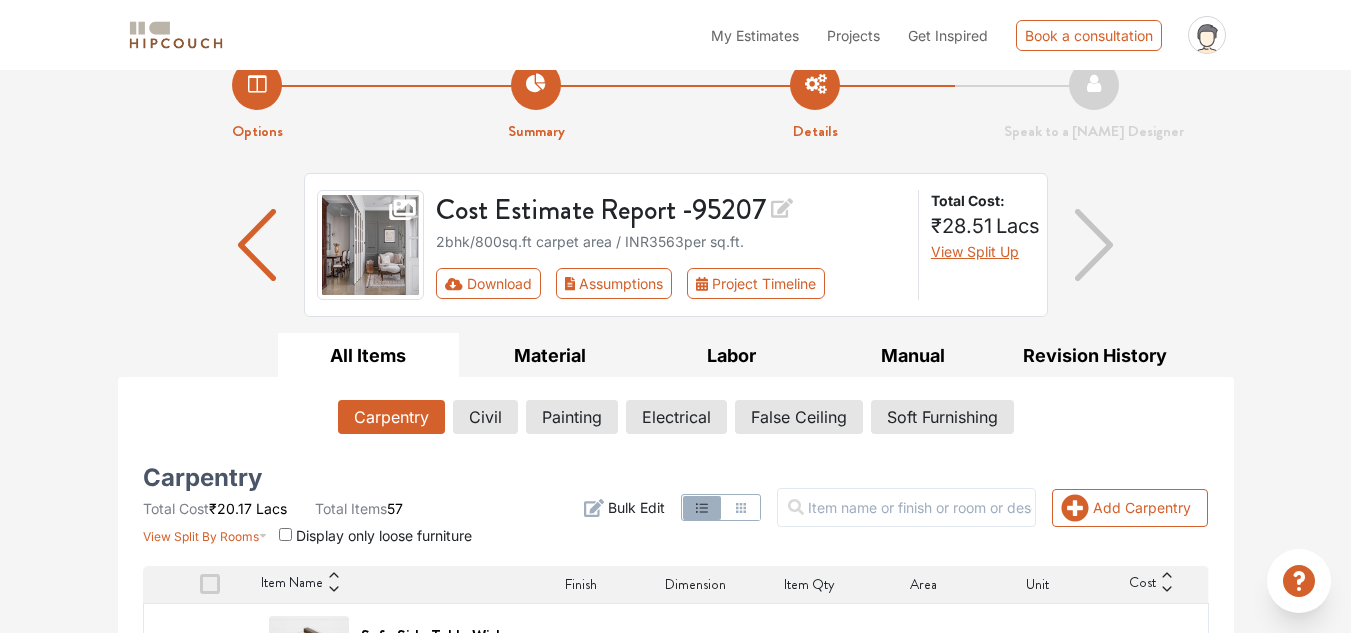 click on "Add Carpentry Filter Bulk Edit" at bounding box center (857, 508) 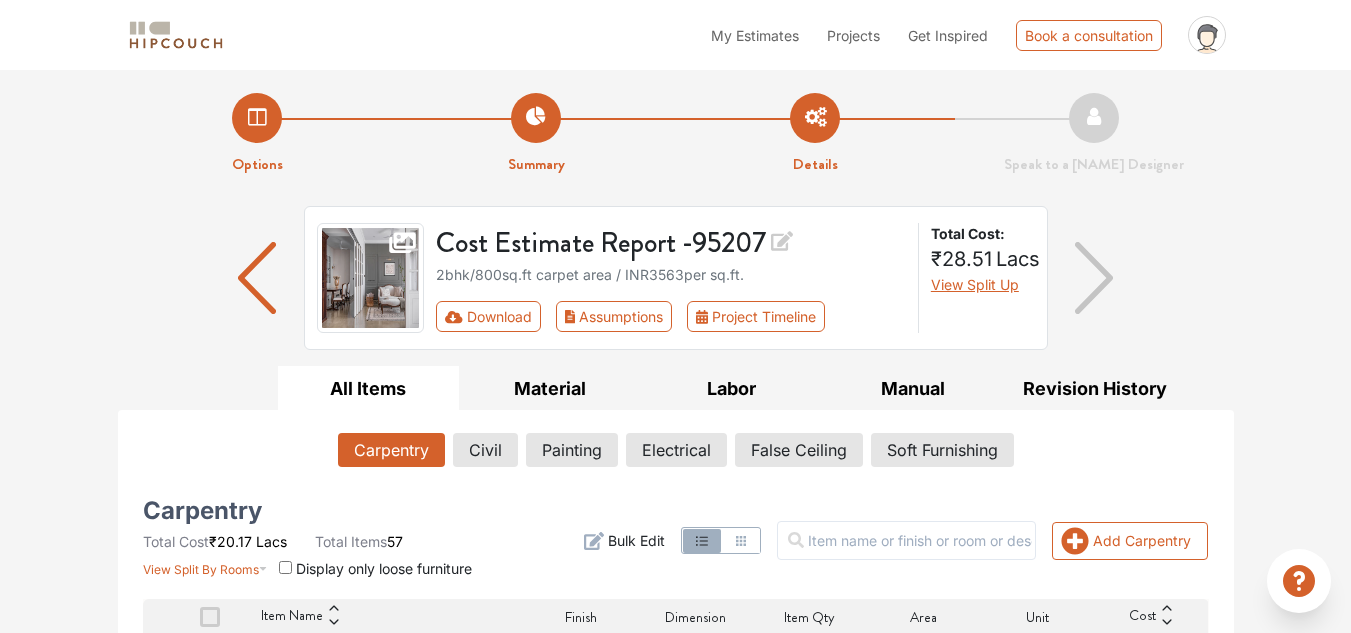 scroll, scrollTop: 0, scrollLeft: 0, axis: both 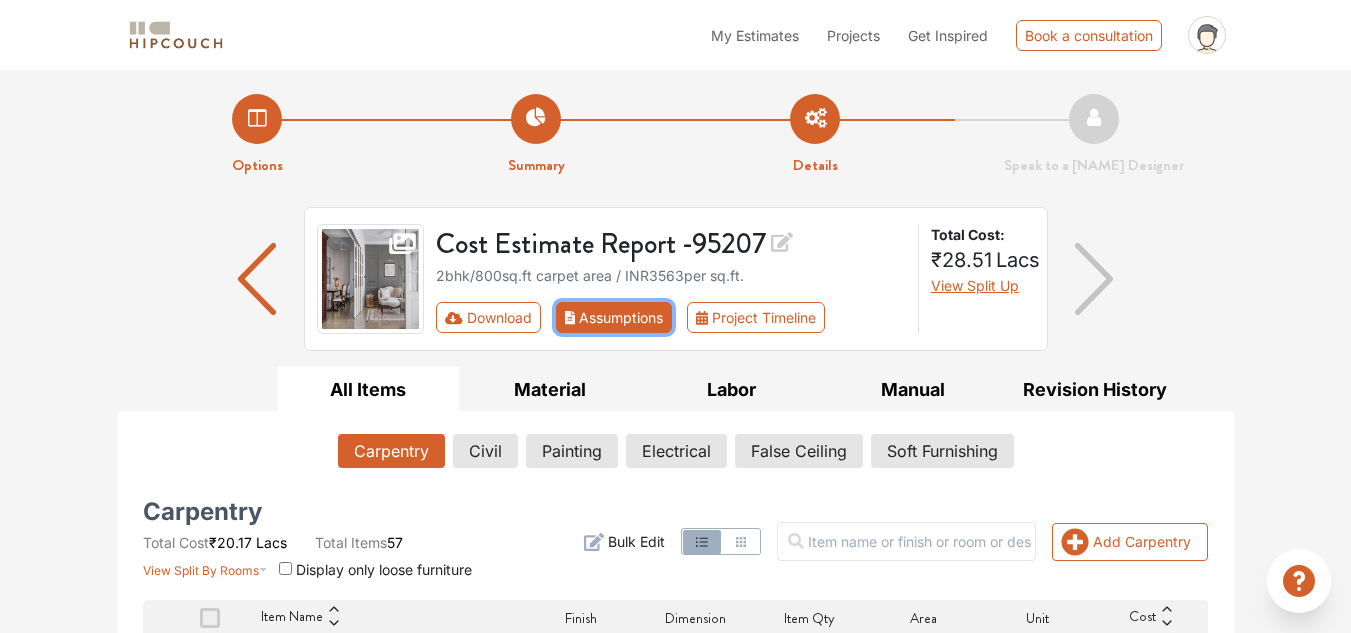 click on "Assumptions" at bounding box center [614, 317] 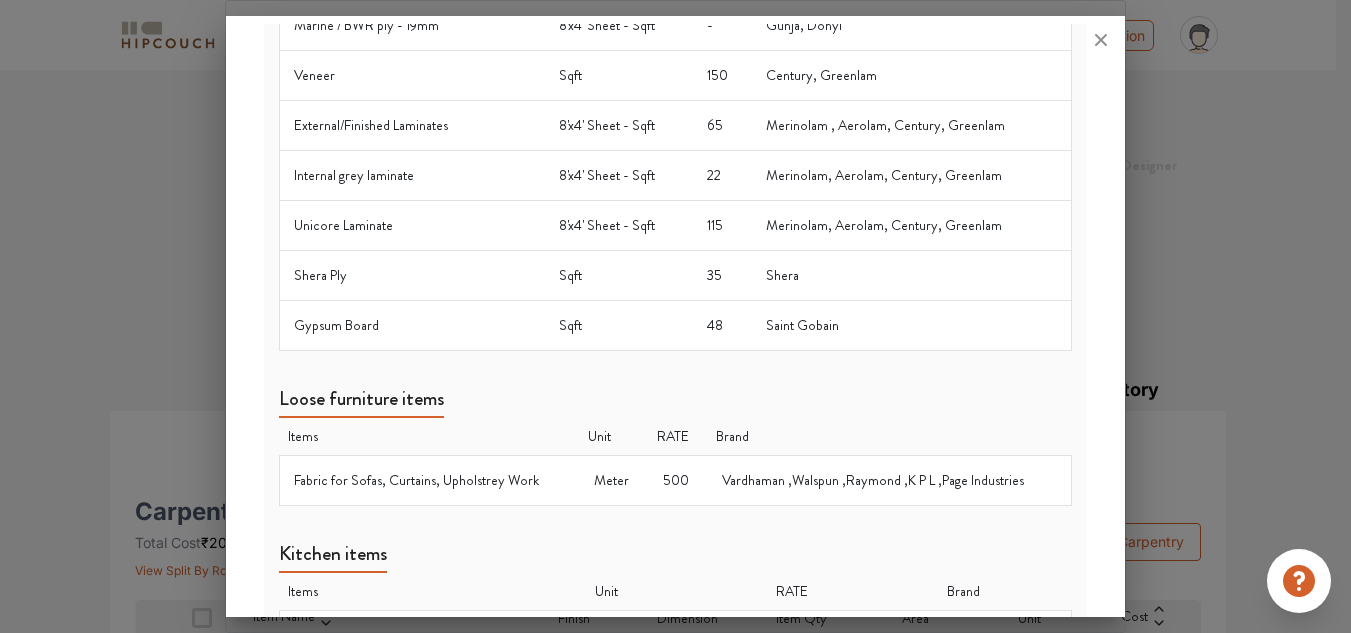 scroll, scrollTop: 1000, scrollLeft: 0, axis: vertical 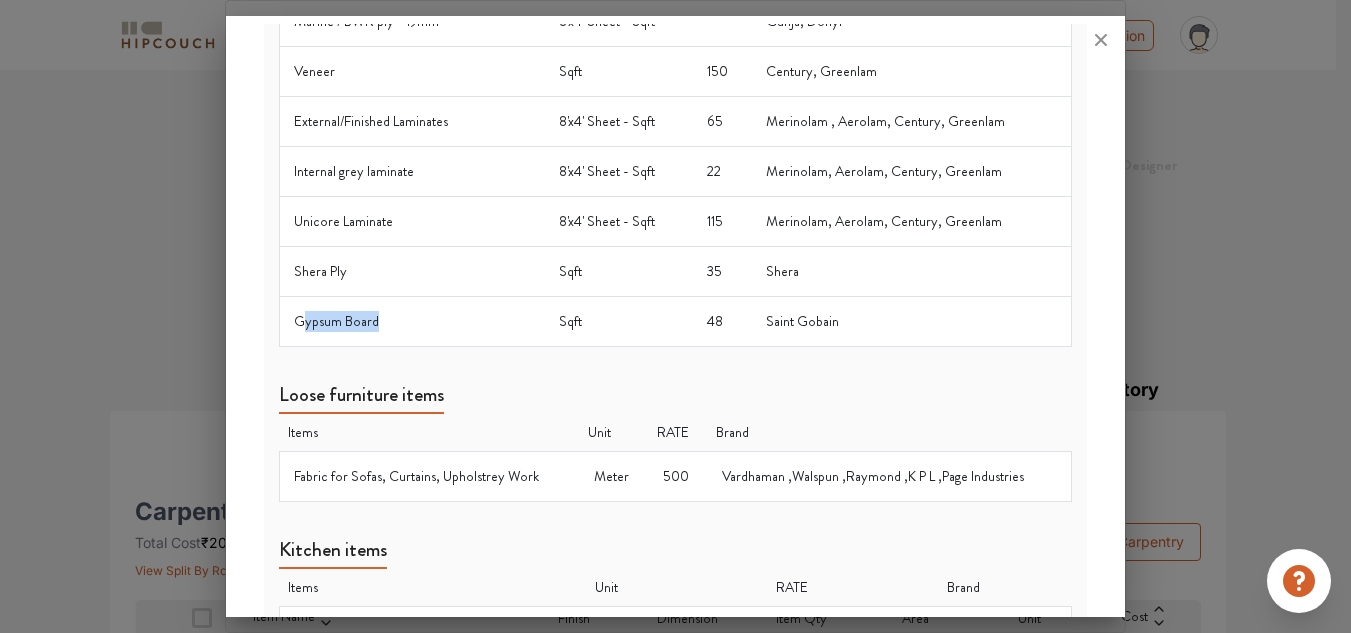 drag, startPoint x: 392, startPoint y: 330, endPoint x: 307, endPoint y: 316, distance: 86.145226 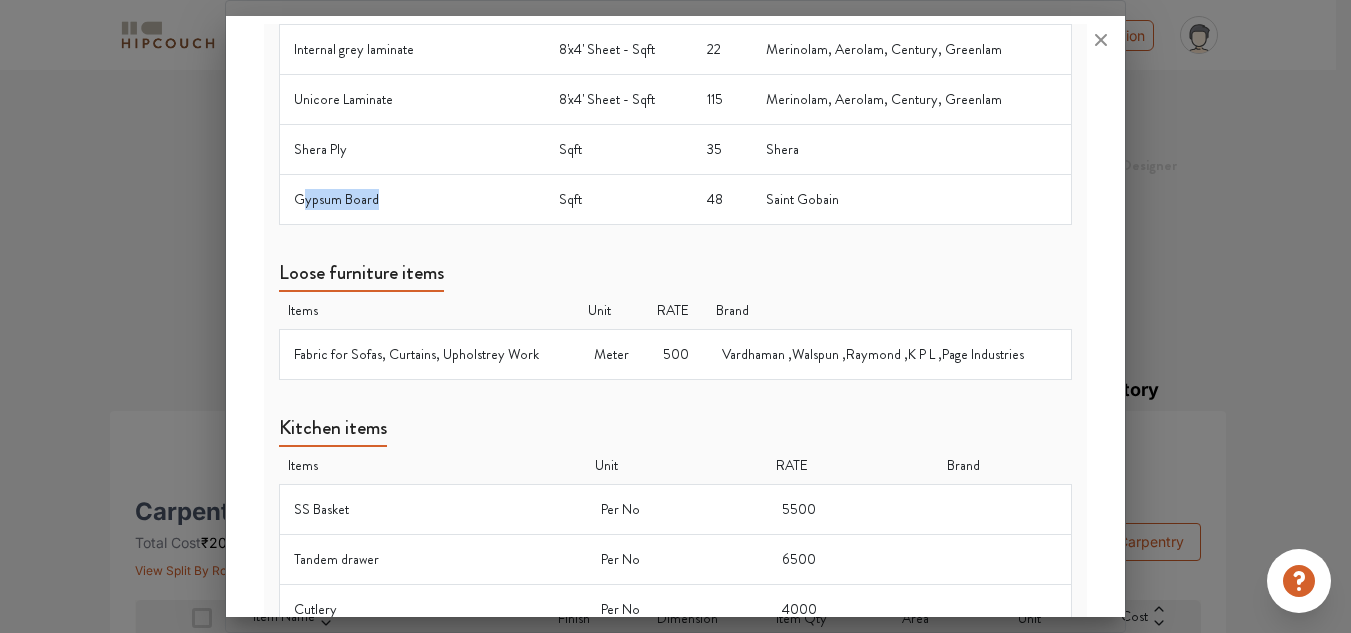scroll, scrollTop: 1084, scrollLeft: 0, axis: vertical 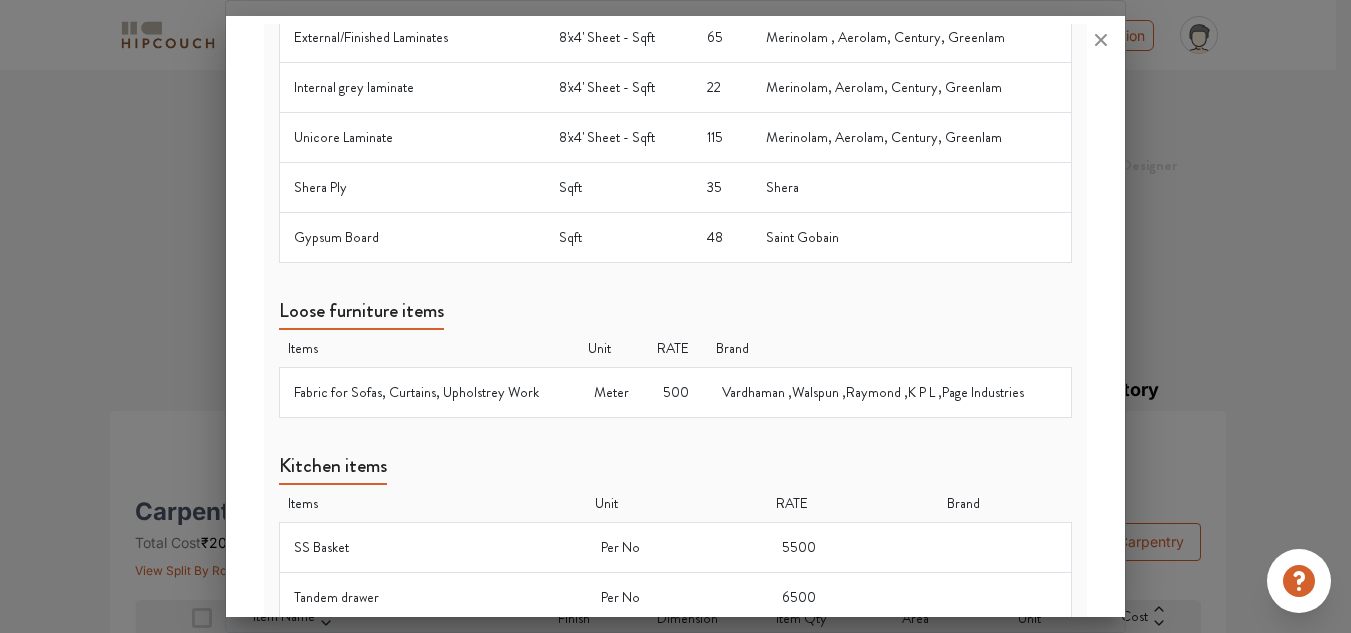 click at bounding box center [675, 316] 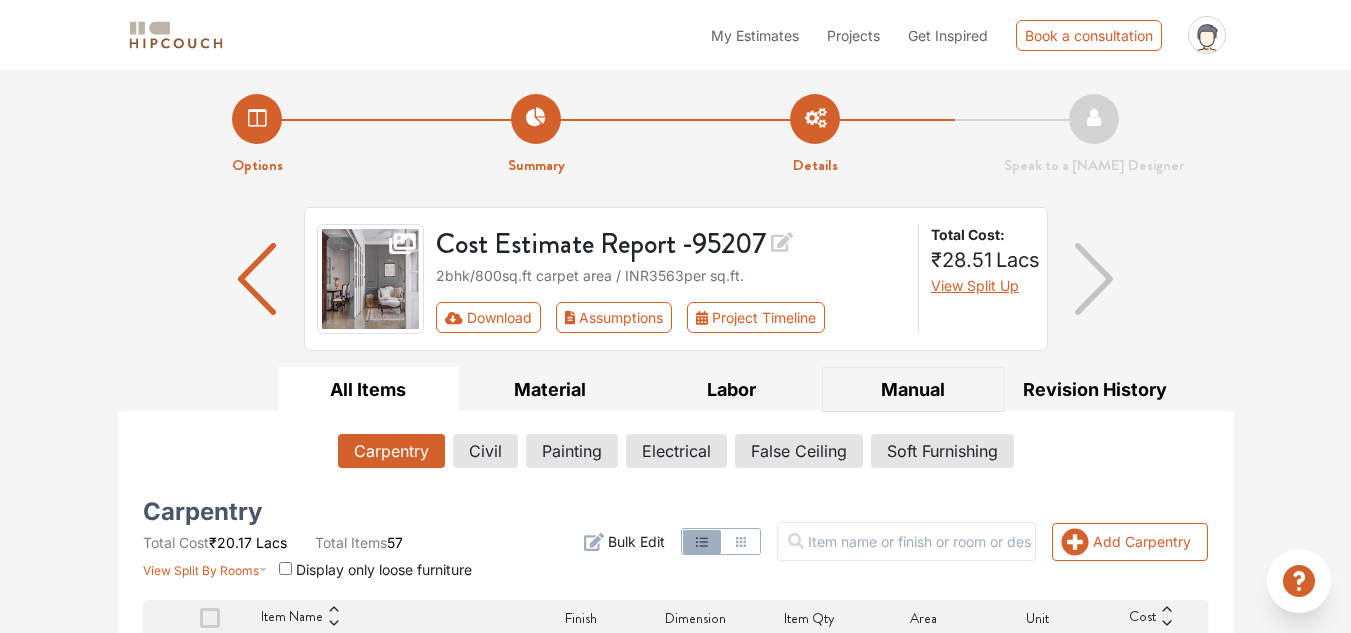 click on "Manual" at bounding box center [913, 389] 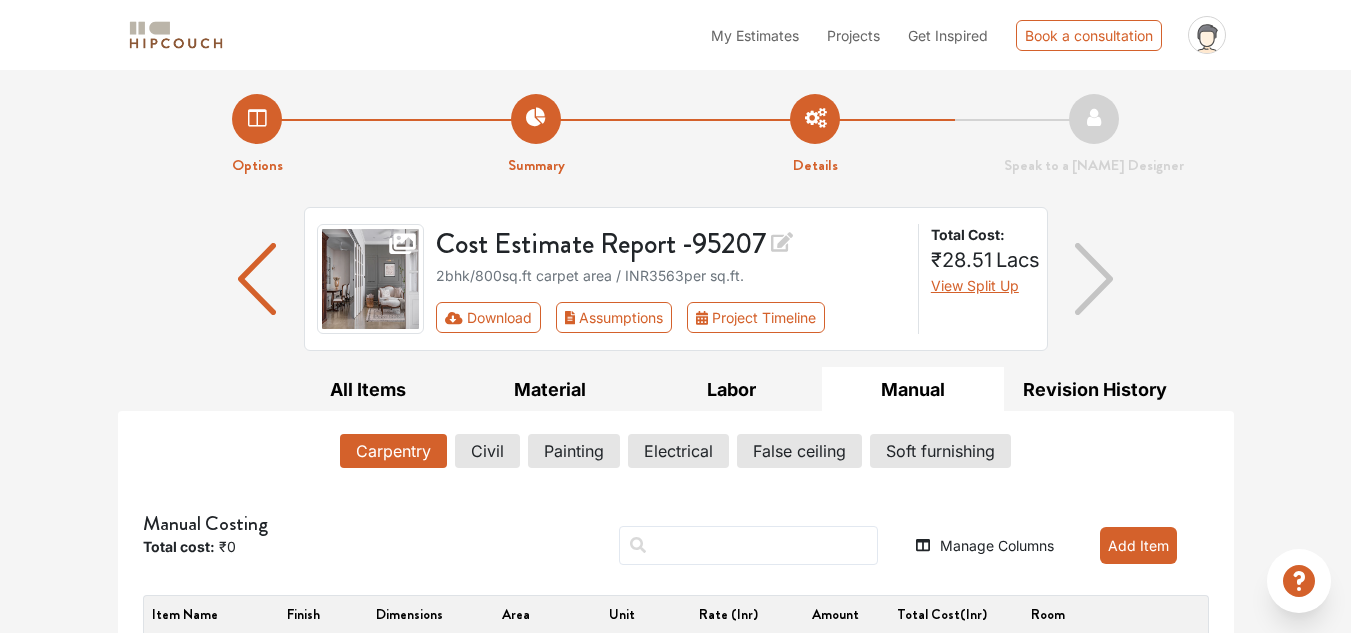 scroll, scrollTop: 34, scrollLeft: 0, axis: vertical 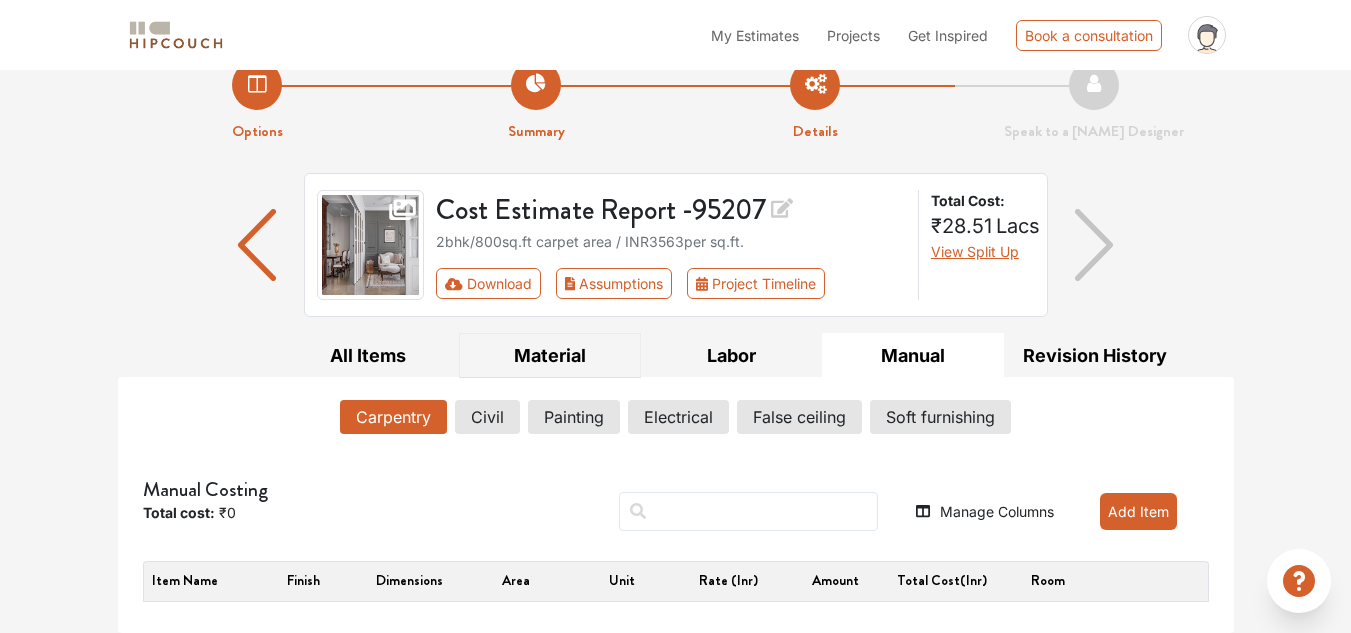 click on "Material" at bounding box center [550, 355] 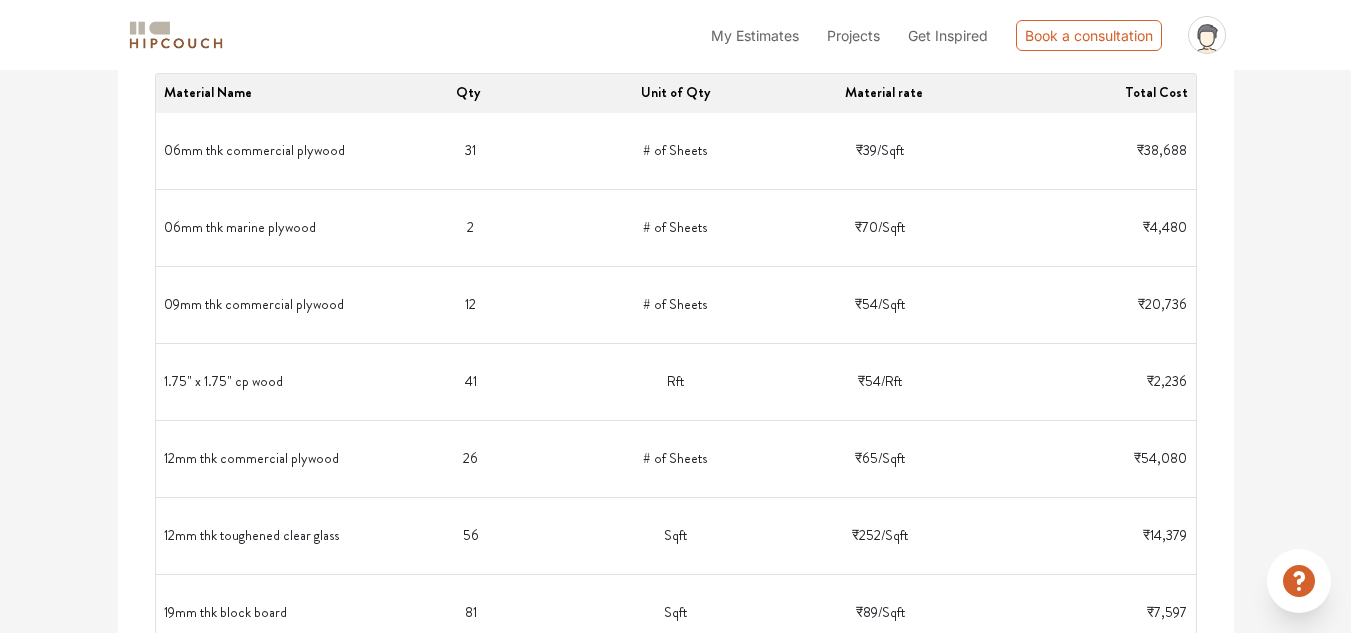 scroll, scrollTop: 534, scrollLeft: 0, axis: vertical 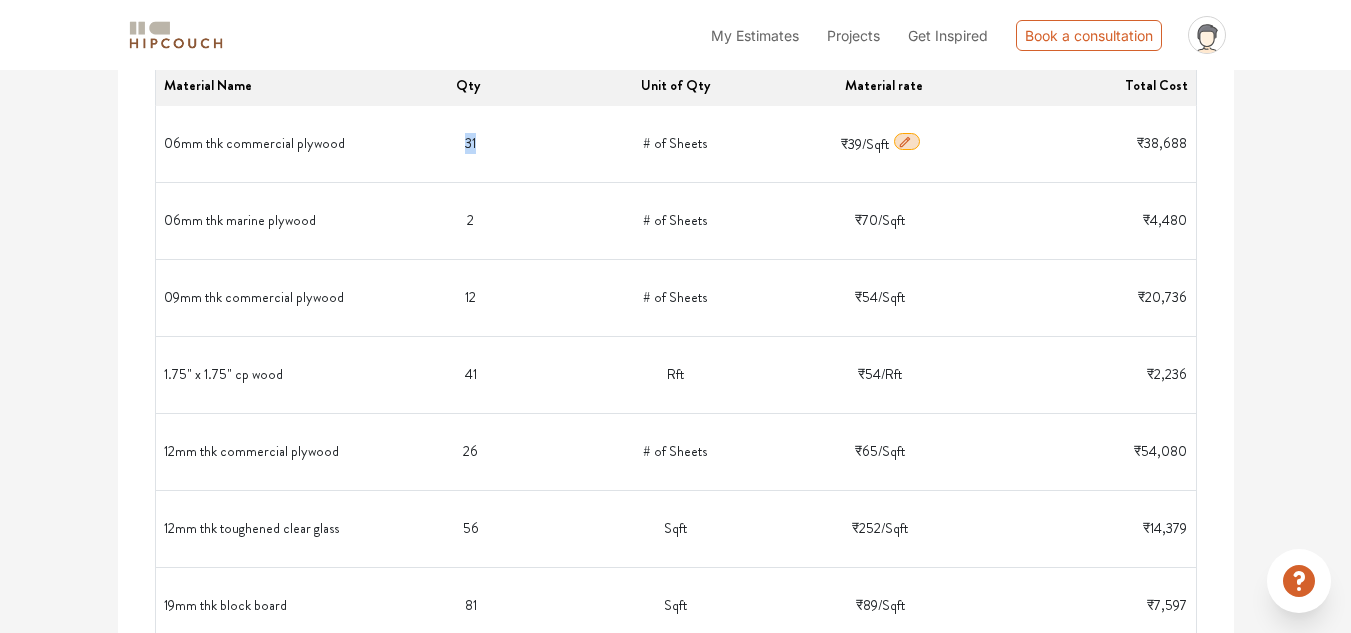 drag, startPoint x: 473, startPoint y: 145, endPoint x: 442, endPoint y: 156, distance: 32.89377 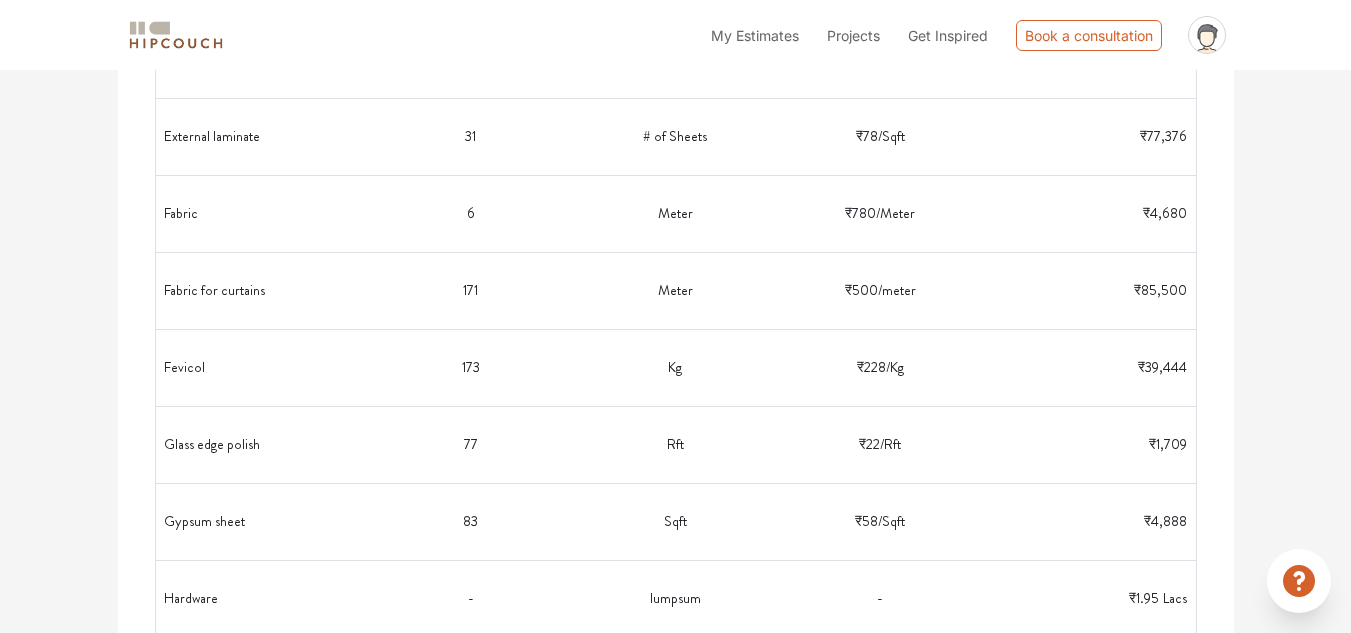 scroll, scrollTop: 2134, scrollLeft: 0, axis: vertical 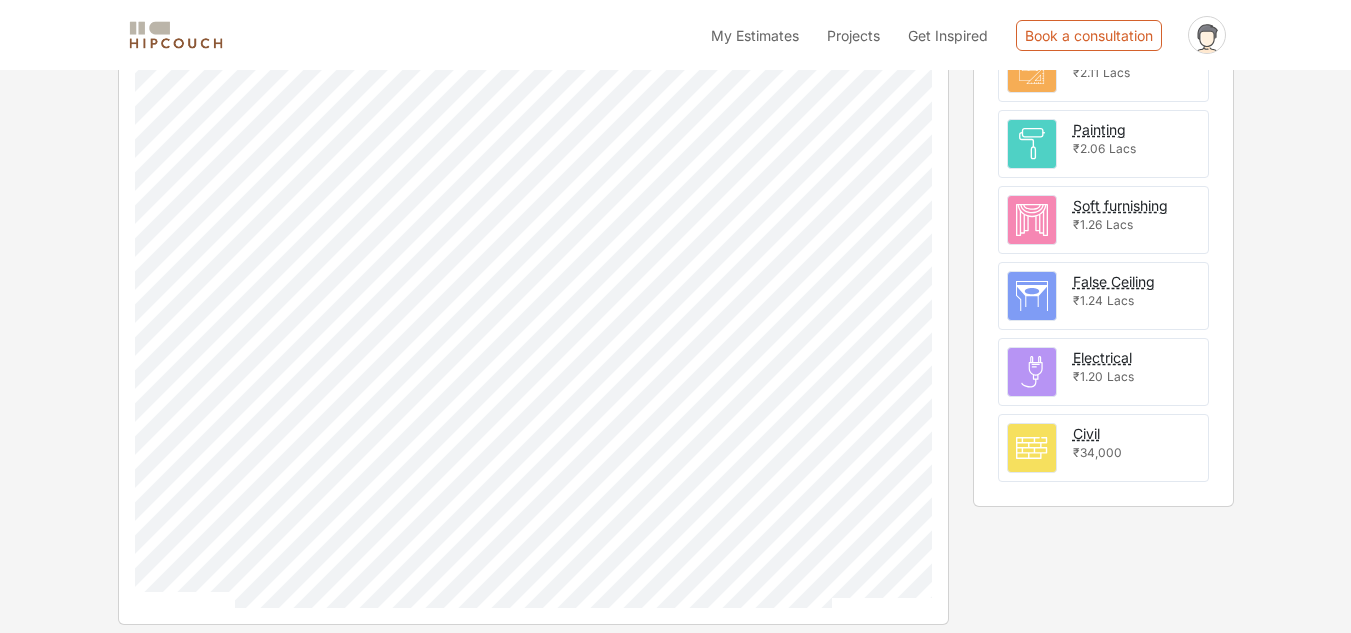 click on "Electrical ₹1.20 Lacs" at bounding box center (1103, 372) 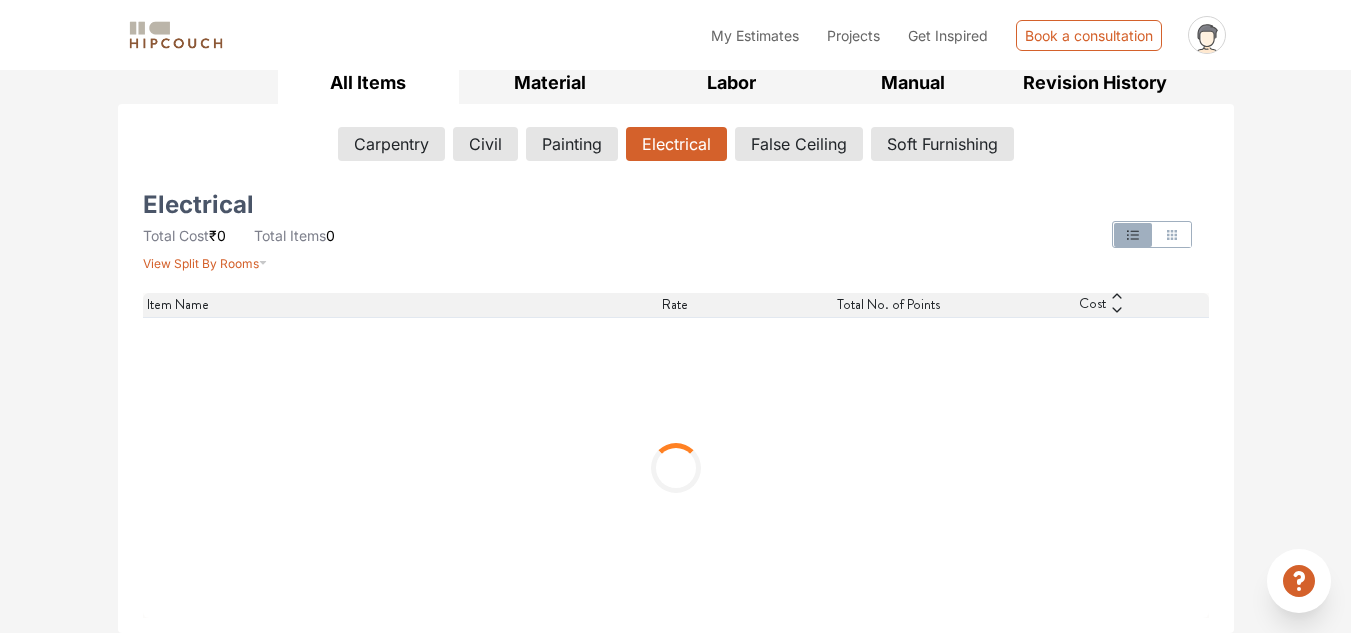 scroll, scrollTop: 112, scrollLeft: 0, axis: vertical 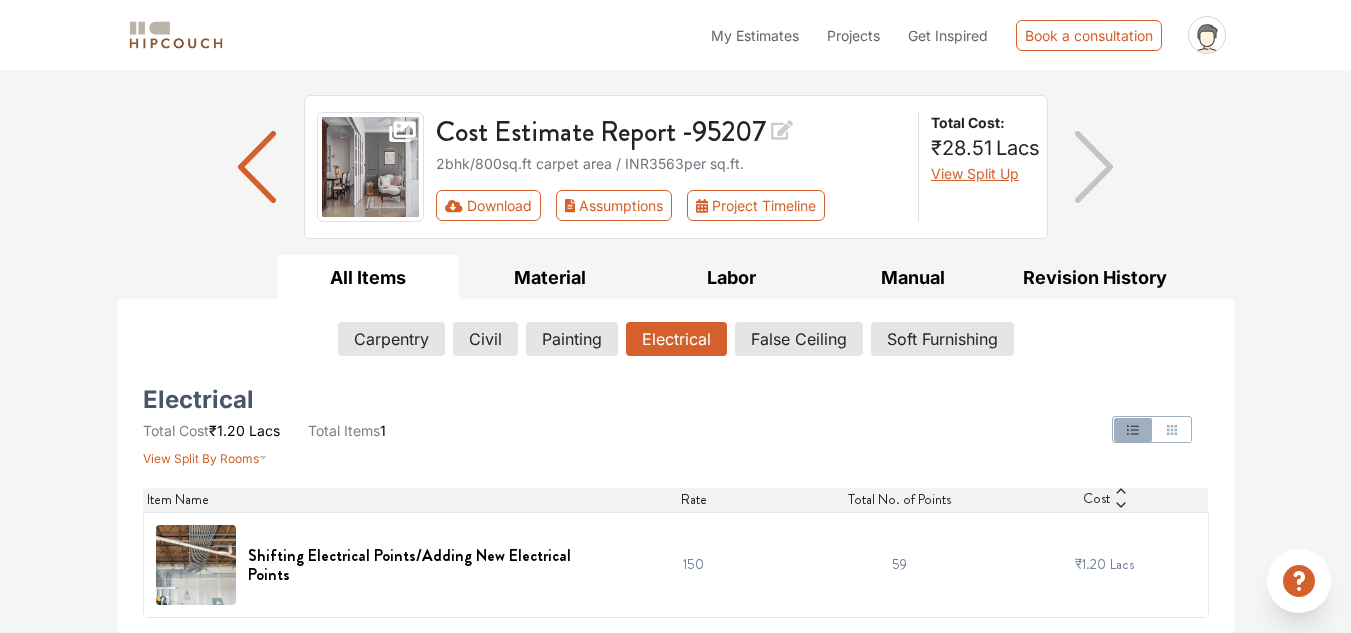 click at bounding box center (1171, 430) 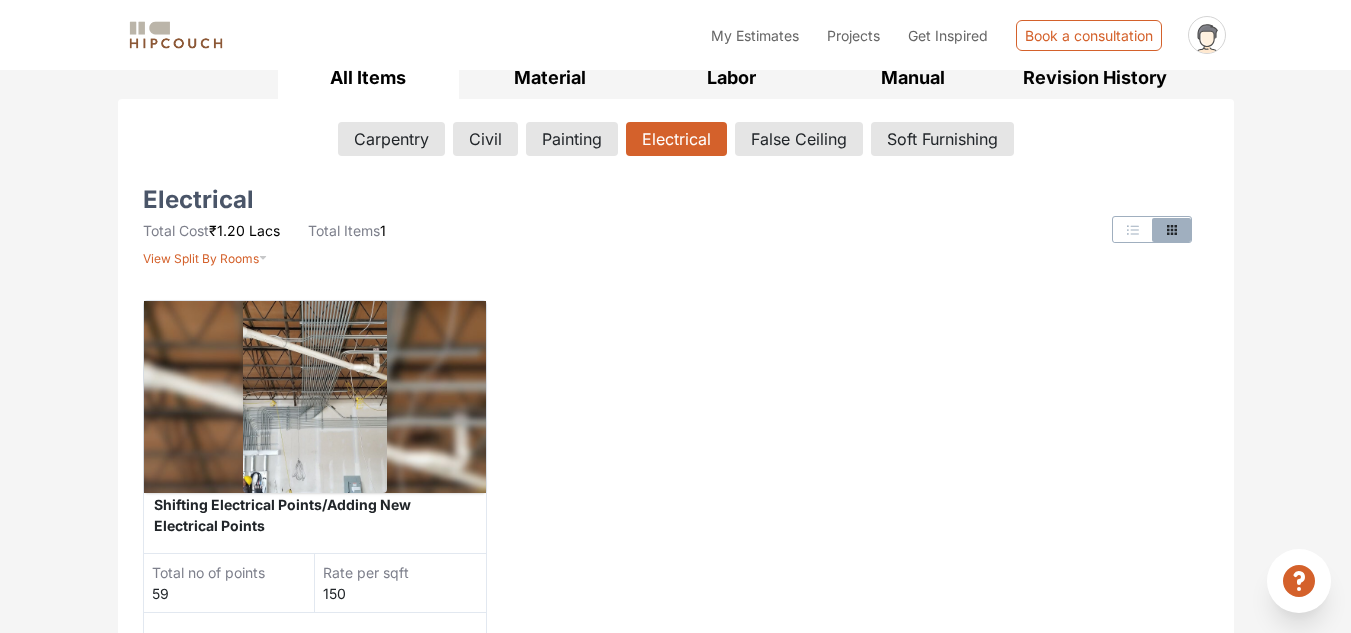 click at bounding box center (1133, 230) 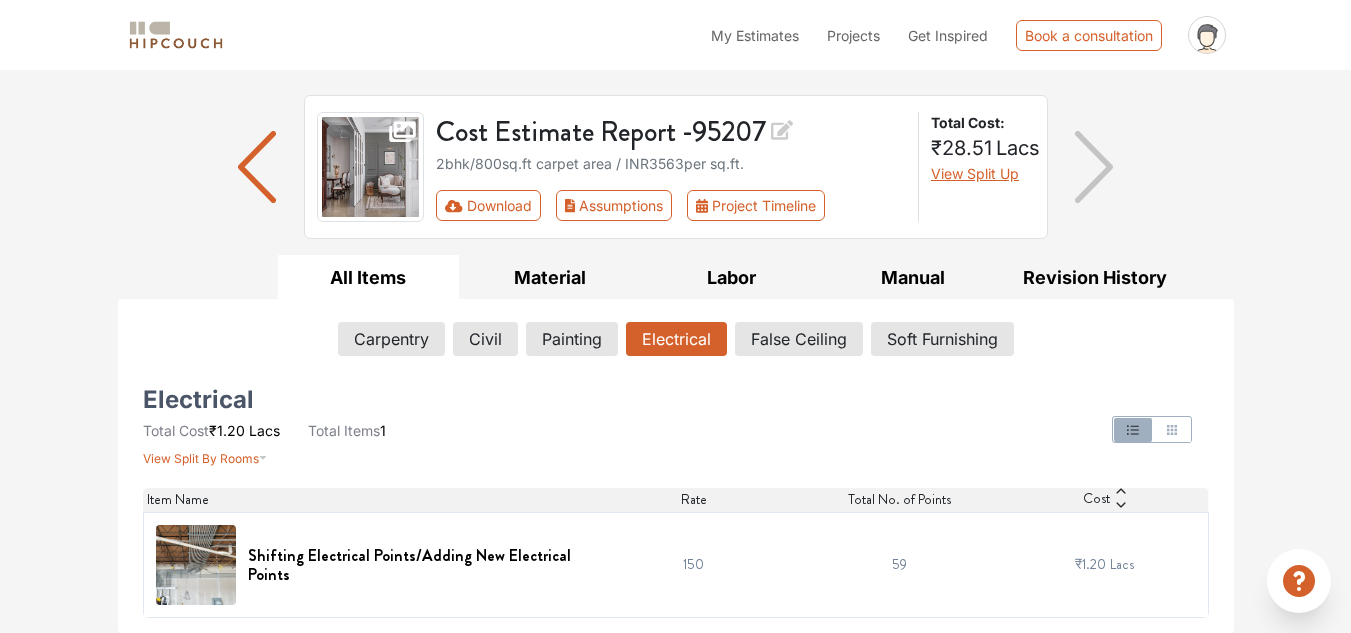 scroll, scrollTop: 112, scrollLeft: 0, axis: vertical 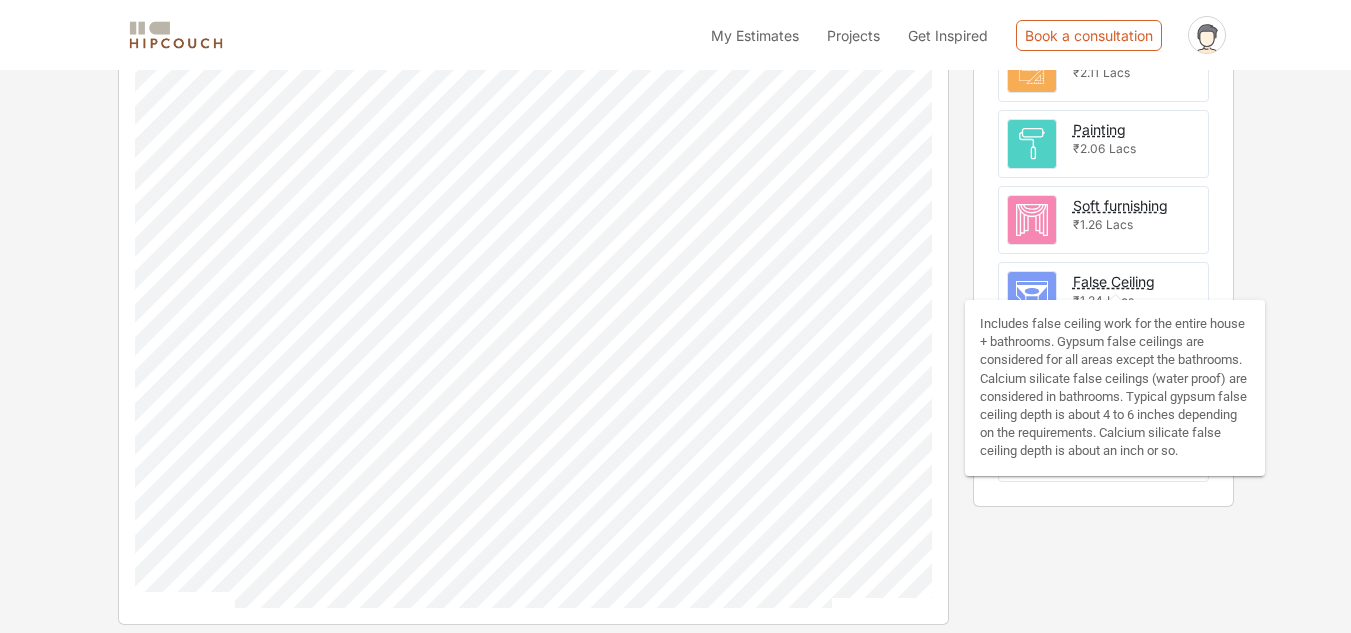 click on "False Ceiling" at bounding box center (1114, 281) 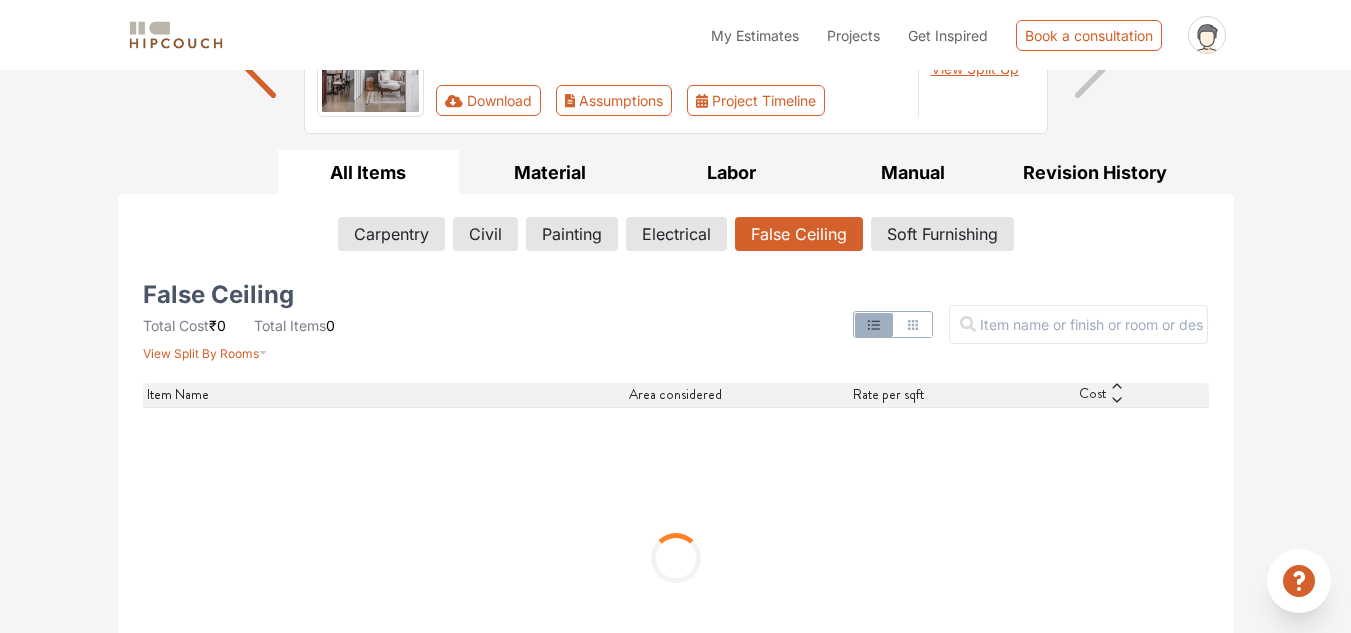 scroll, scrollTop: 107, scrollLeft: 0, axis: vertical 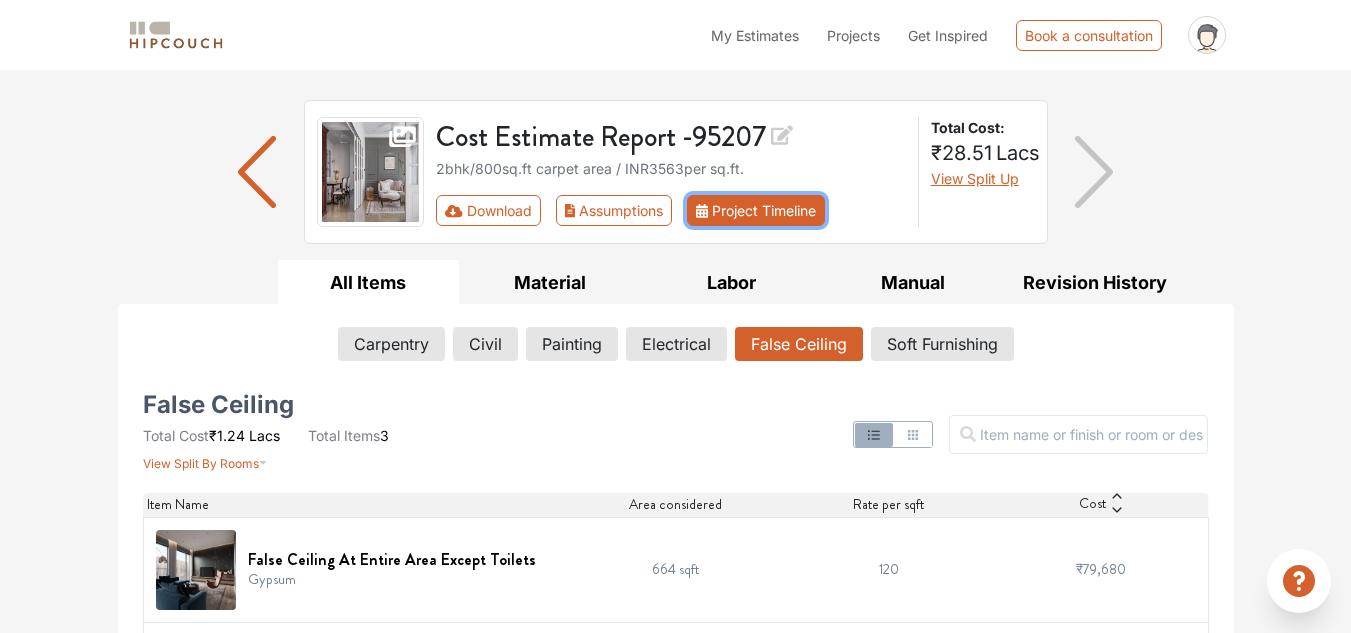click on "Project Timeline" at bounding box center [756, 210] 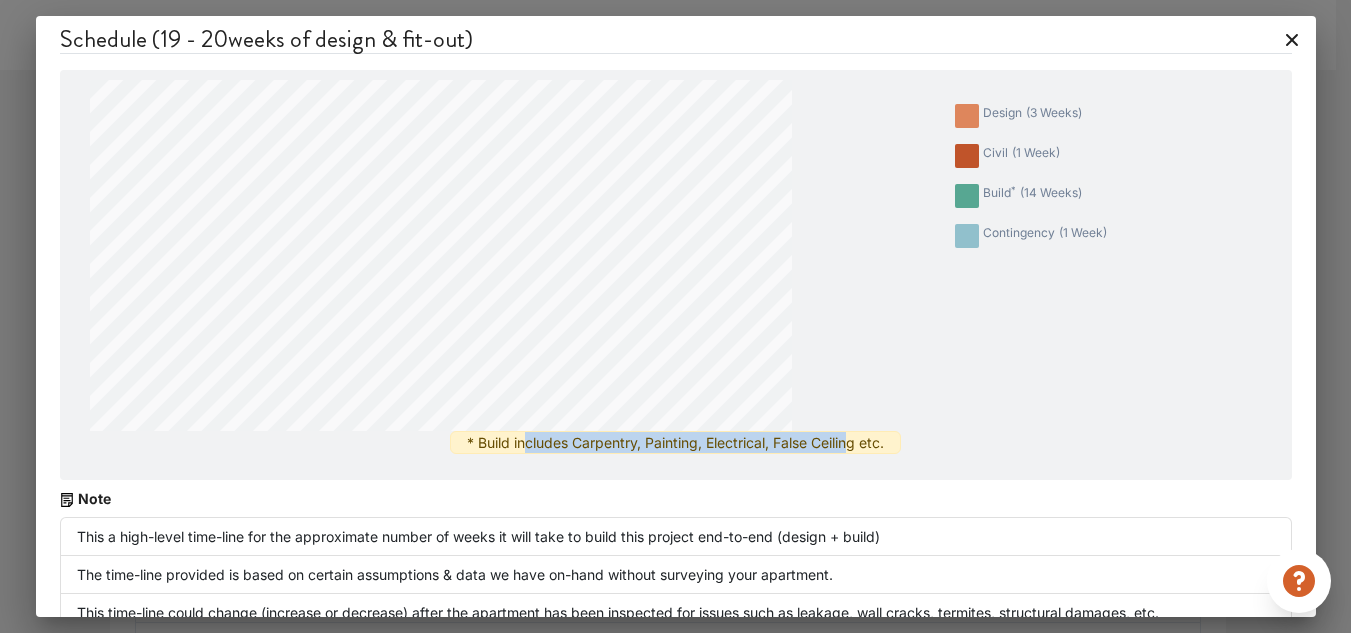 drag, startPoint x: 517, startPoint y: 446, endPoint x: 846, endPoint y: 479, distance: 330.65088 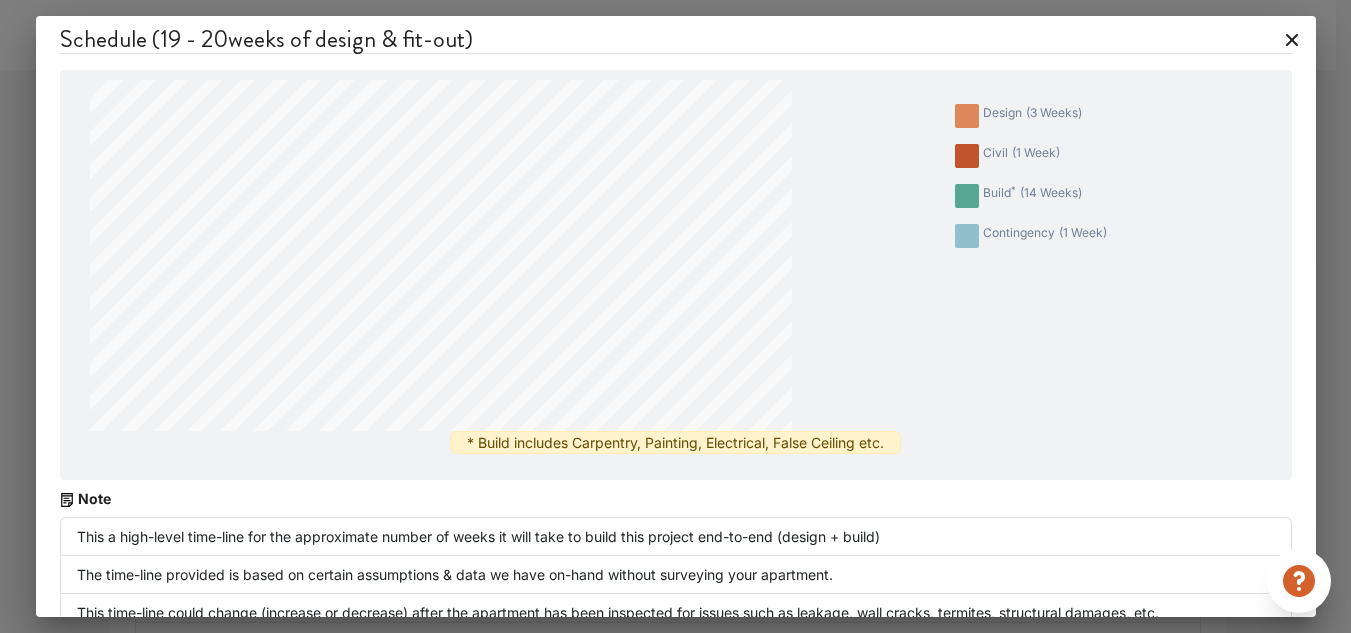 drag, startPoint x: 912, startPoint y: 451, endPoint x: 1008, endPoint y: 230, distance: 240.9502 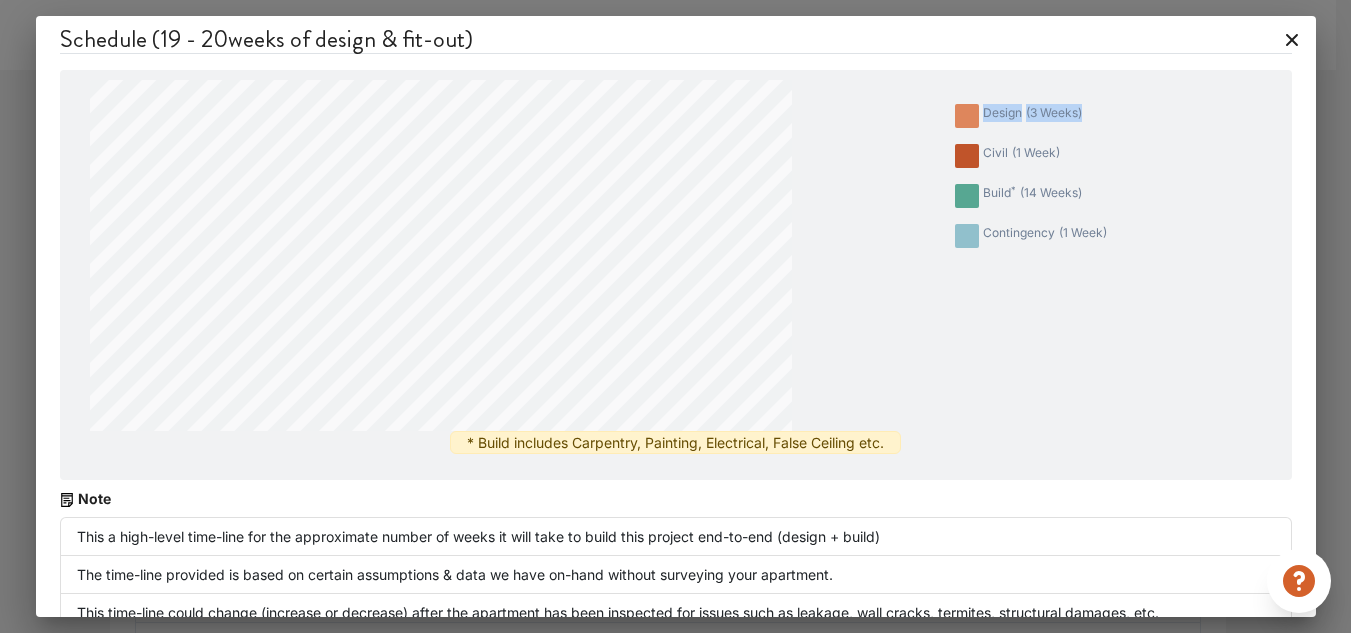 drag, startPoint x: 974, startPoint y: 115, endPoint x: 1032, endPoint y: 159, distance: 72.8011 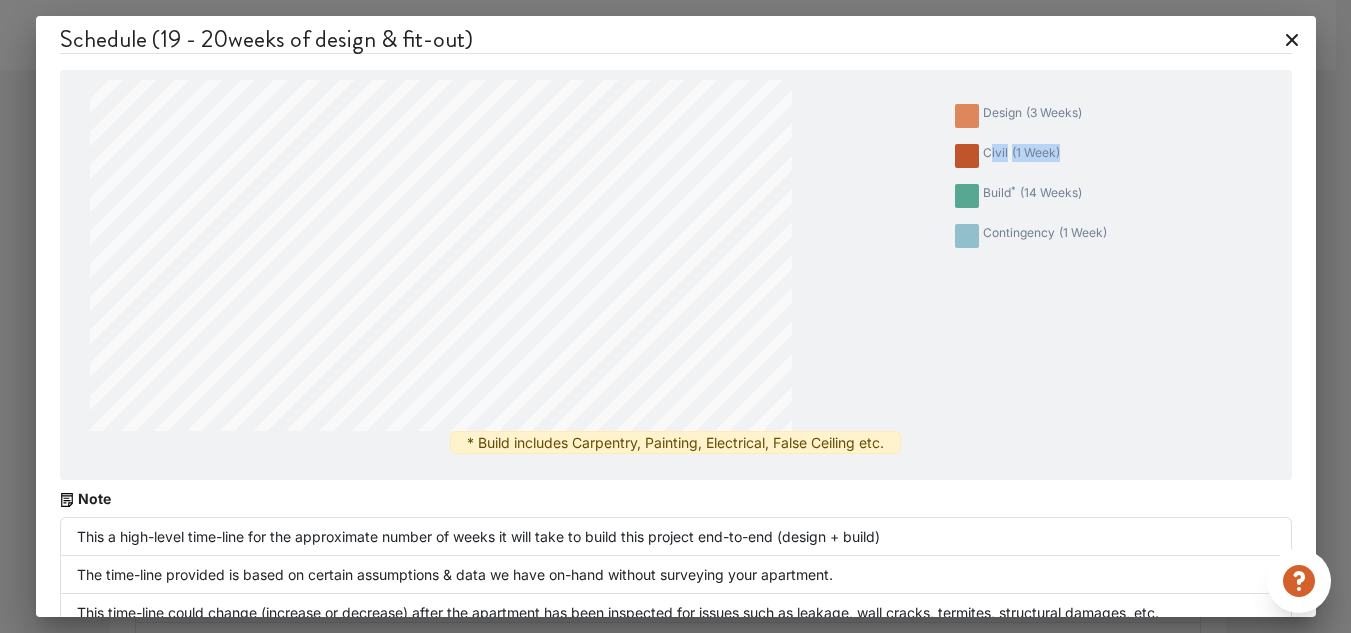 drag, startPoint x: 976, startPoint y: 151, endPoint x: 1074, endPoint y: 165, distance: 98.99495 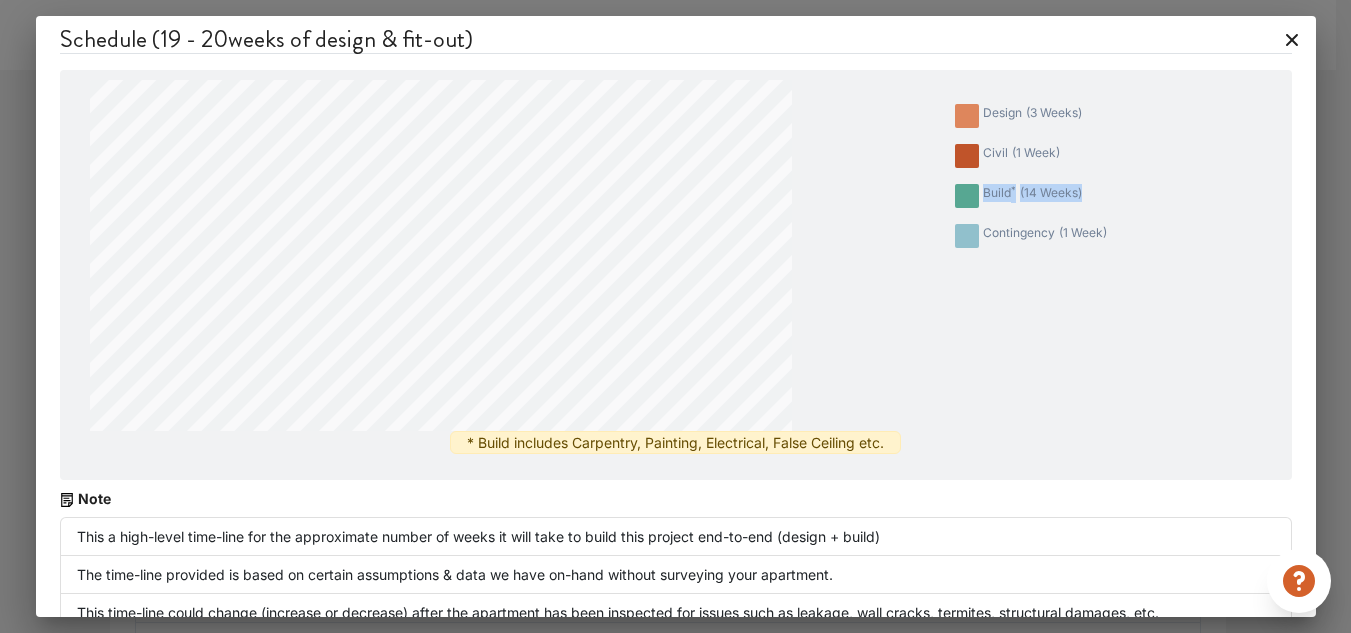 drag, startPoint x: 971, startPoint y: 186, endPoint x: 1073, endPoint y: 207, distance: 104.13933 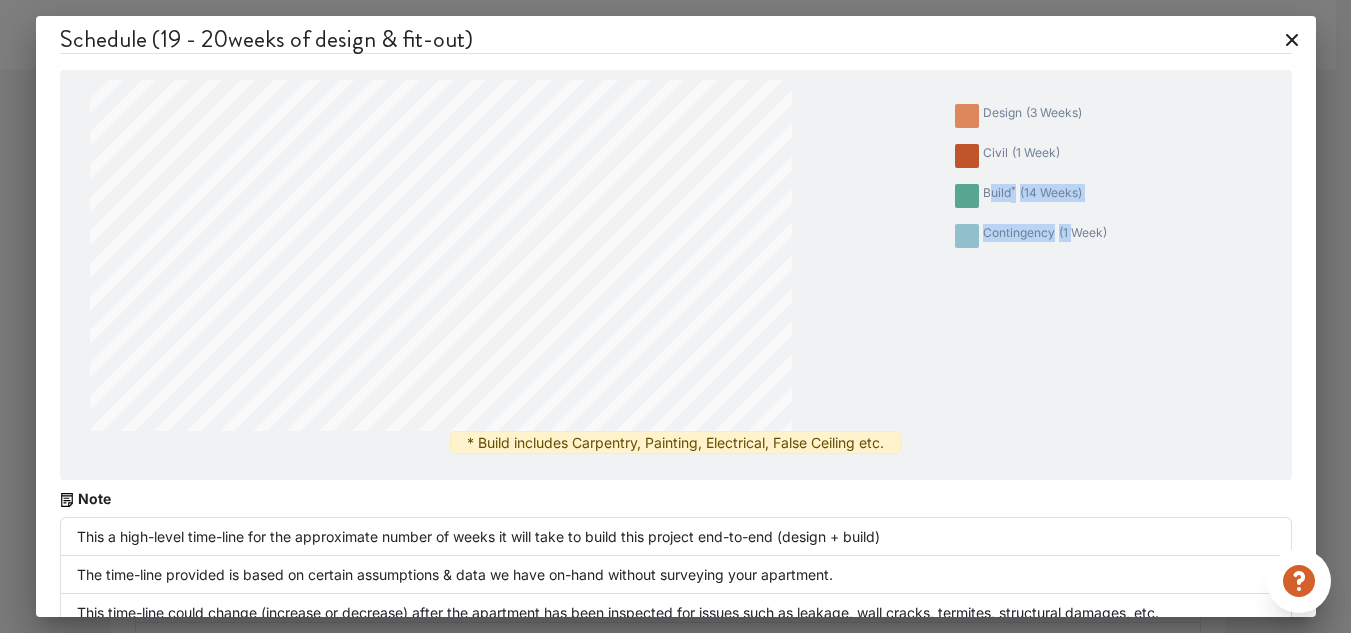 drag, startPoint x: 1061, startPoint y: 230, endPoint x: 1013, endPoint y: 244, distance: 50 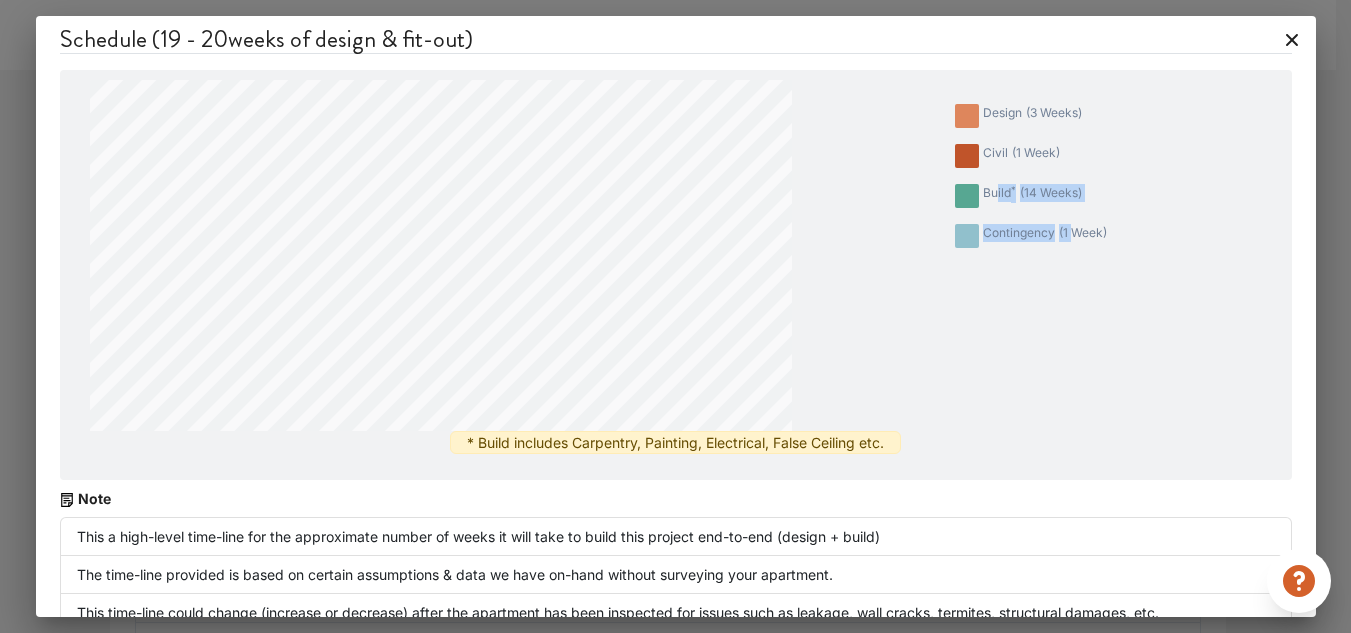 click on "design ( 3   weeks ) civil ( 1   week ) build * ( 14   weeks ) contingency ( 1   week )" at bounding box center (1039, 255) 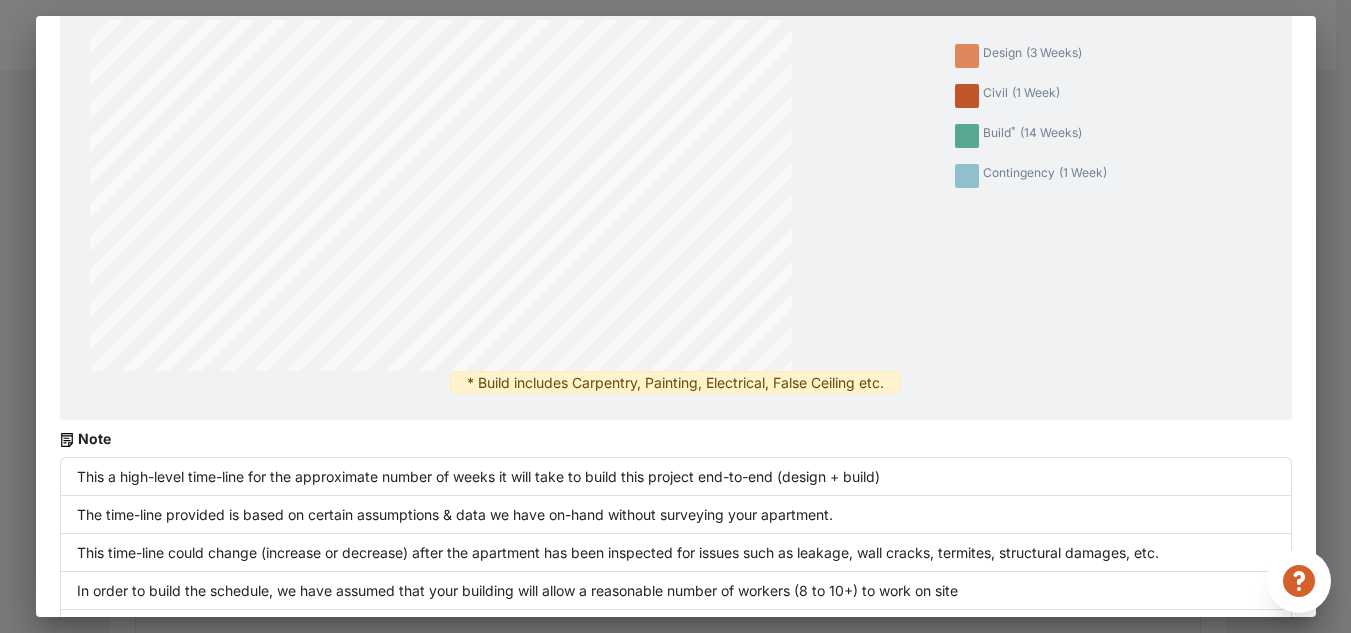 scroll, scrollTop: 107, scrollLeft: 0, axis: vertical 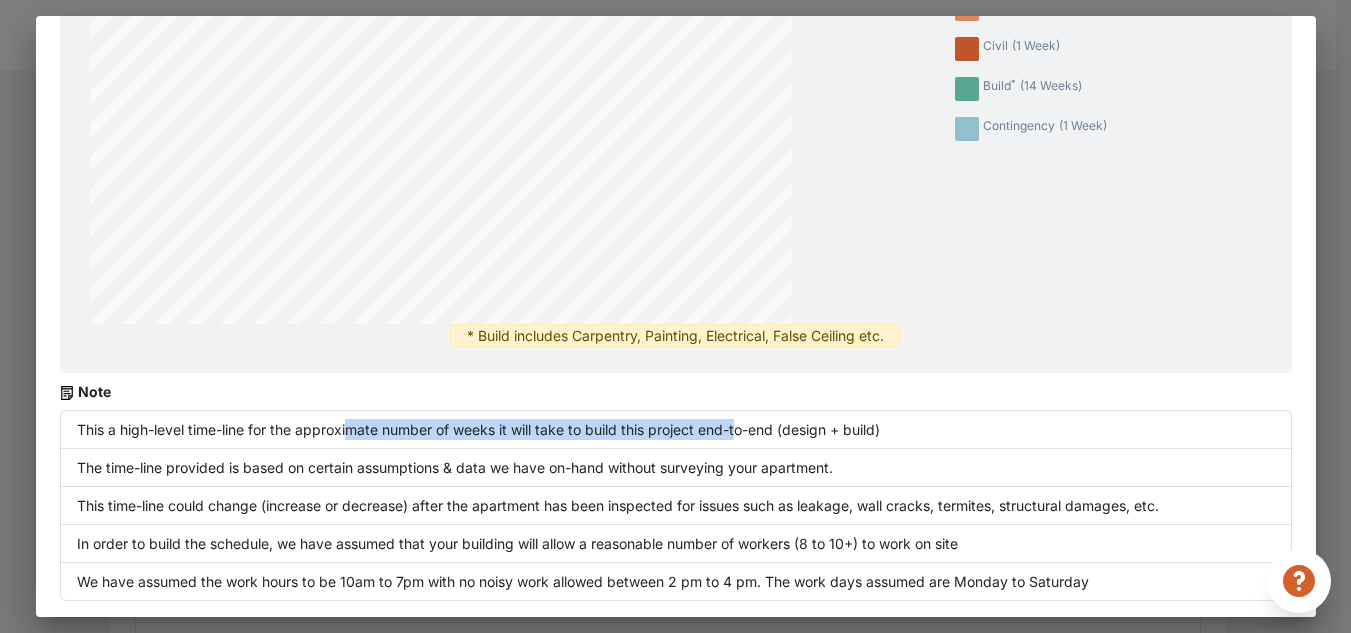 drag, startPoint x: 350, startPoint y: 430, endPoint x: 745, endPoint y: 446, distance: 395.3239 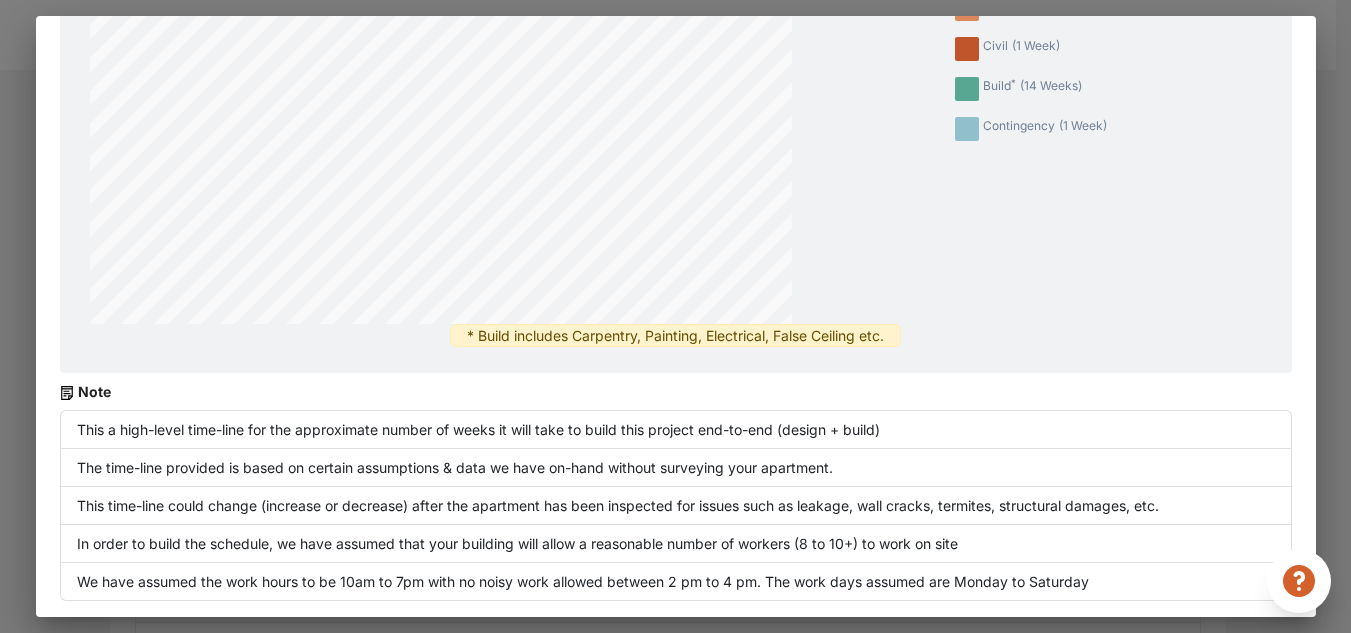 click on "Schedule ( 19 - 20  weeks of design & fit-out) design ( 3   weeks ) civil ( 1   week ) build * ( 14   weeks ) contingency ( 1   week ) * Build includes Carpentry, Painting, Electrical, False Ceiling etc. Note This a high-level time-line for the approximate number of weeks it will take to build this project end-to-end (design + build) The time-line provided is based on certain assumptions & data we have on-hand without surveying your apartment. This time-line could change (increase or decrease) after the apartment has been inspected for issues such as leakage, wall cracks, termites, structural damages, etc. In order to build the schedule, we have assumed that your building will allow a reasonable number of workers (8 to 10+) to work on site We have assumed the work hours to be 10am to 7pm with no noisy work allowed between 2 pm to 4 pm. The work days assumed are Monday to Saturday" at bounding box center (675, 316) 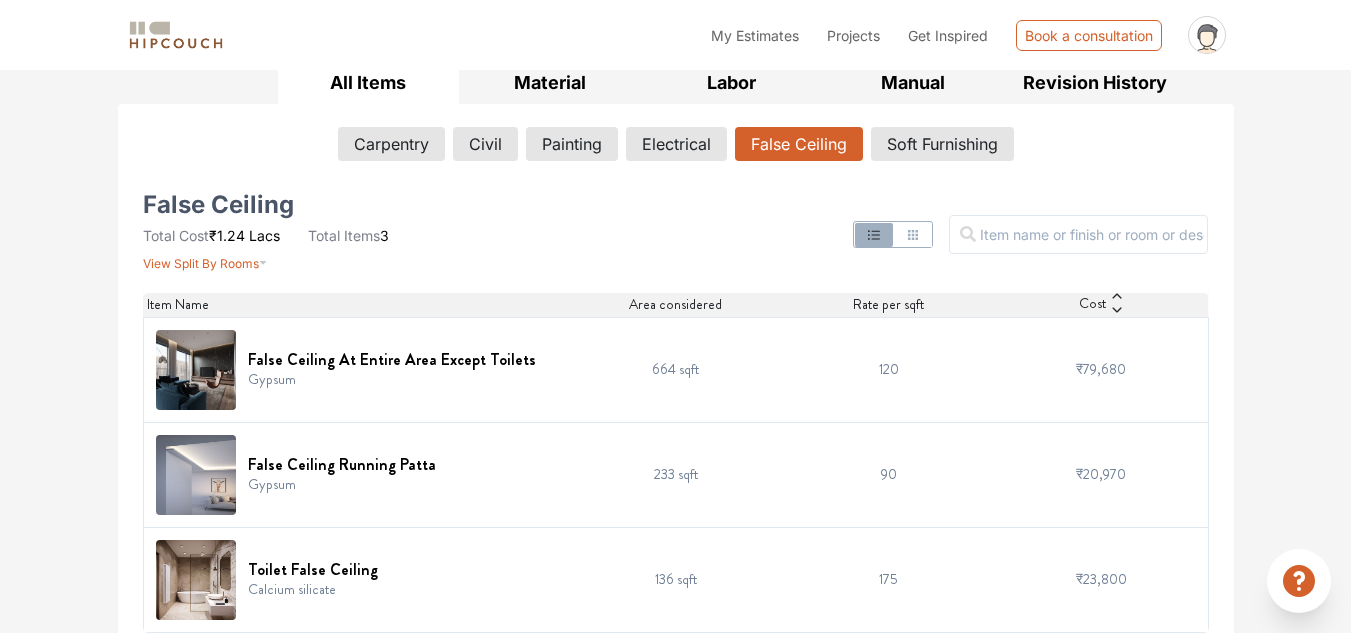 scroll, scrollTop: 322, scrollLeft: 0, axis: vertical 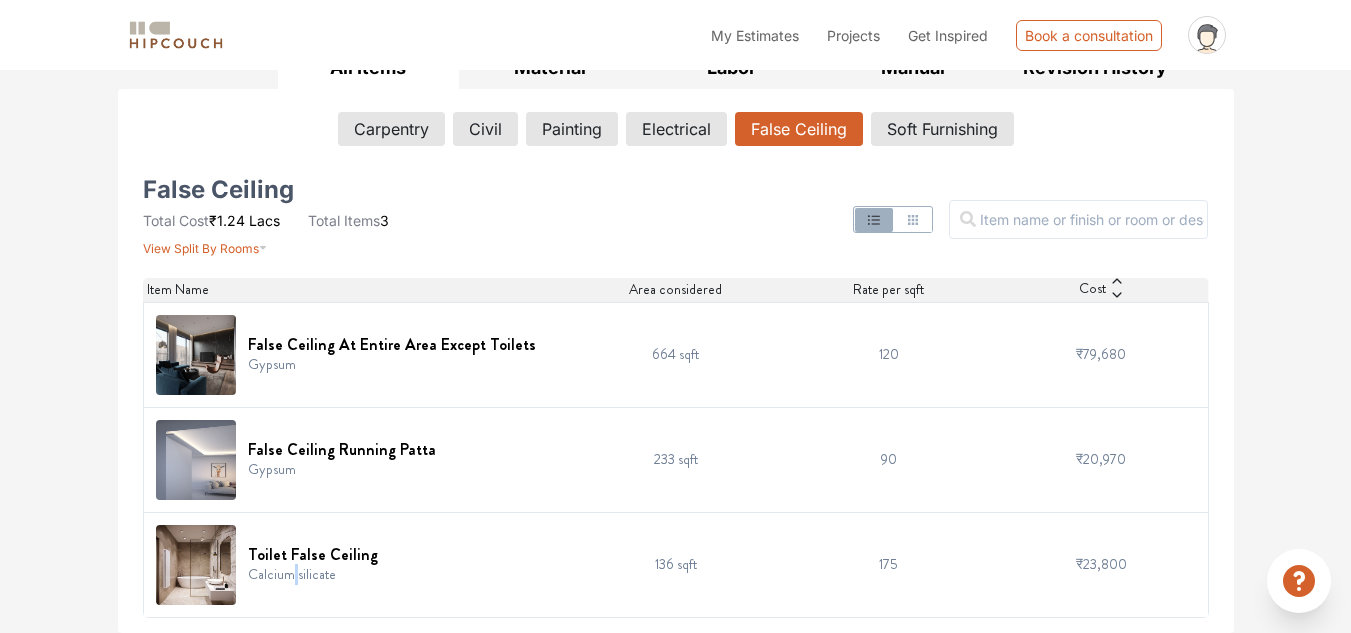 click on "Calcium silicate" at bounding box center [313, 574] 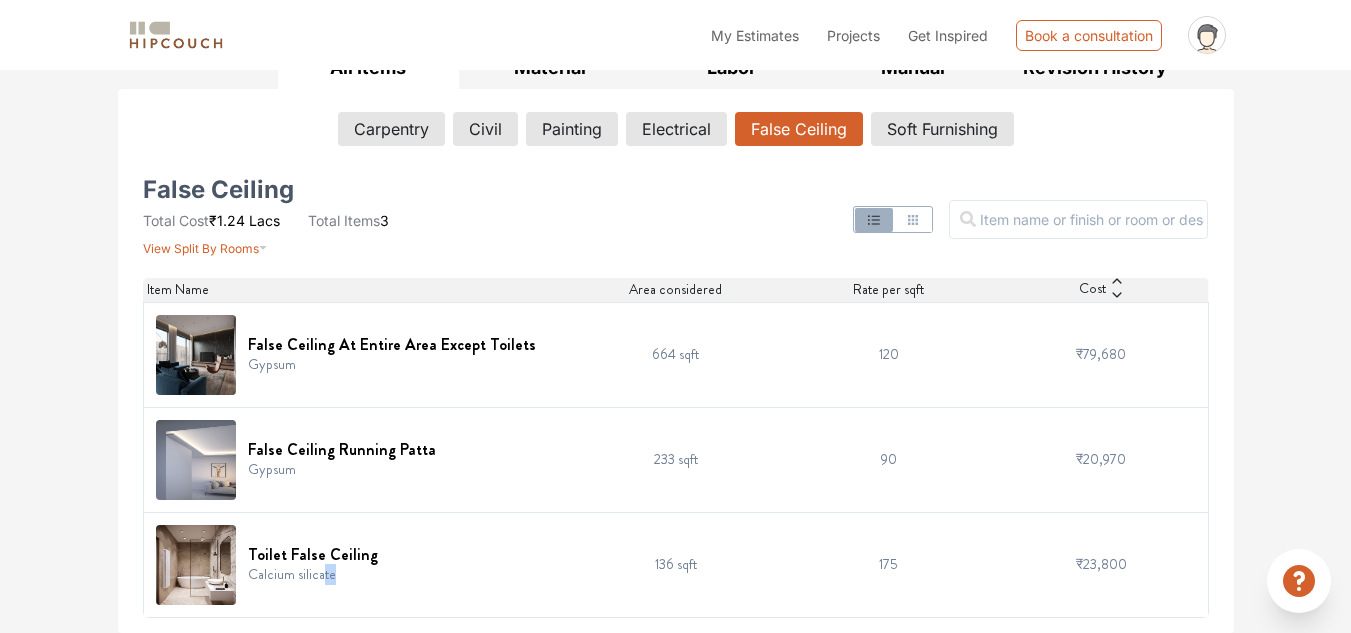 drag, startPoint x: 337, startPoint y: 577, endPoint x: 351, endPoint y: 581, distance: 14.56022 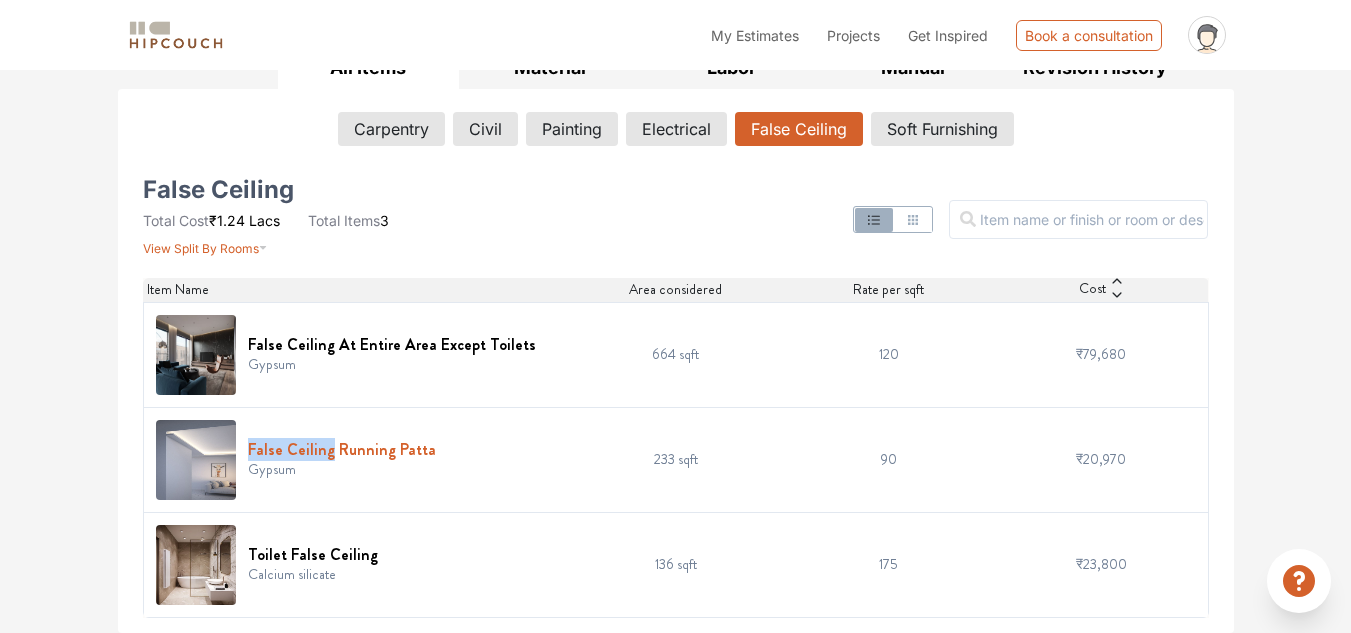 drag, startPoint x: 319, startPoint y: 456, endPoint x: 250, endPoint y: 456, distance: 69 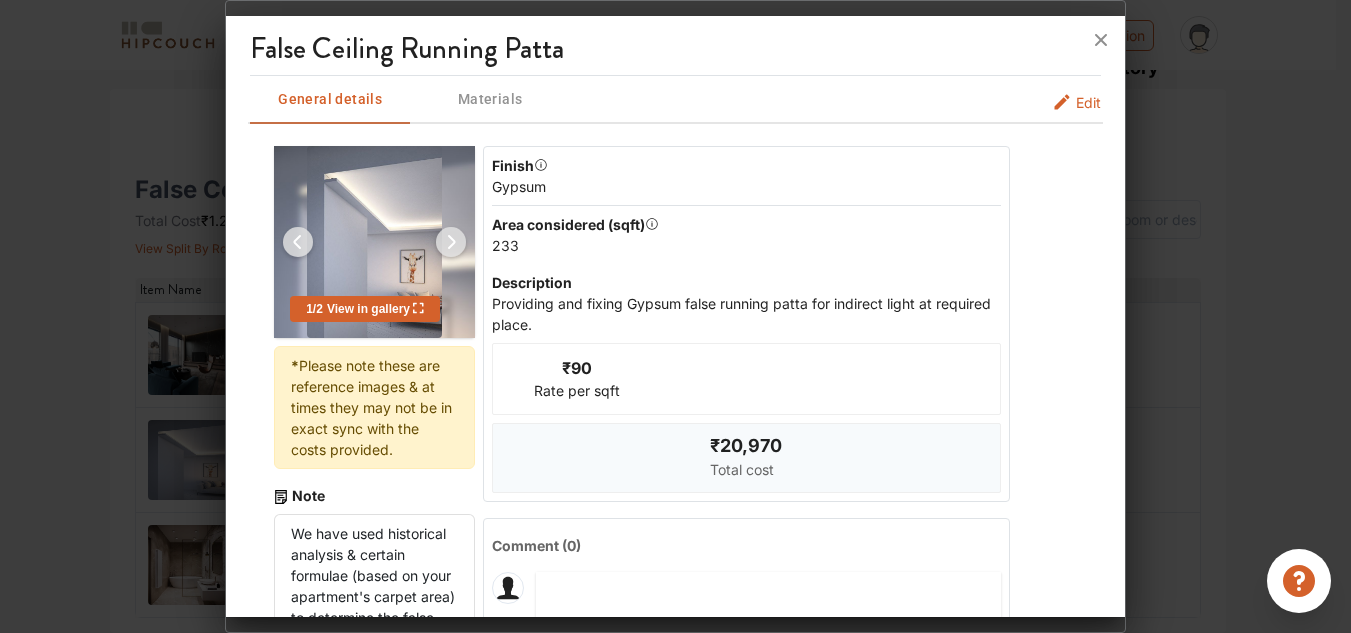 click at bounding box center (675, 316) 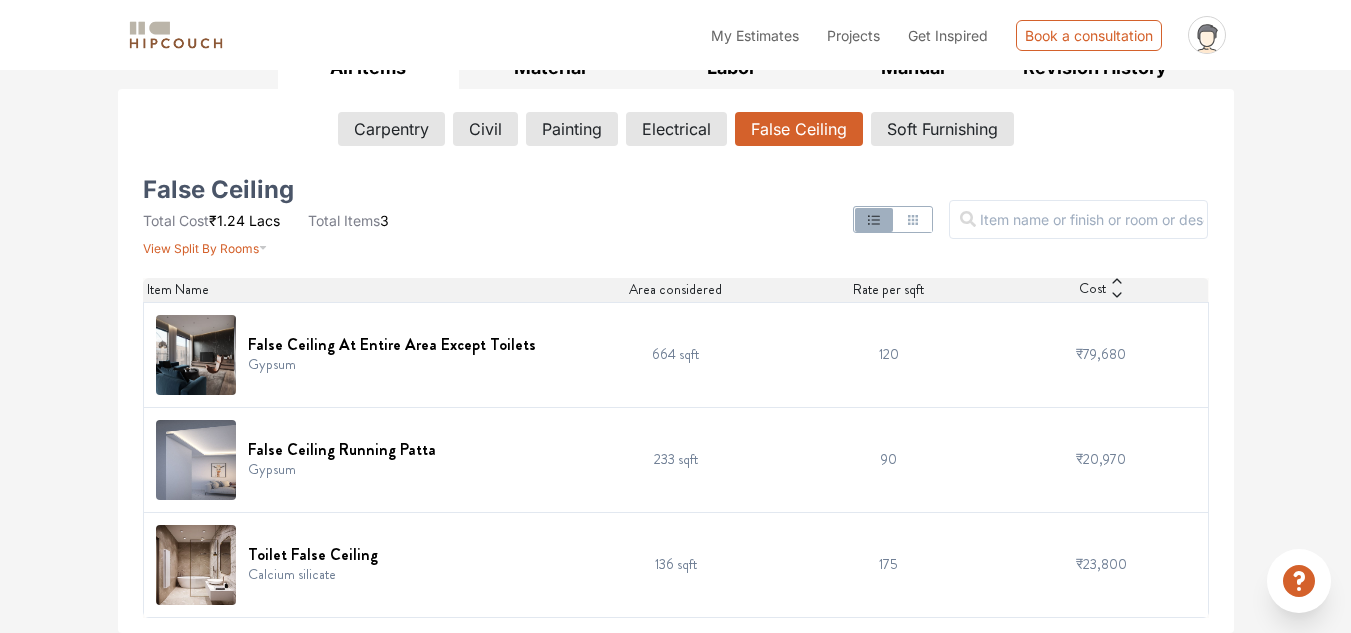 click at bounding box center [196, 565] 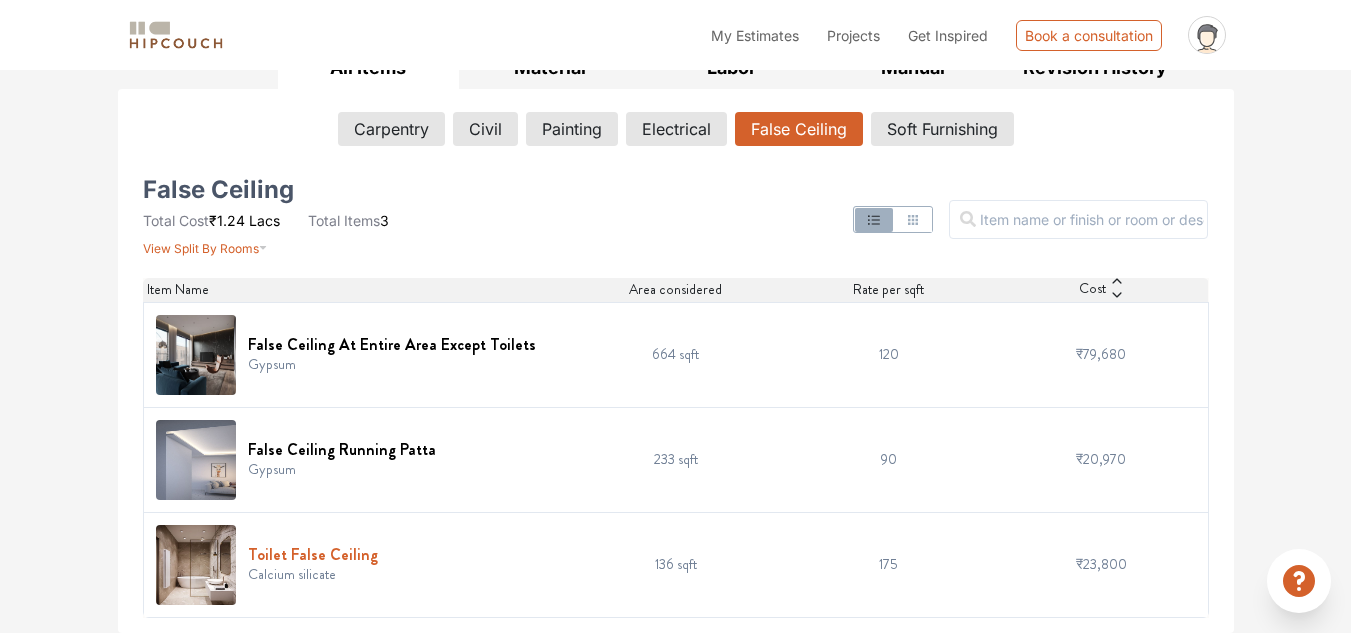 click on "Toilet False Ceiling" at bounding box center (313, 554) 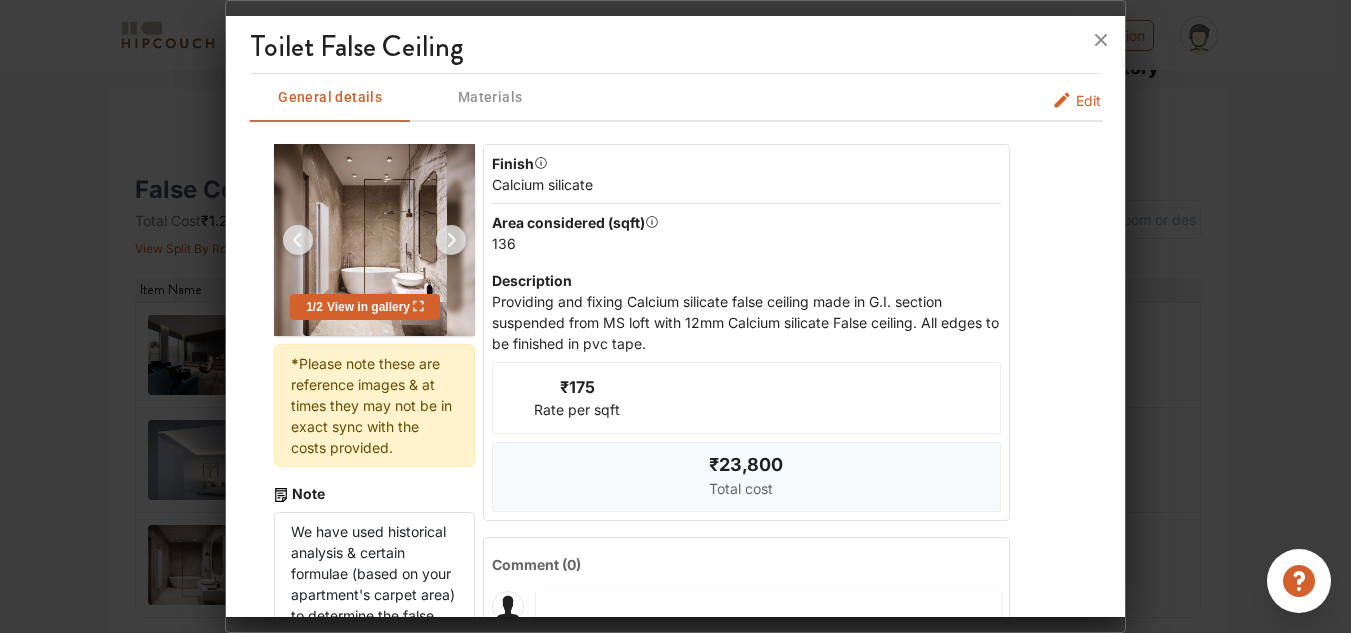 scroll, scrollTop: 0, scrollLeft: 0, axis: both 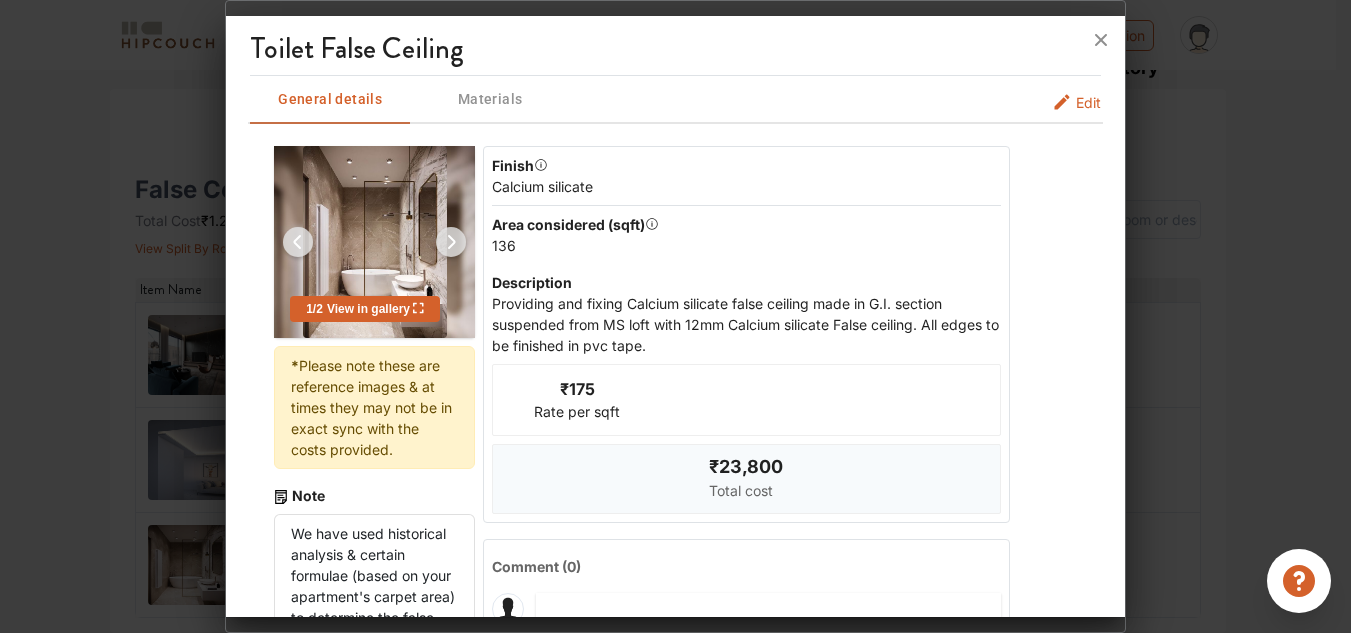 click at bounding box center (675, 316) 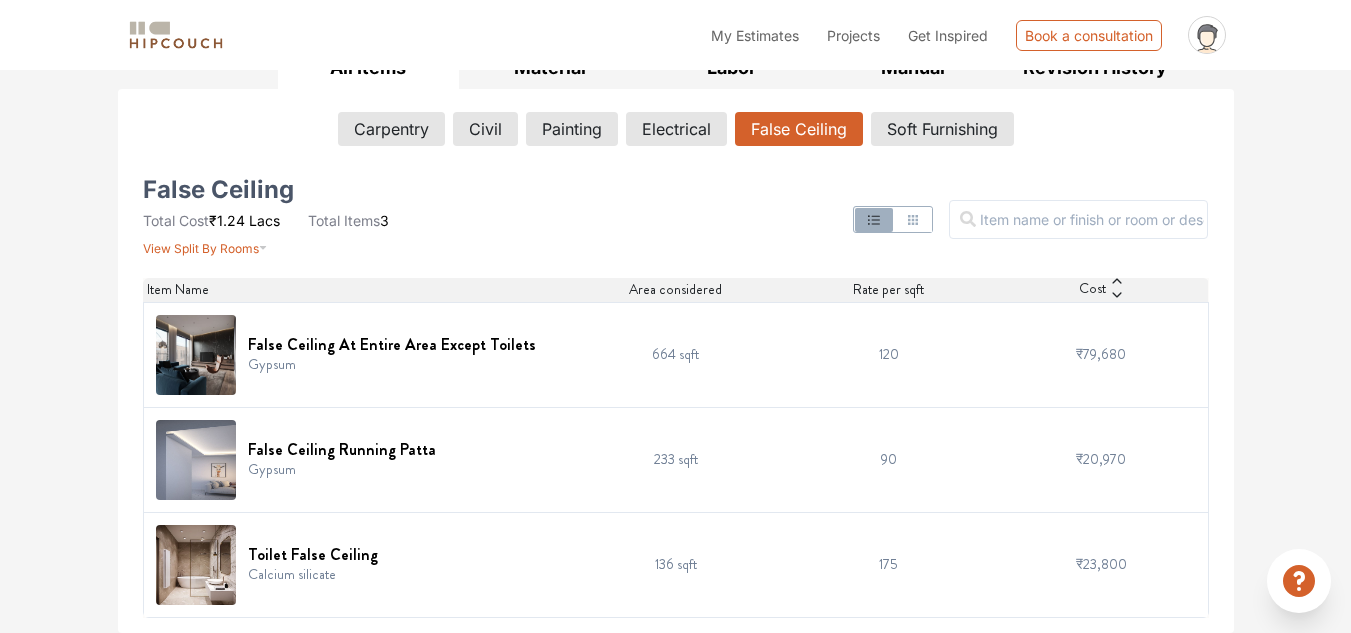 click at bounding box center [196, 460] 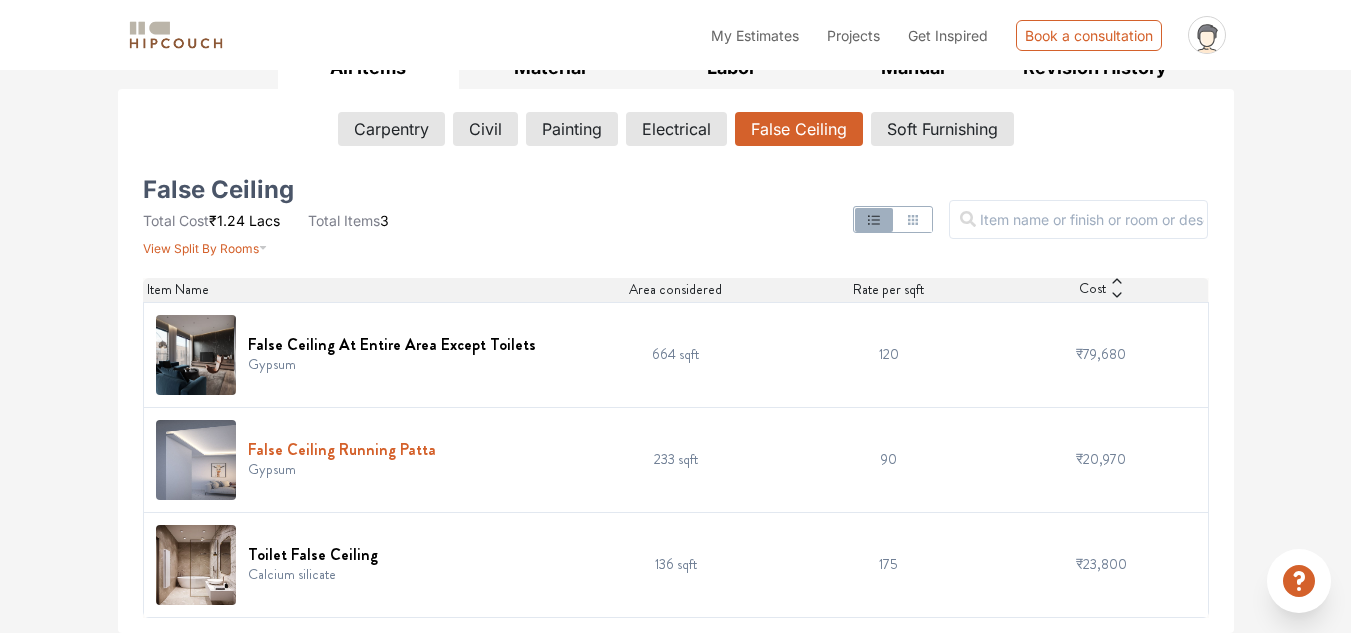 click on "False Ceiling Running Patta" at bounding box center (342, 449) 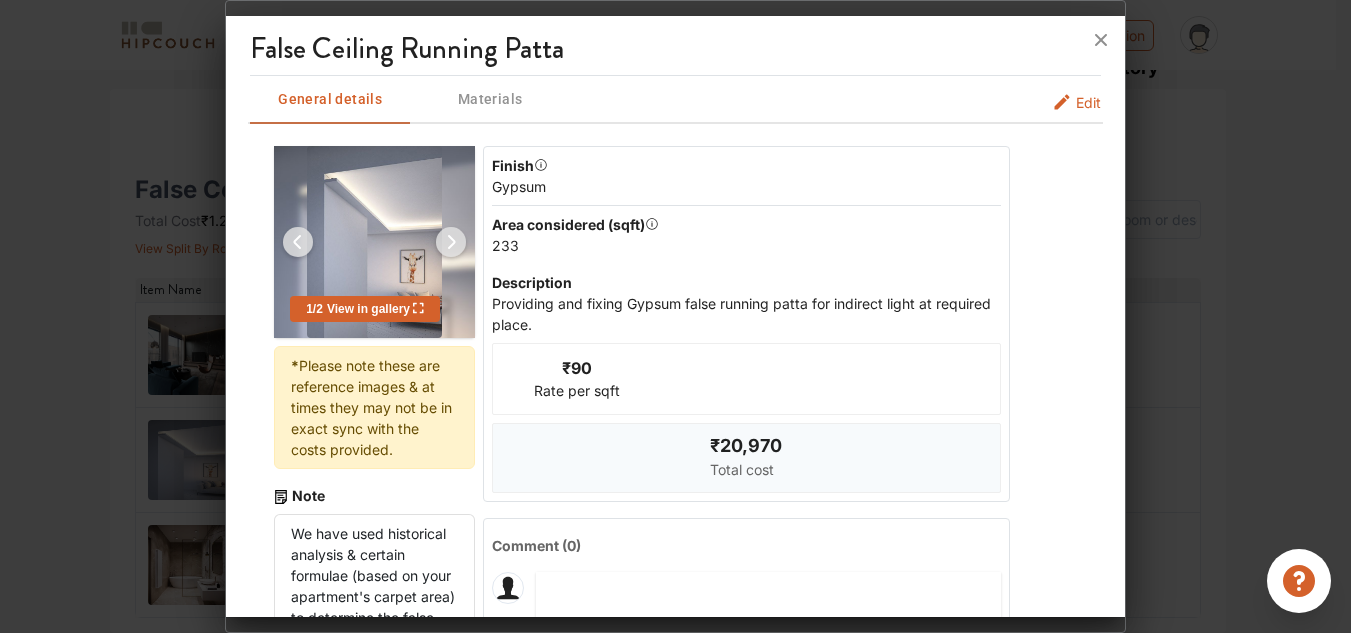 click at bounding box center [675, 316] 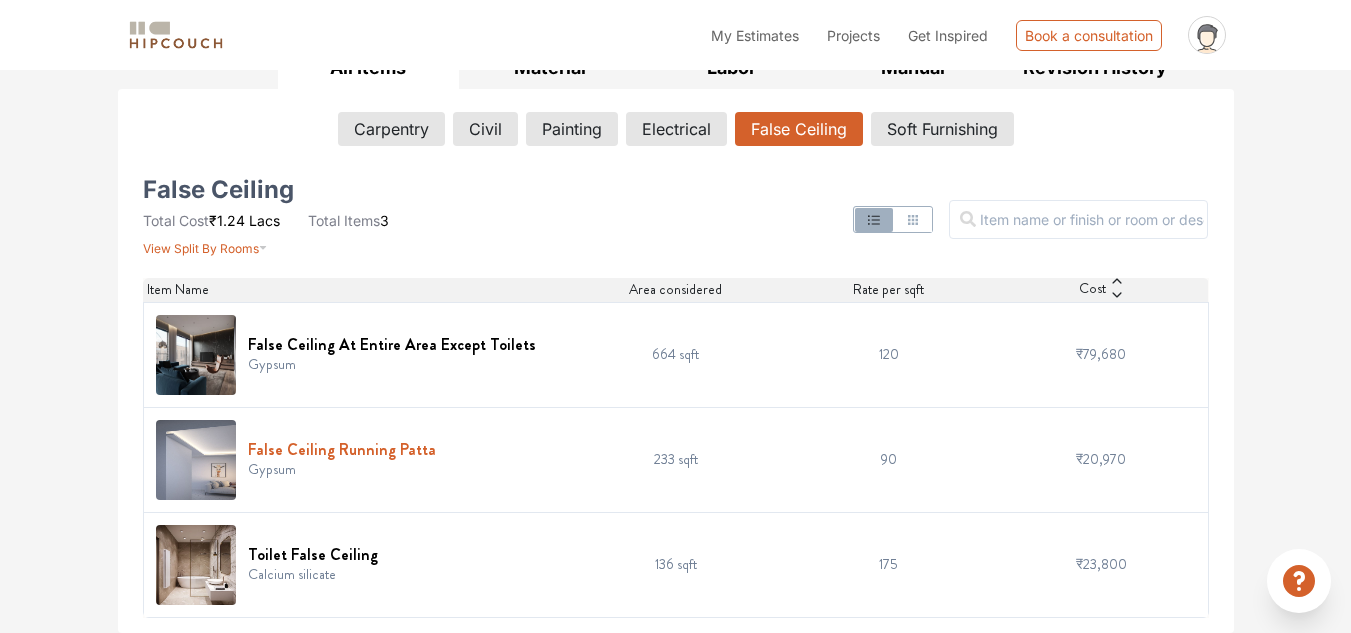 click on "False Ceiling Running Patta" at bounding box center (342, 449) 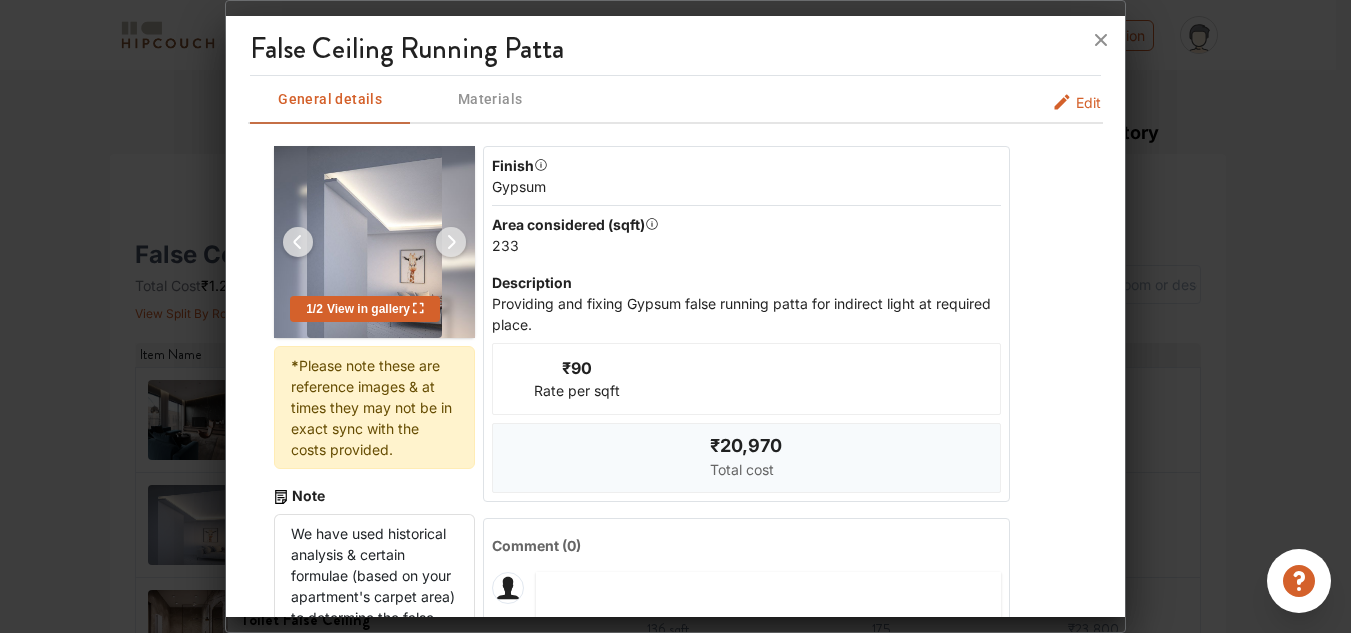 scroll, scrollTop: 222, scrollLeft: 0, axis: vertical 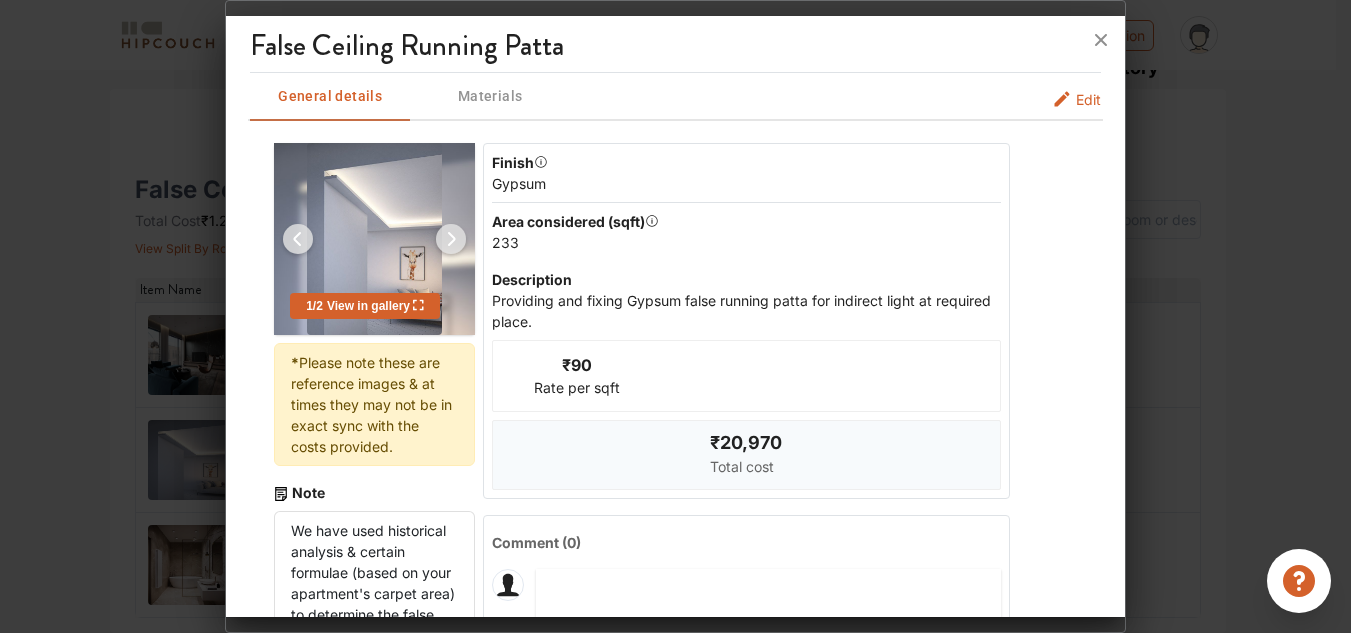 click at bounding box center (675, 316) 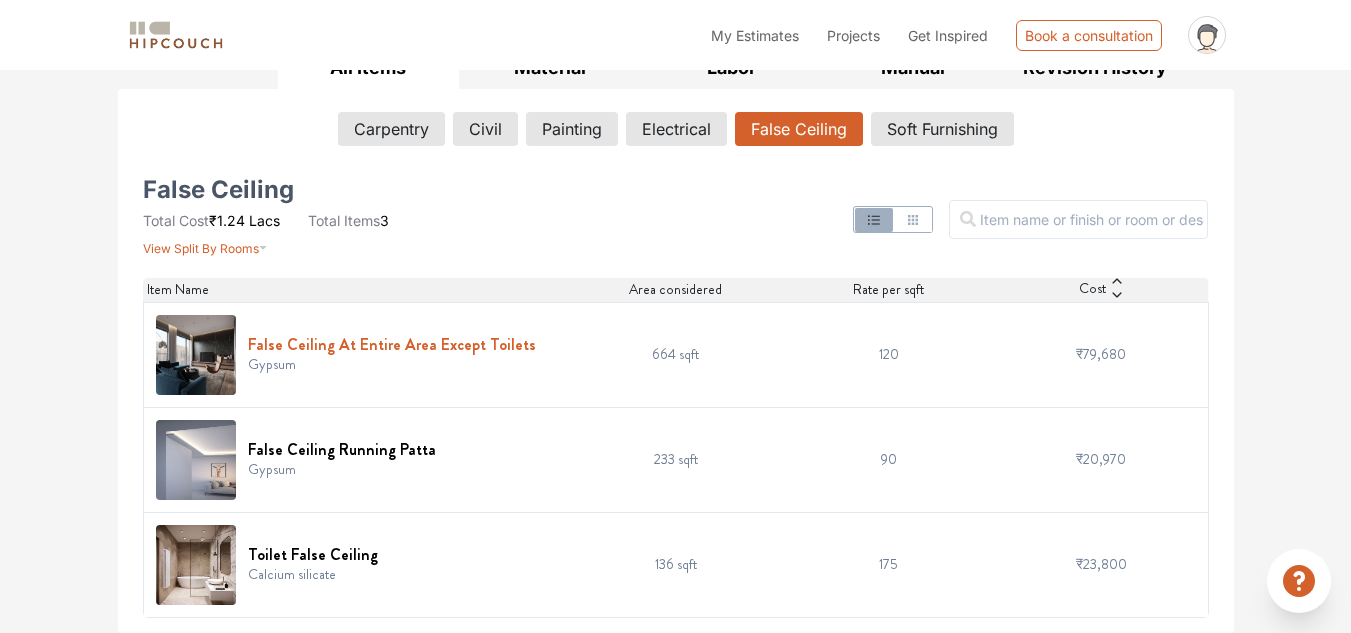 click on "False Ceiling At Entire Area Except Toilets" at bounding box center [392, 344] 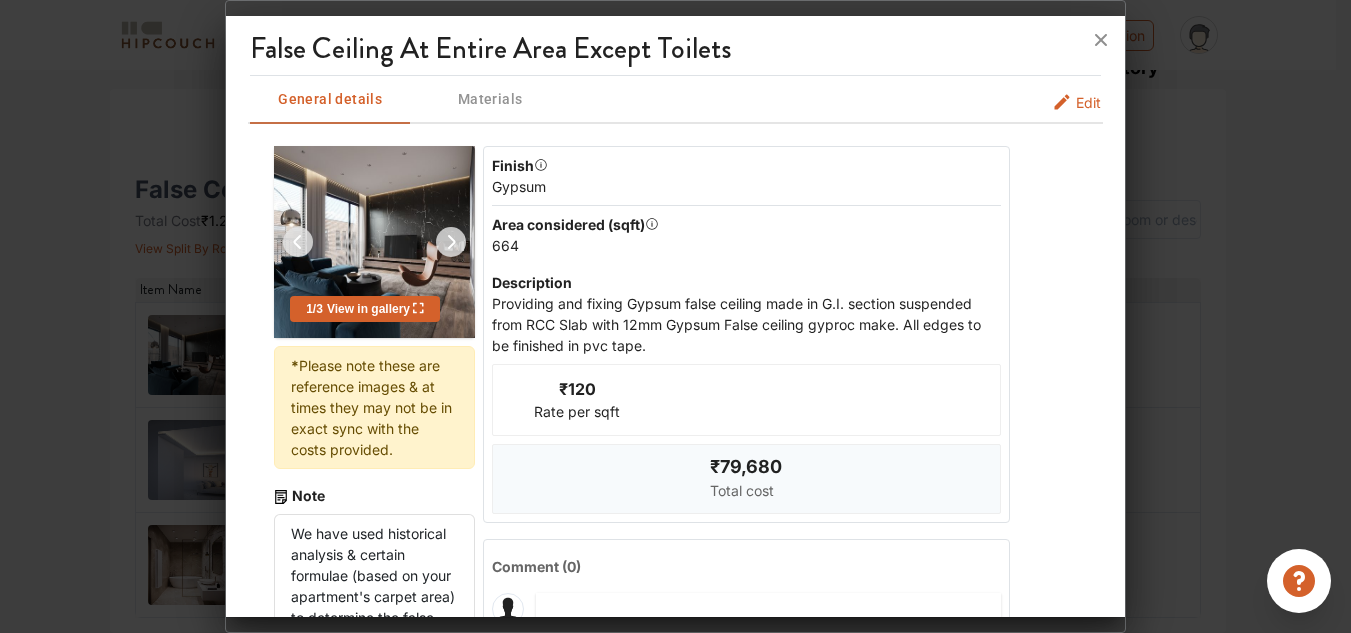 click at bounding box center (675, 316) 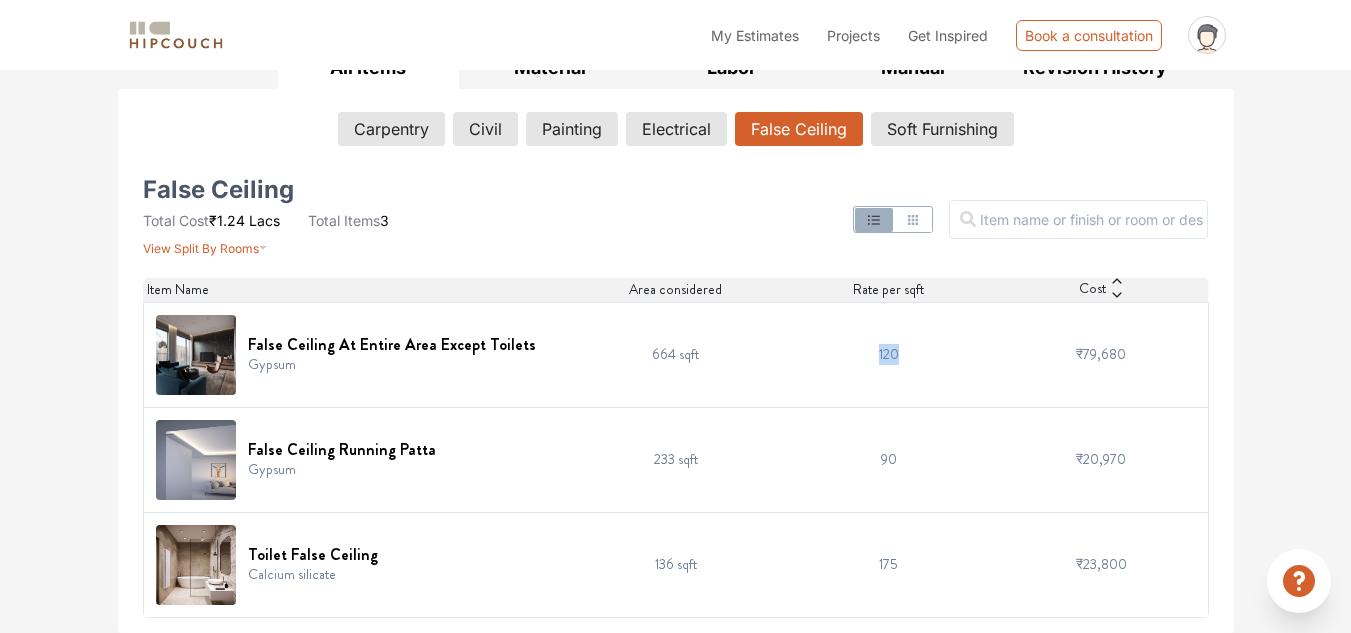 drag, startPoint x: 932, startPoint y: 342, endPoint x: 862, endPoint y: 359, distance: 72.03471 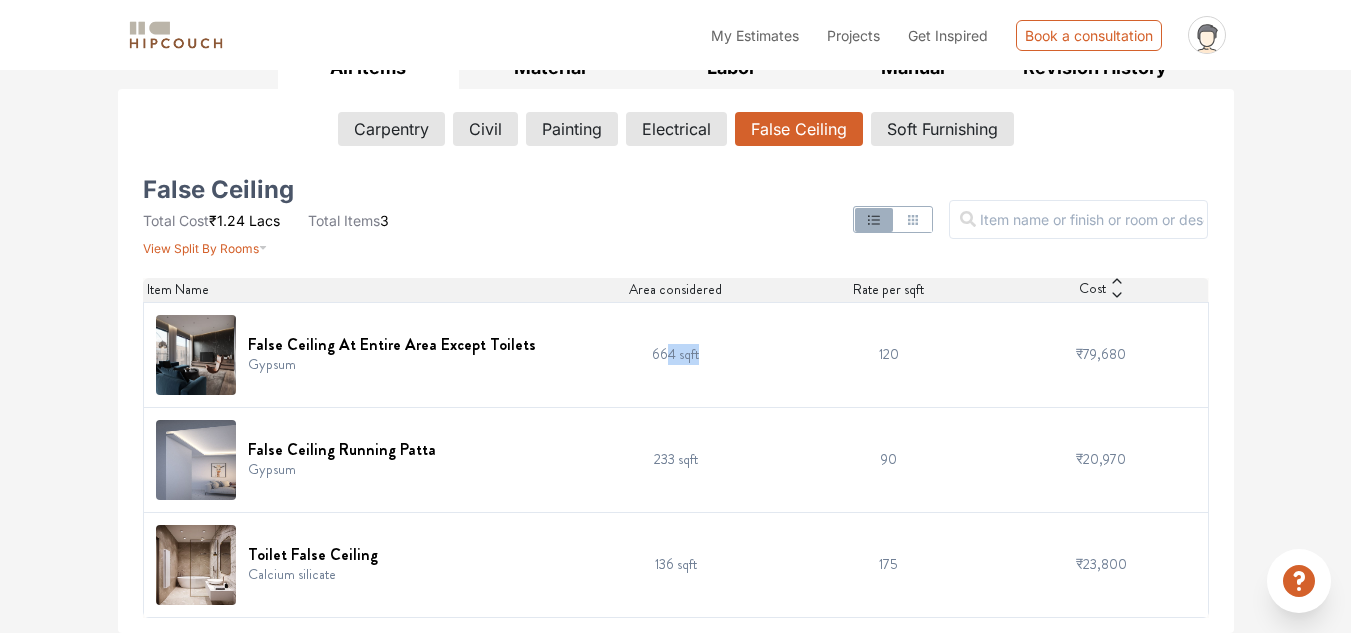 drag, startPoint x: 669, startPoint y: 340, endPoint x: 734, endPoint y: 372, distance: 72.44998 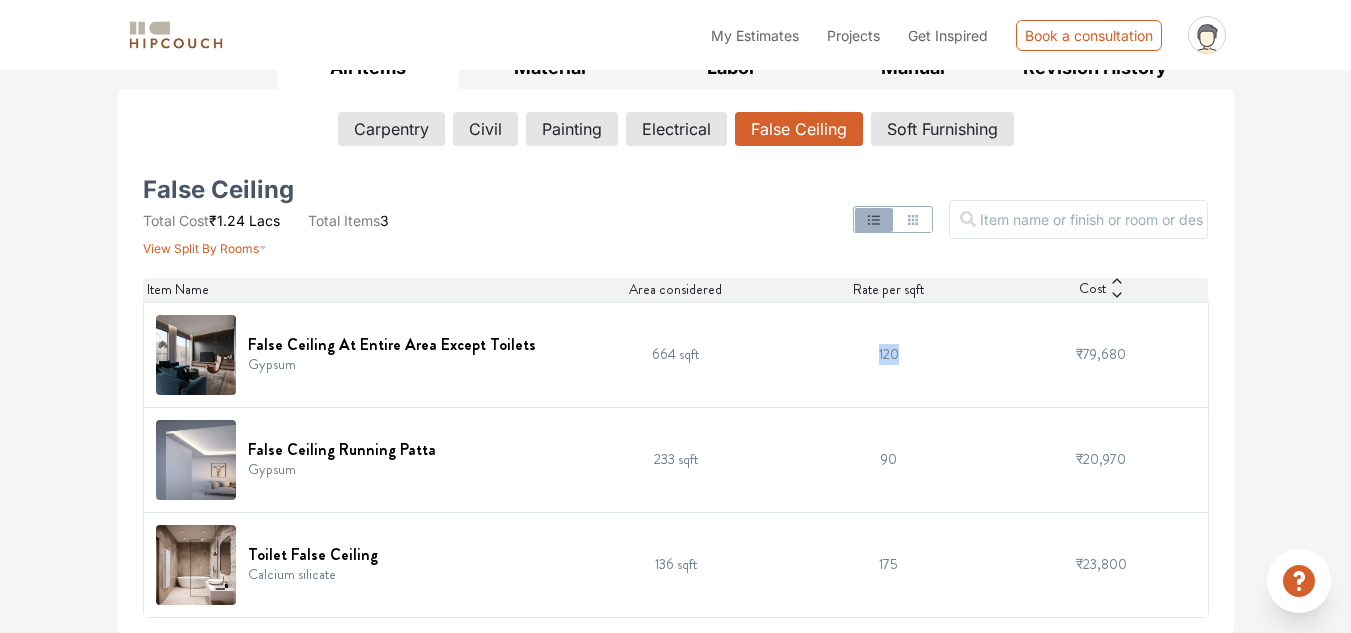 drag, startPoint x: 948, startPoint y: 336, endPoint x: 814, endPoint y: 364, distance: 136.89412 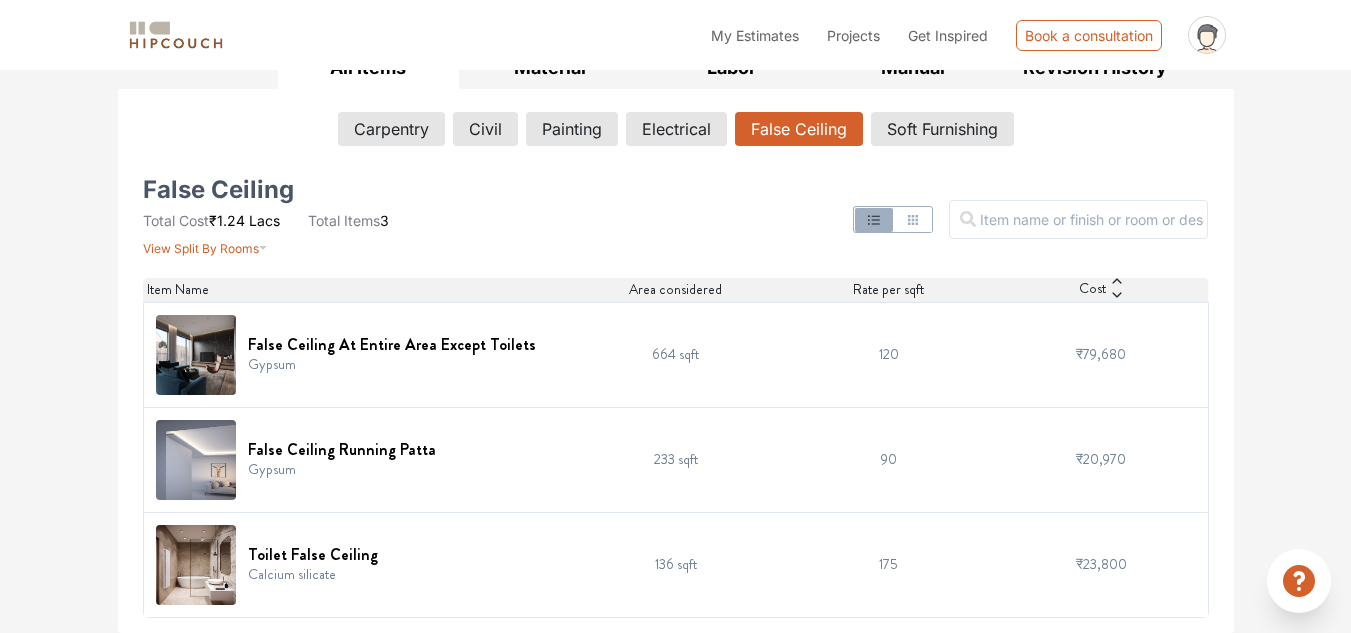 click on "136 sqft" at bounding box center [675, 564] 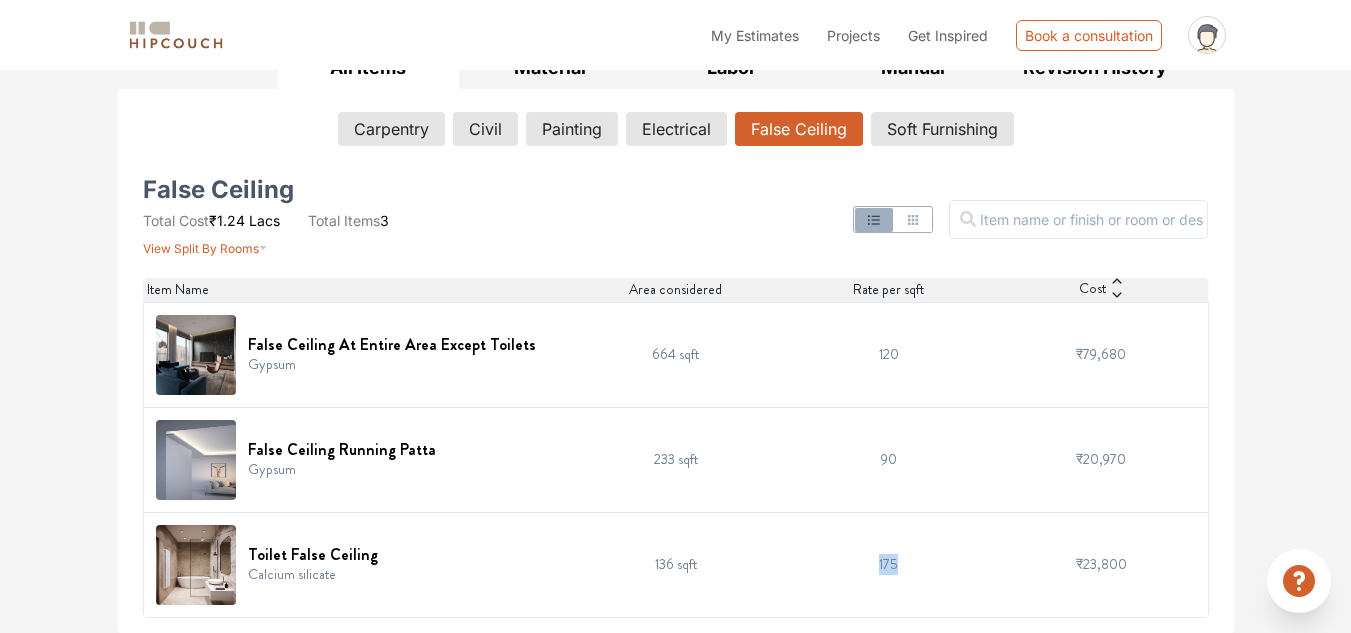 drag, startPoint x: 903, startPoint y: 563, endPoint x: 872, endPoint y: 567, distance: 31.257 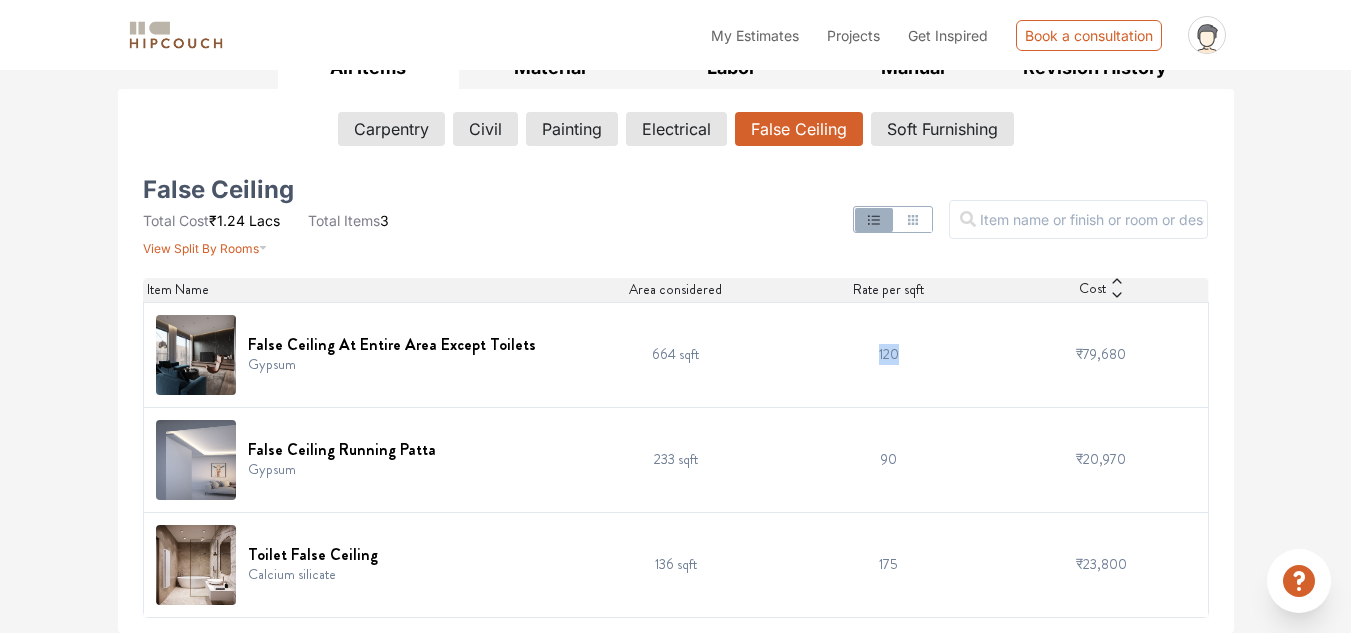 drag, startPoint x: 903, startPoint y: 357, endPoint x: 806, endPoint y: 390, distance: 102.45975 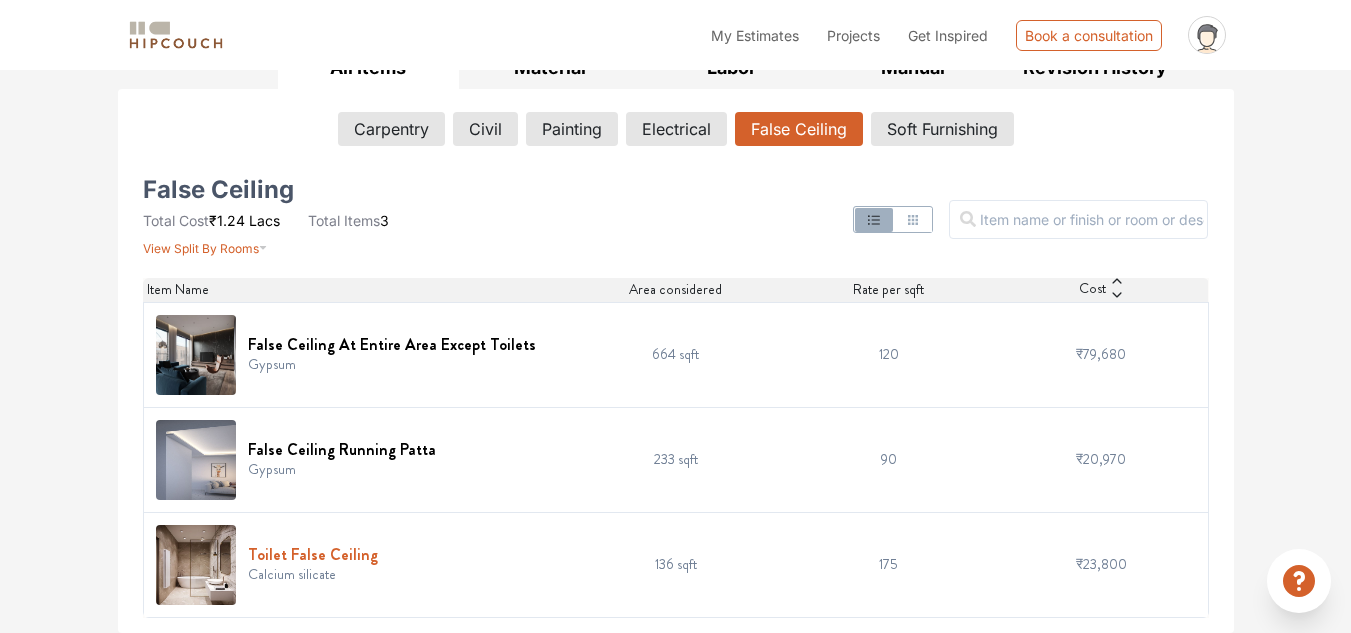 click on "Toilet False Ceiling" at bounding box center [313, 554] 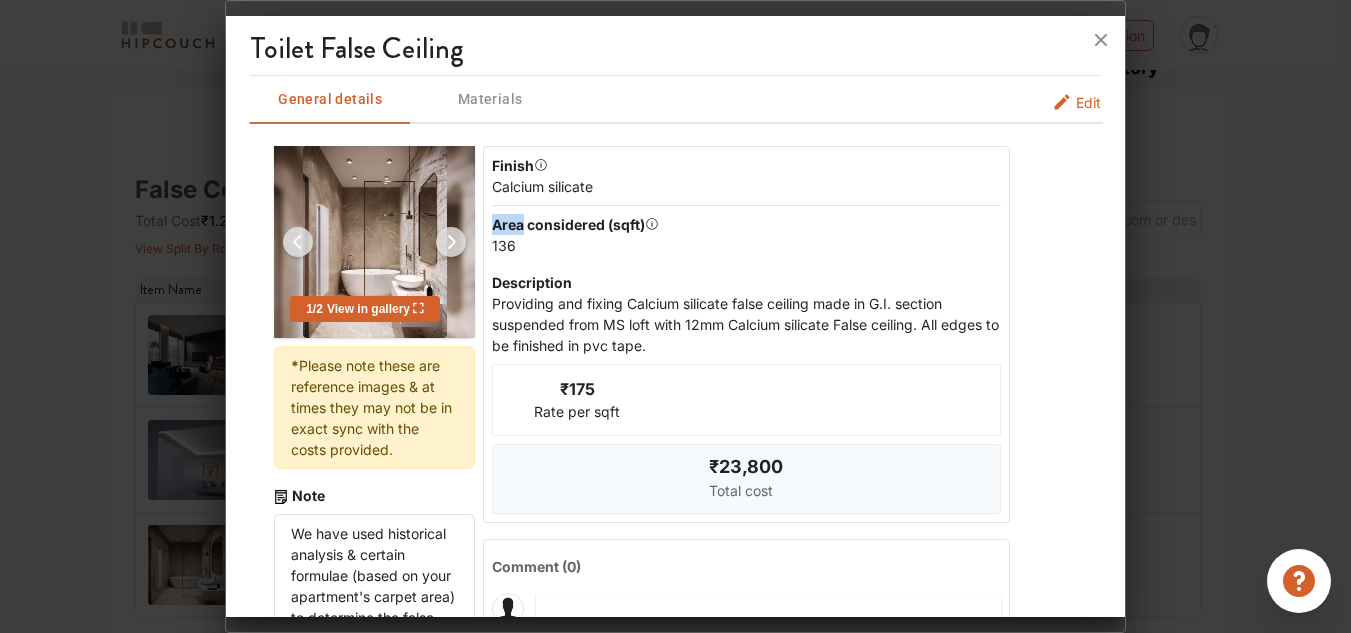 drag, startPoint x: 600, startPoint y: 188, endPoint x: 520, endPoint y: 211, distance: 83.240616 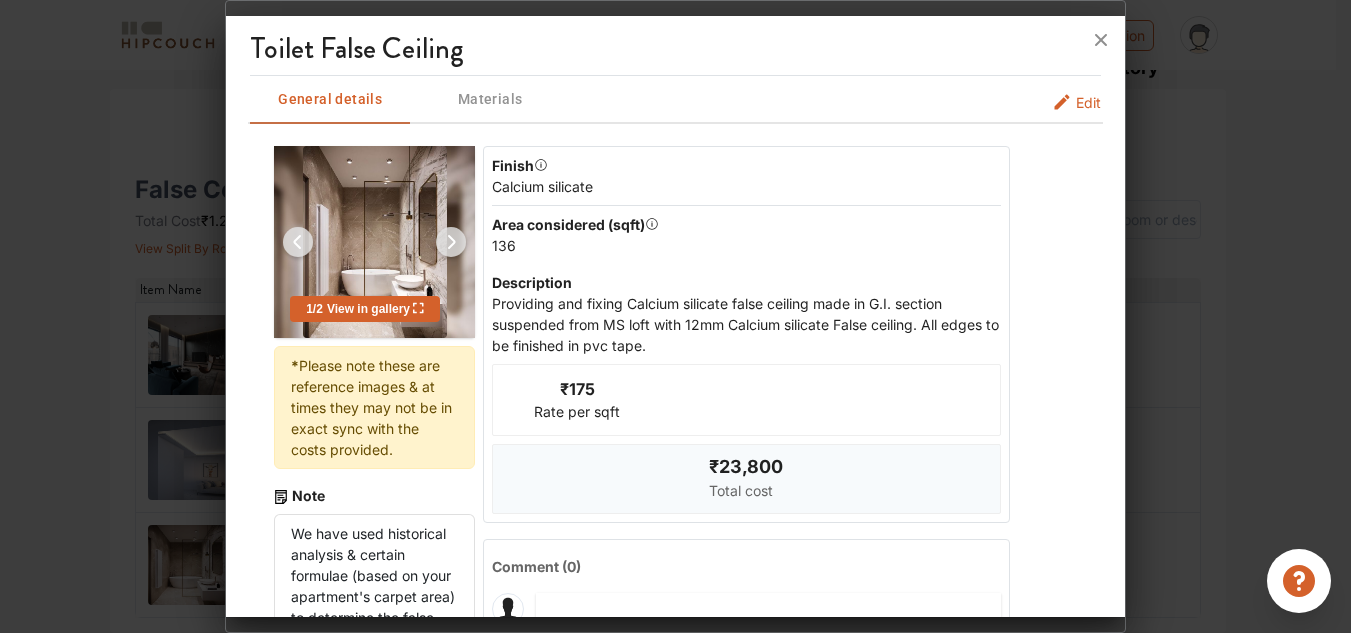 click on "Area considered (sqft) 136" at bounding box center (746, 235) 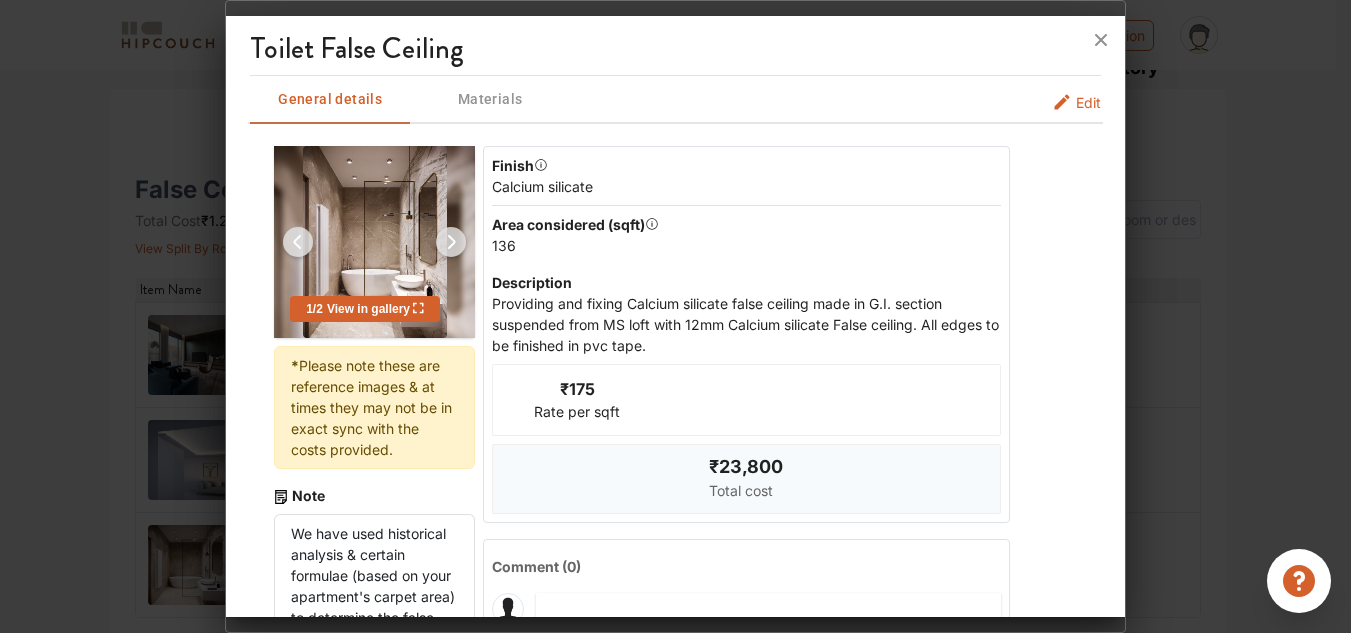 click at bounding box center [675, 316] 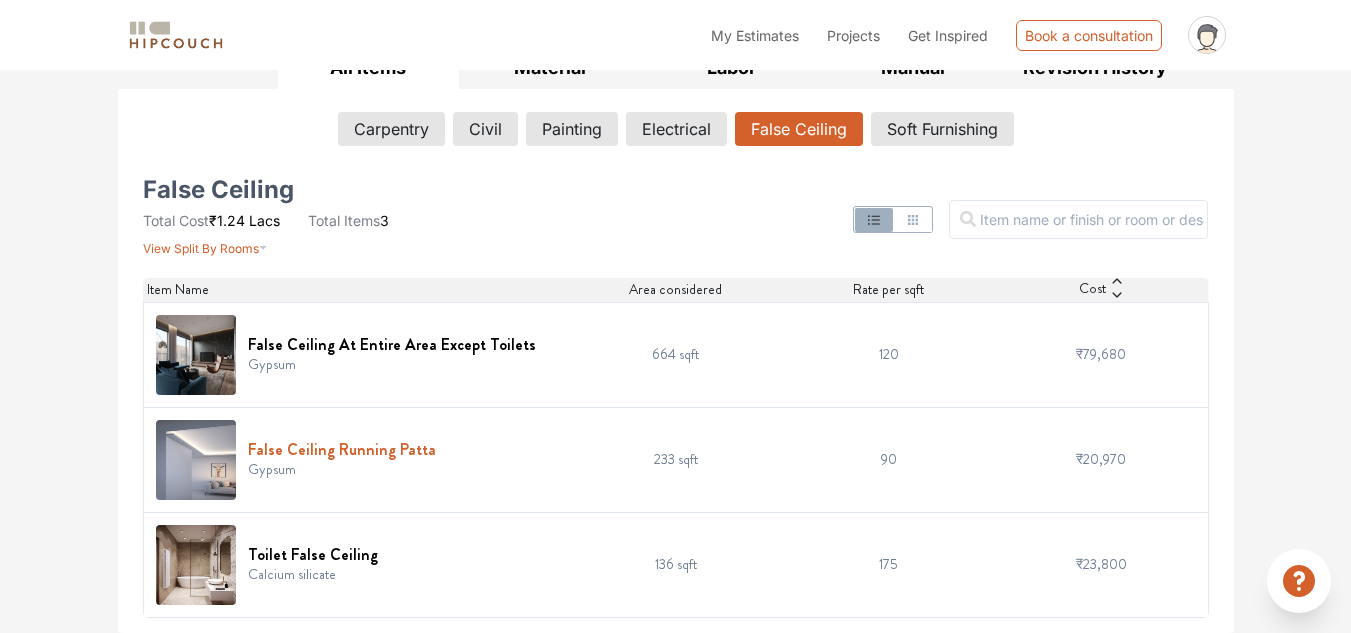 click on "False Ceiling Running Patta" at bounding box center [342, 449] 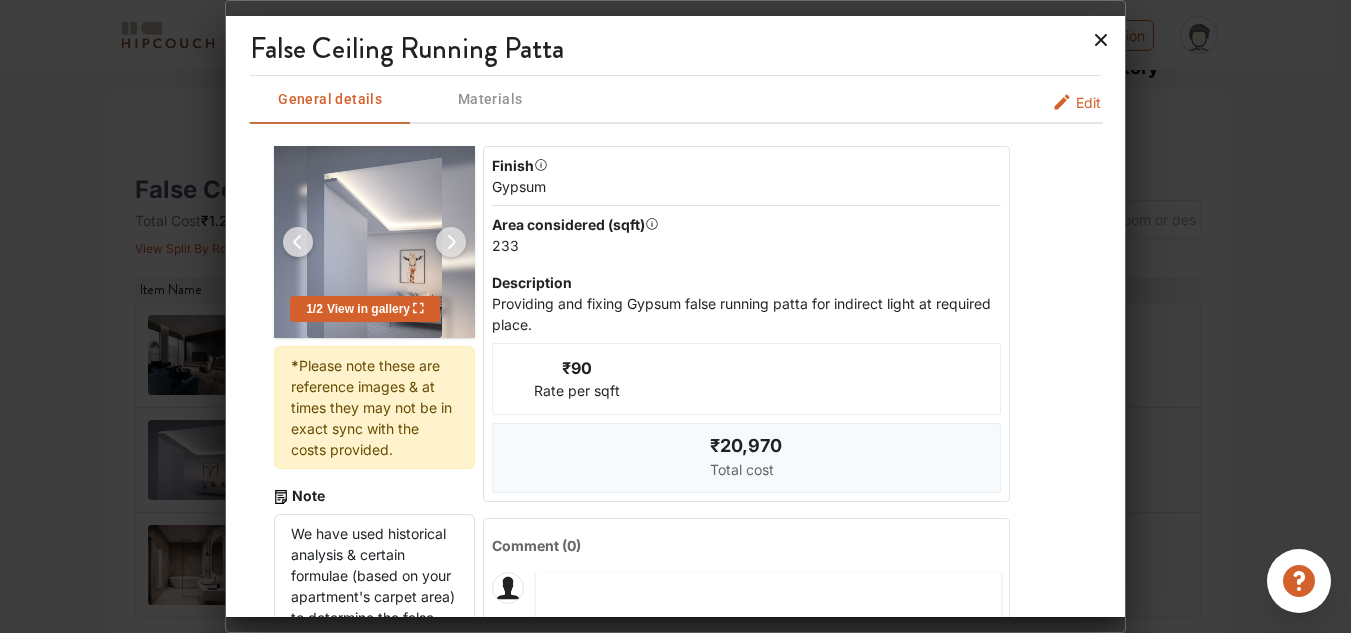 click 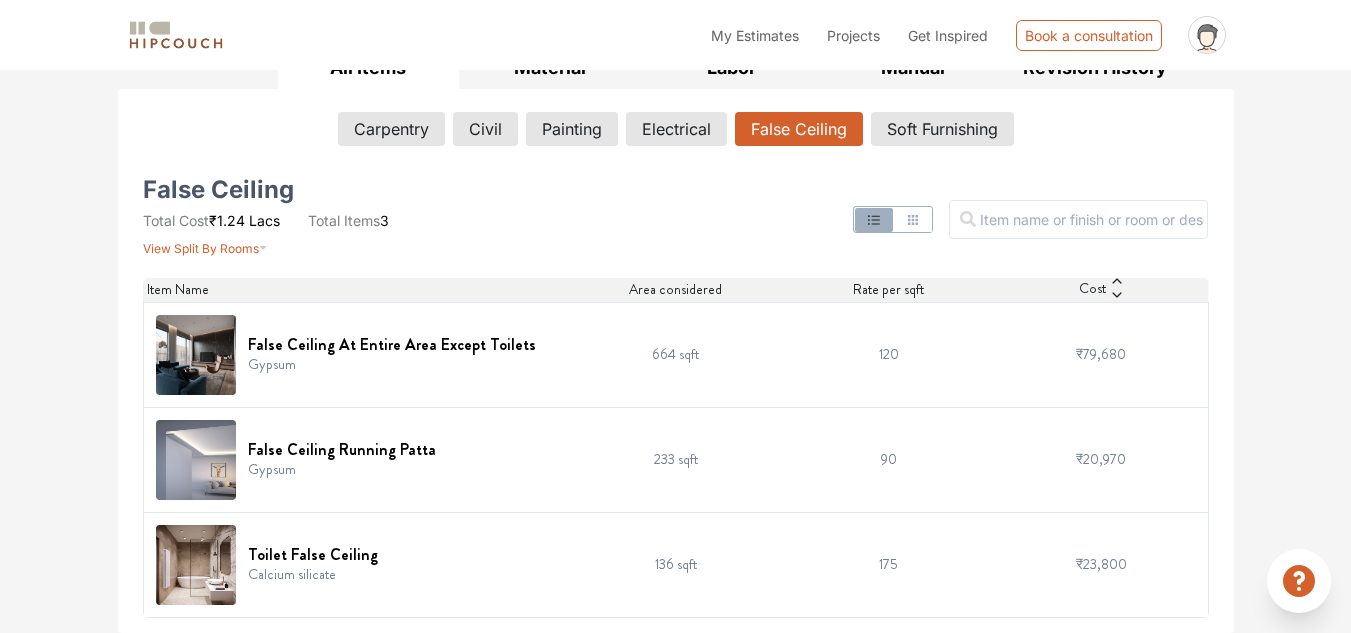click on "All Items Material Labor Manual Revision History Carpentry Civil Painting Electrical False Ceiling Soft Furnishing False Ceiling Total Cost  ₹1.24 Lacs  Total Items  3 View Split By Rooms Item Name Area considered Rate per sqft Cost False Ceiling At Entire Area Except Toilets Gypsum 664 sqft 120 ₹79,680 False Ceiling Running Patta Gypsum 233 sqft 90 ₹20,970 Toilet False Ceiling Calcium silicate 136 sqft 175 ₹23,800 Material Costs for Carpentry Material Costs for Civil Carpentry Materials Total Cost  ₹13.13 Lacs  Total Items  36 View Split By Rooms Filter Material Name Qty Unit of Qty Material rate Total Cost 06mm thk commercial plywood 31 # of Sheets ₹39 / Sqft ₹38,688 06mm thk marine plywood 2 # of Sheets ₹70 / Sqft ₹4,480 09mm thk commercial plywood 12 # of Sheets ₹54 / Sqft ₹20,736 1.75" x 1.75" cp wood 41 Rft ₹54 / Rft ₹2,236 12mm thk commercial plywood 26 # of Sheets ₹65 / Sqft ₹54,080 12mm thk toughened clear glass 56 Sqft ₹252 / Sqft ₹14,379 19mm thk block board 81 / /" at bounding box center [676, 339] 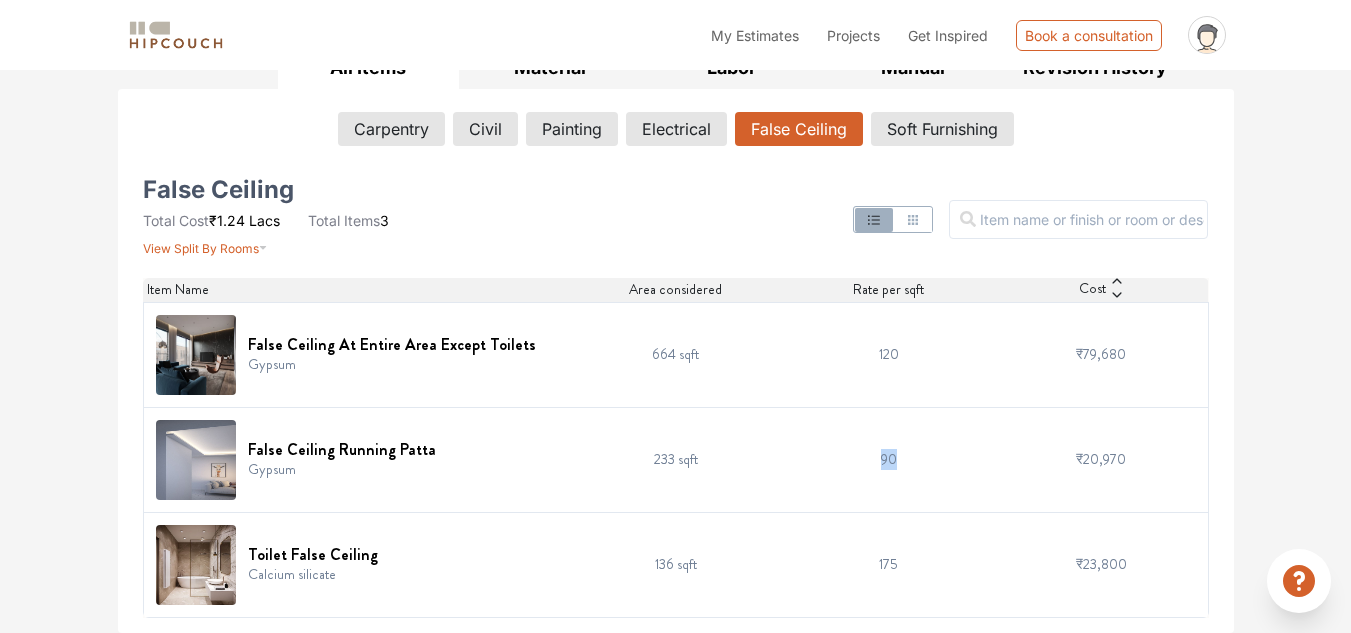 drag, startPoint x: 878, startPoint y: 455, endPoint x: 927, endPoint y: 455, distance: 49 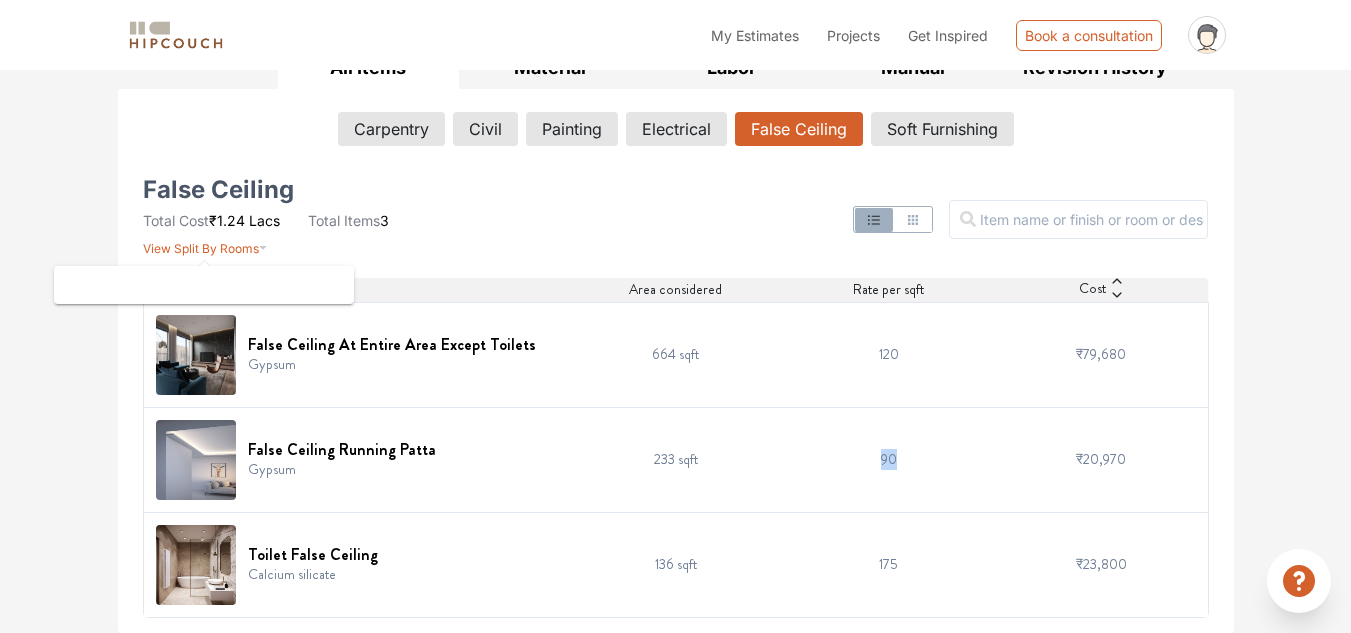 click on "View Split By Rooms" at bounding box center (201, 248) 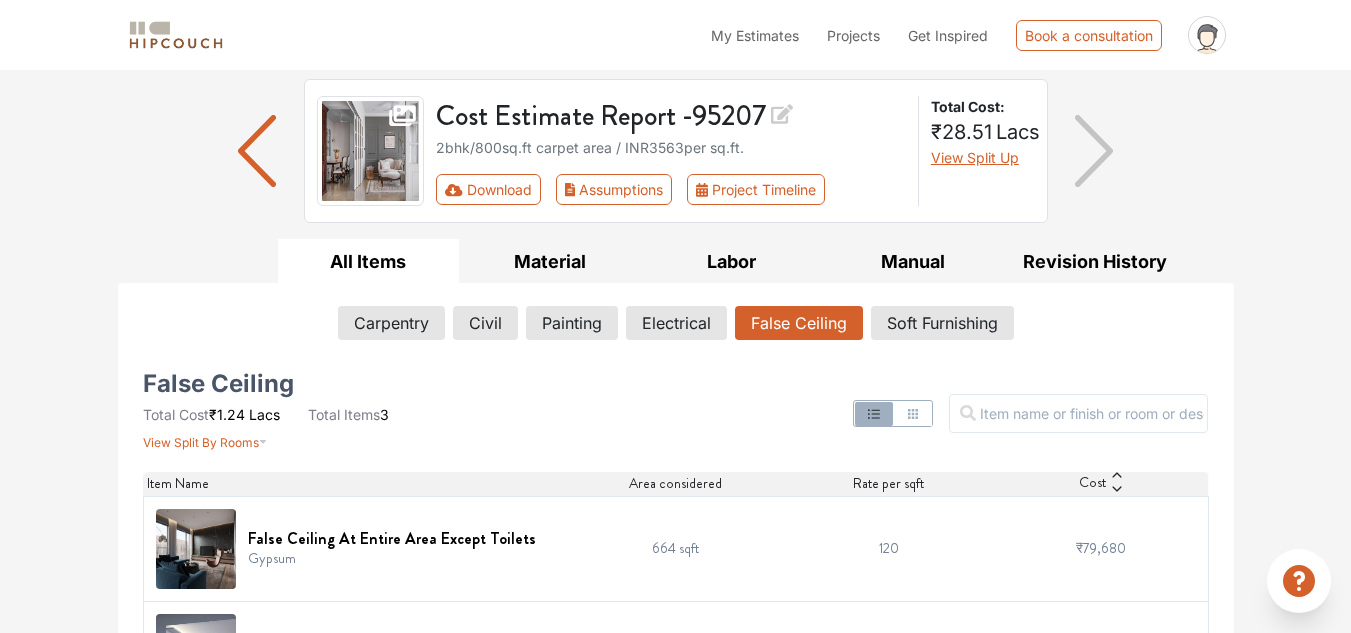 scroll, scrollTop: 122, scrollLeft: 0, axis: vertical 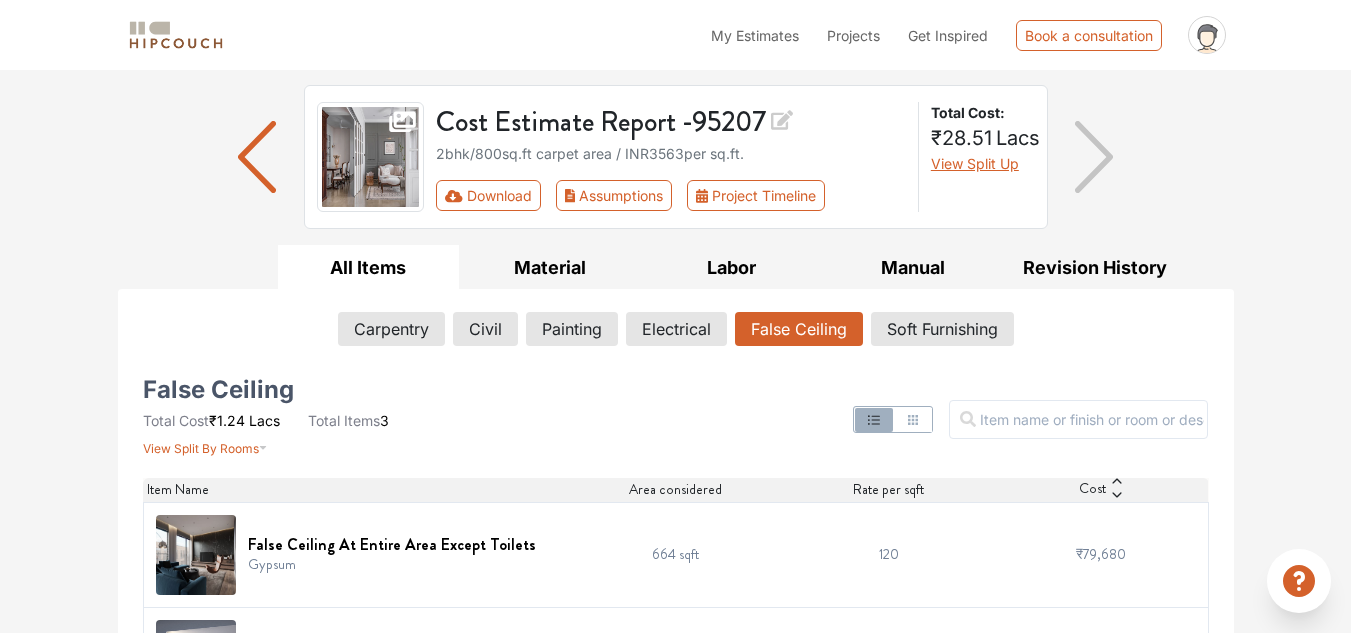 click on "All Items" at bounding box center (369, 267) 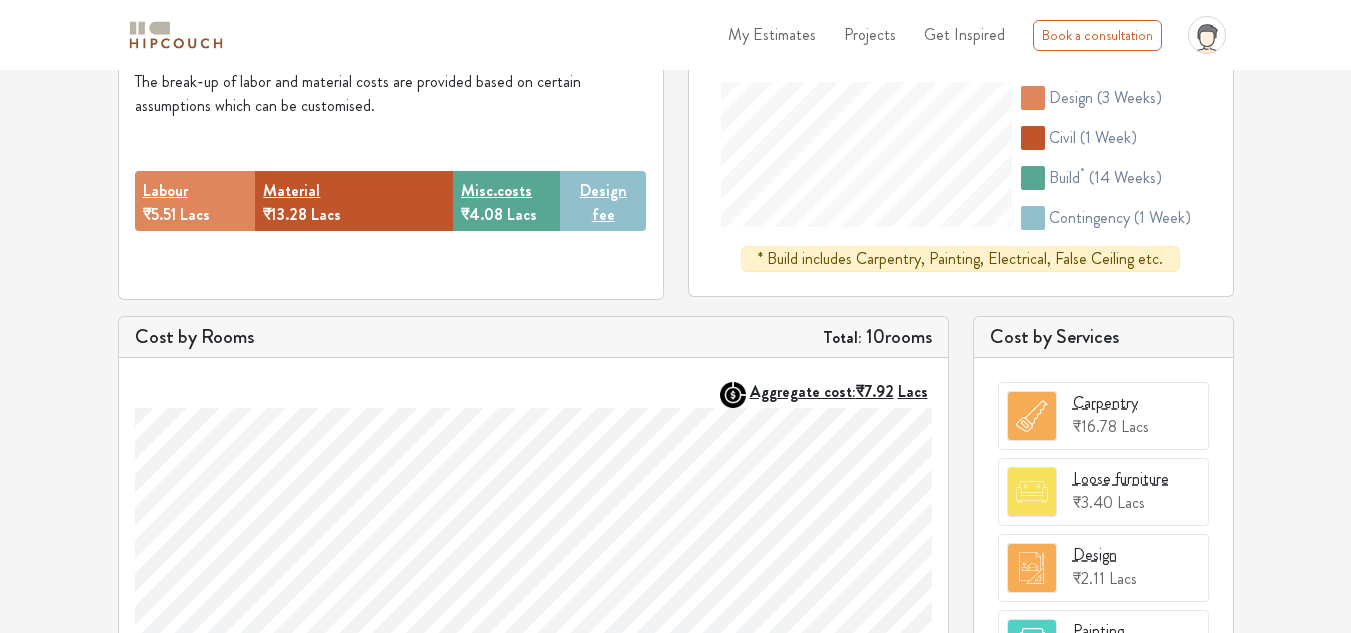 scroll, scrollTop: 256, scrollLeft: 0, axis: vertical 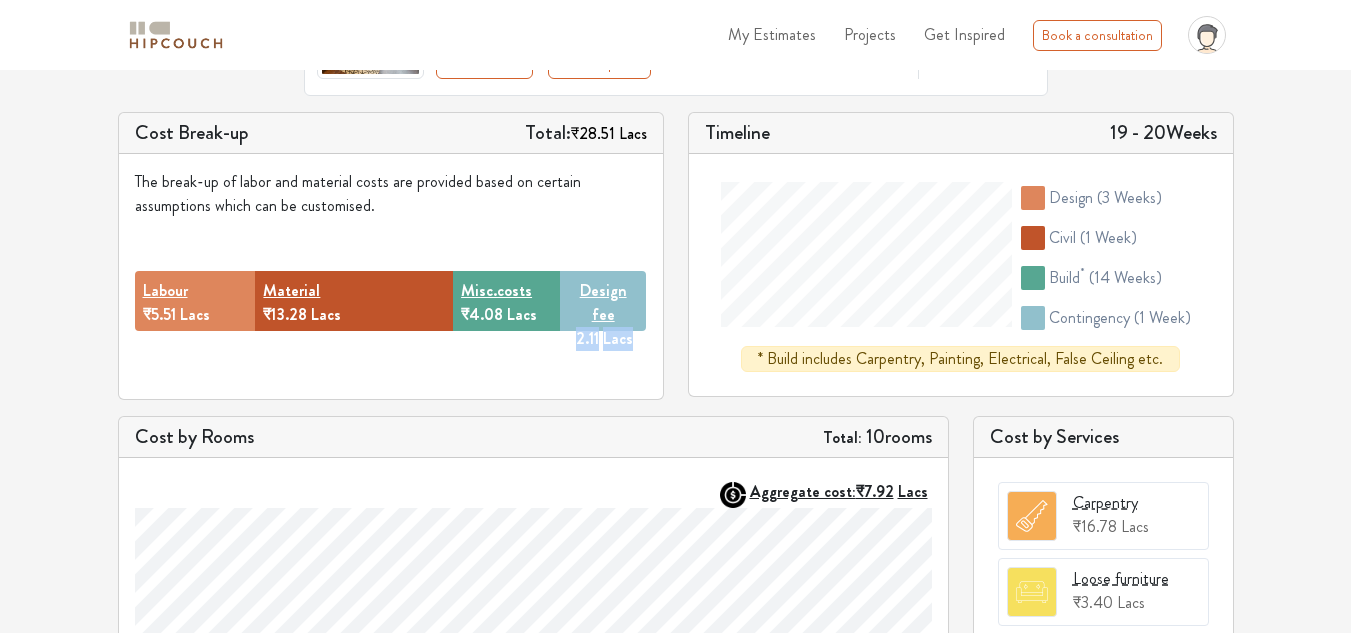 drag, startPoint x: 578, startPoint y: 310, endPoint x: 669, endPoint y: 310, distance: 91 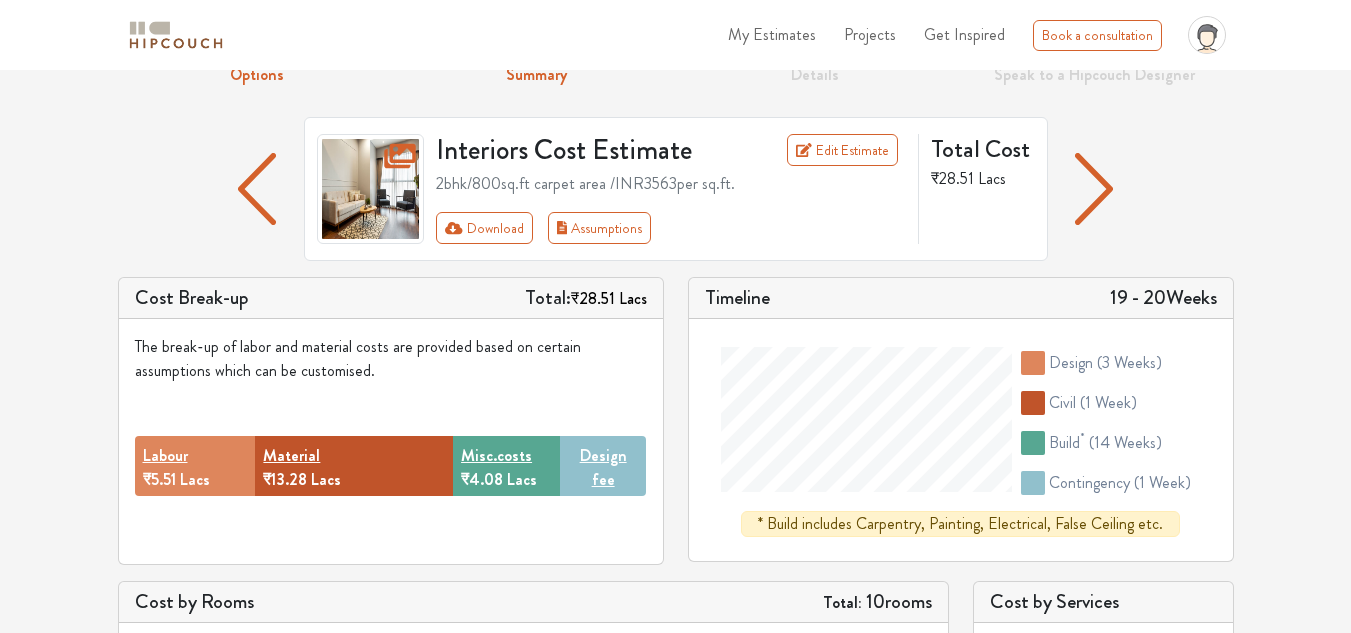 scroll, scrollTop: 56, scrollLeft: 0, axis: vertical 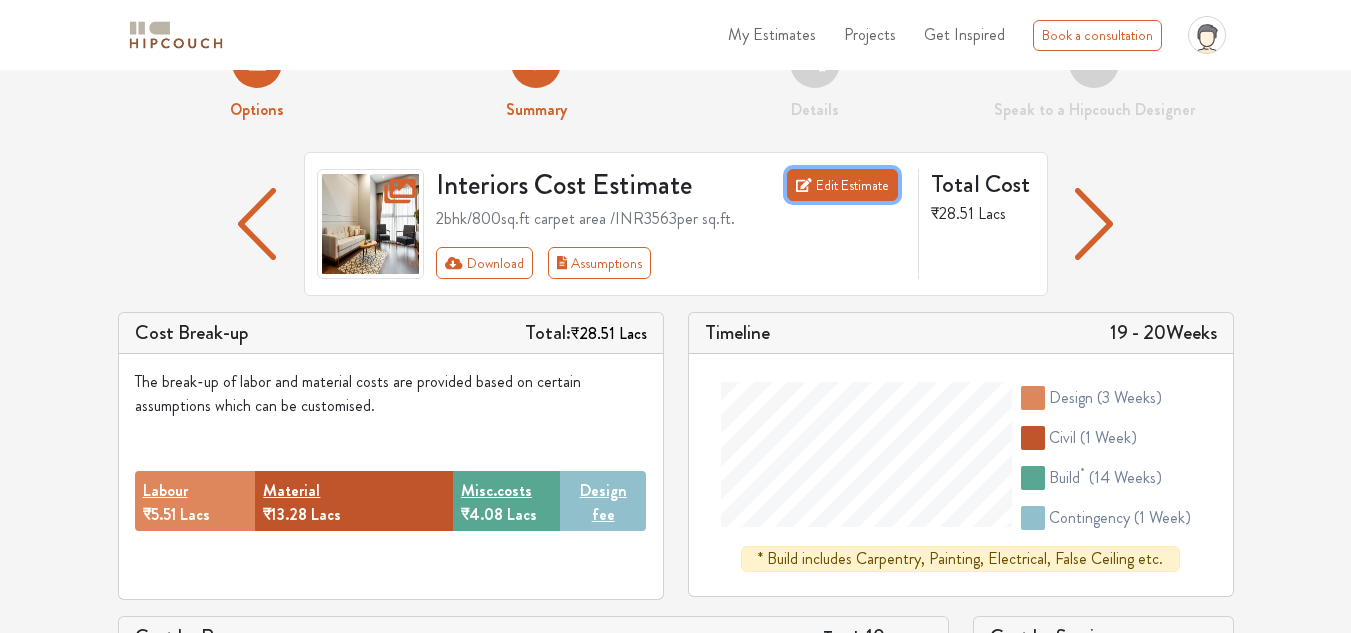 click on "Edit Estimate" at bounding box center [842, 185] 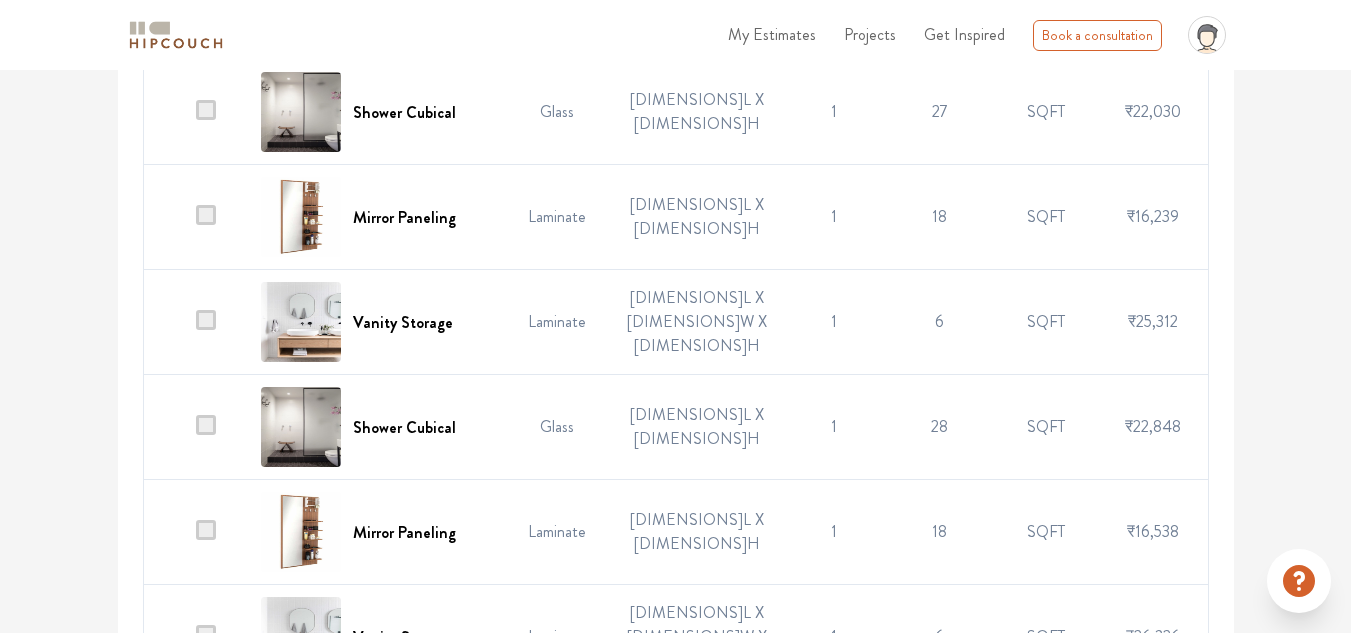 scroll, scrollTop: 2500, scrollLeft: 0, axis: vertical 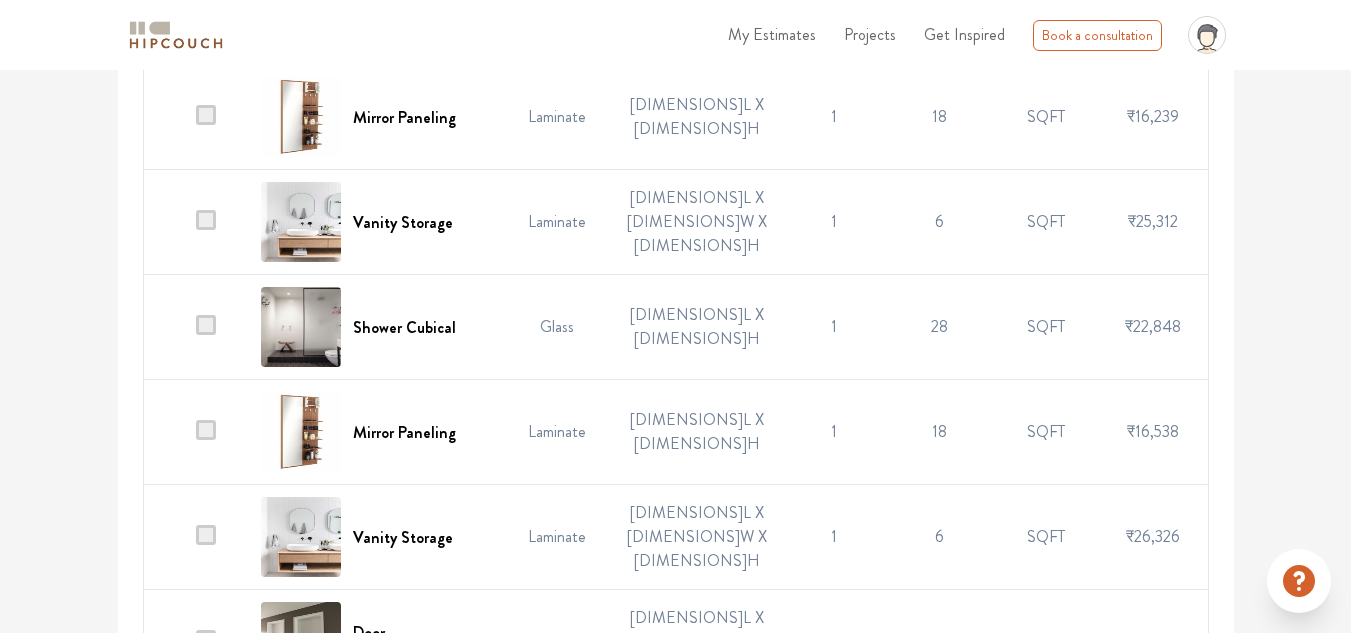 click at bounding box center (206, 325) 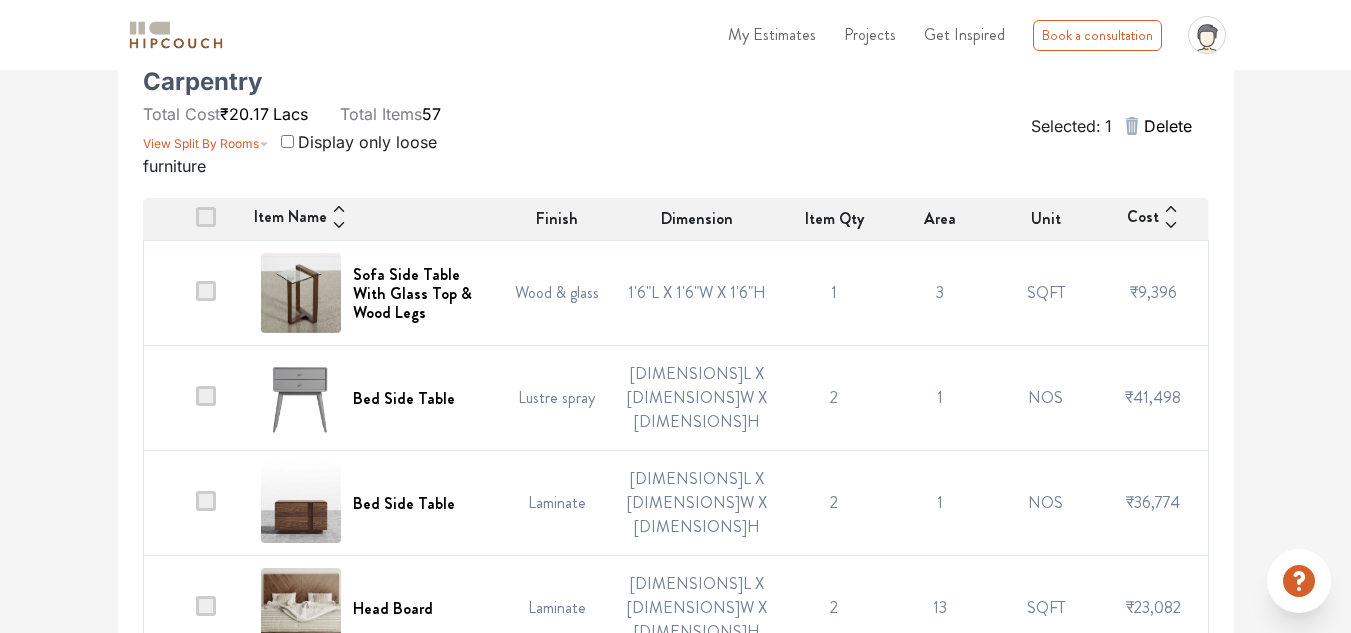 scroll, scrollTop: 400, scrollLeft: 0, axis: vertical 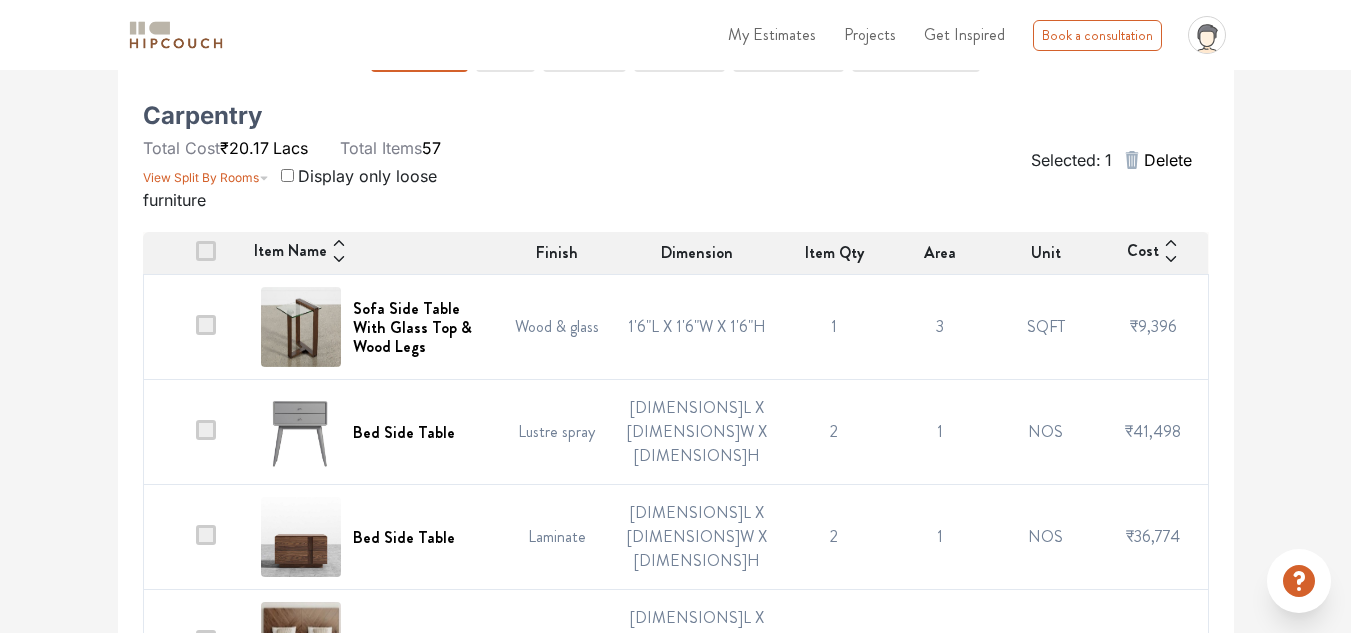 click at bounding box center [287, 175] 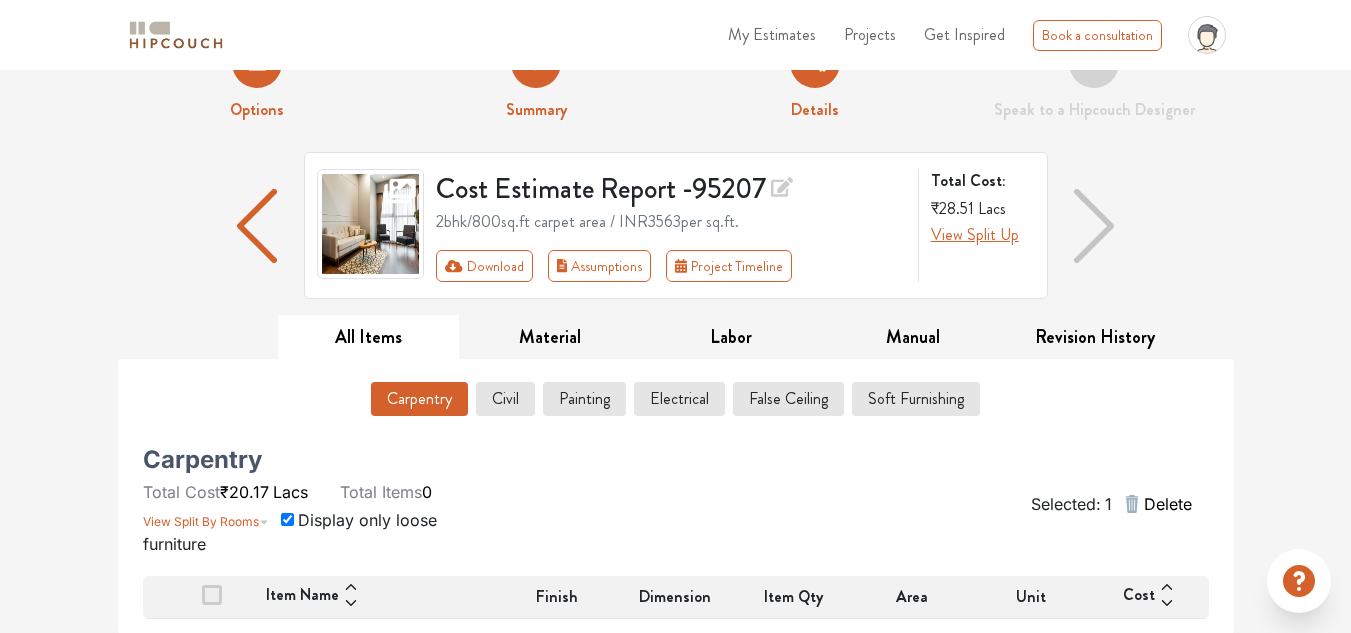 scroll, scrollTop: 57, scrollLeft: 0, axis: vertical 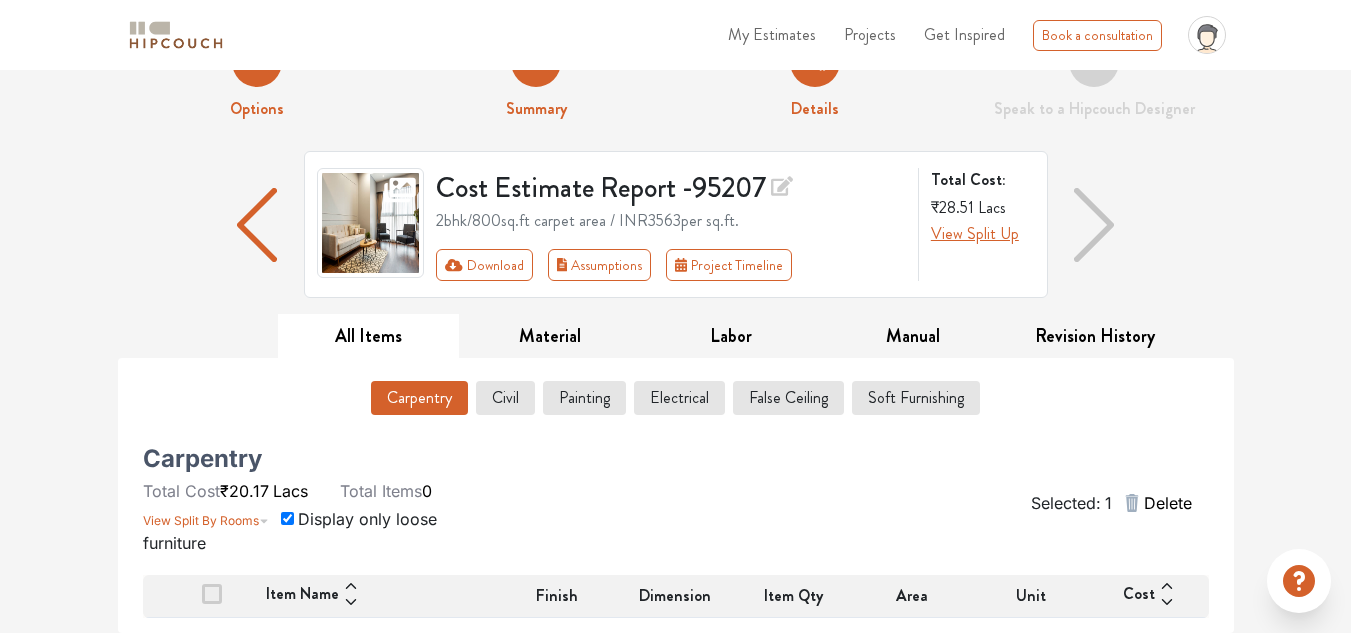 click at bounding box center [287, 518] 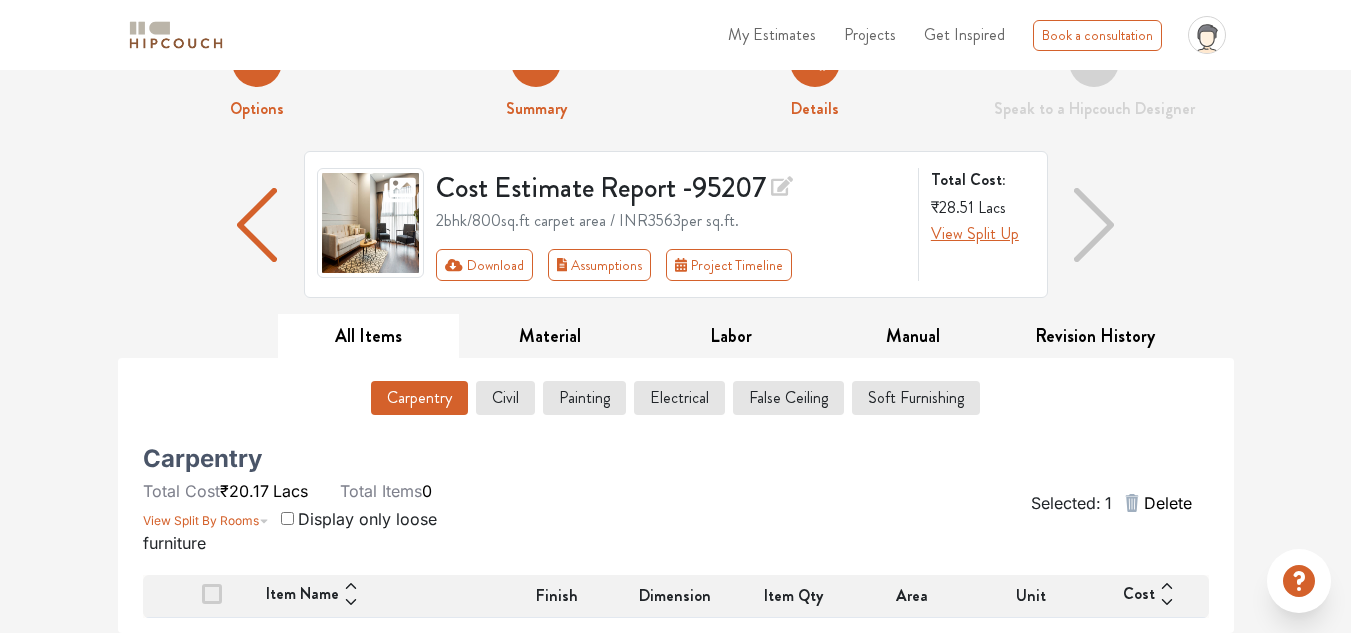 checkbox on "false" 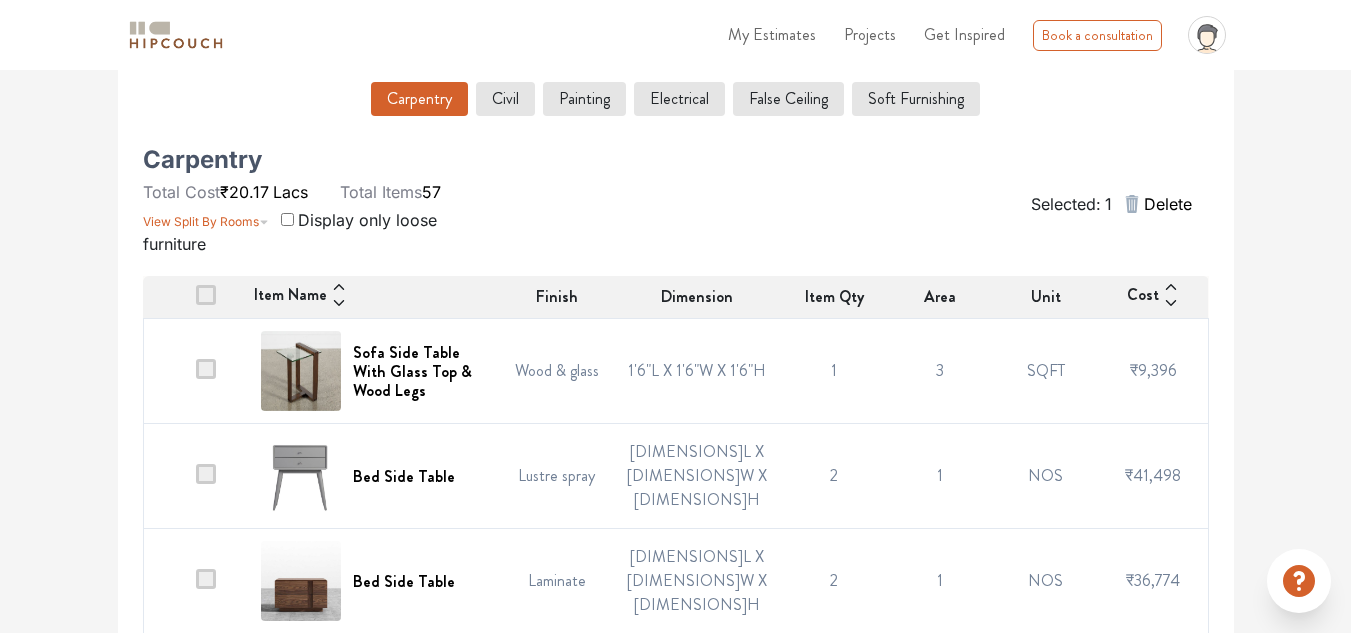 scroll, scrollTop: 357, scrollLeft: 0, axis: vertical 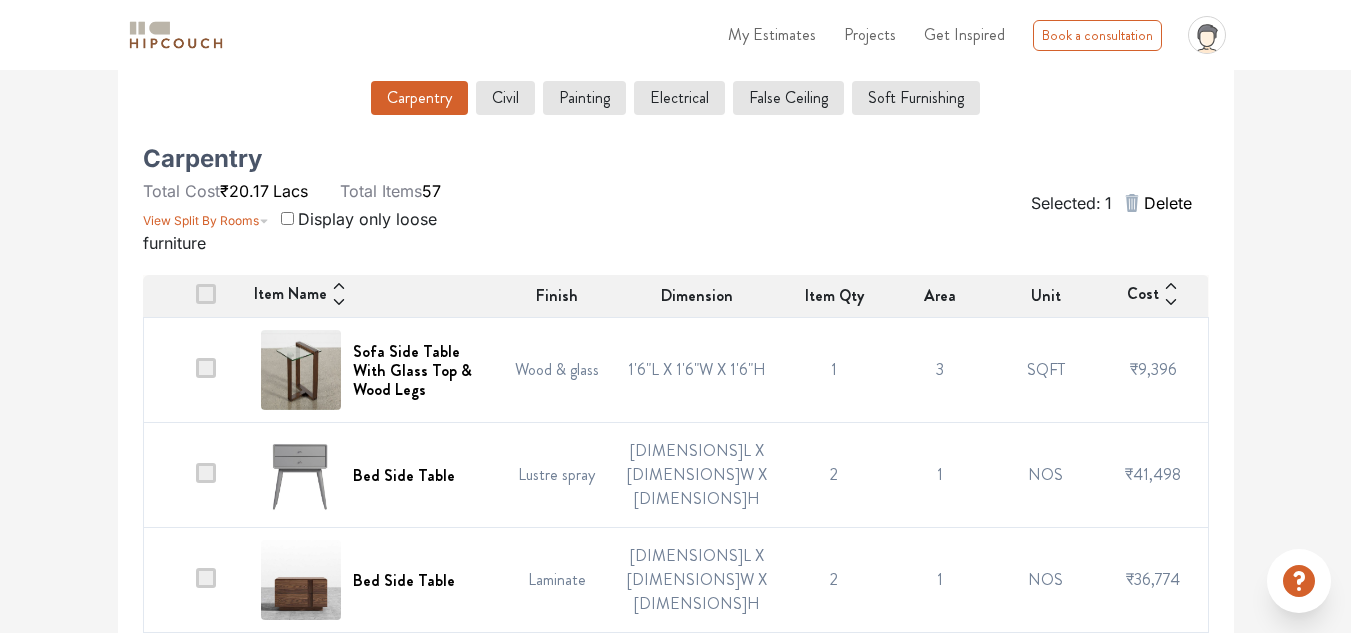 click 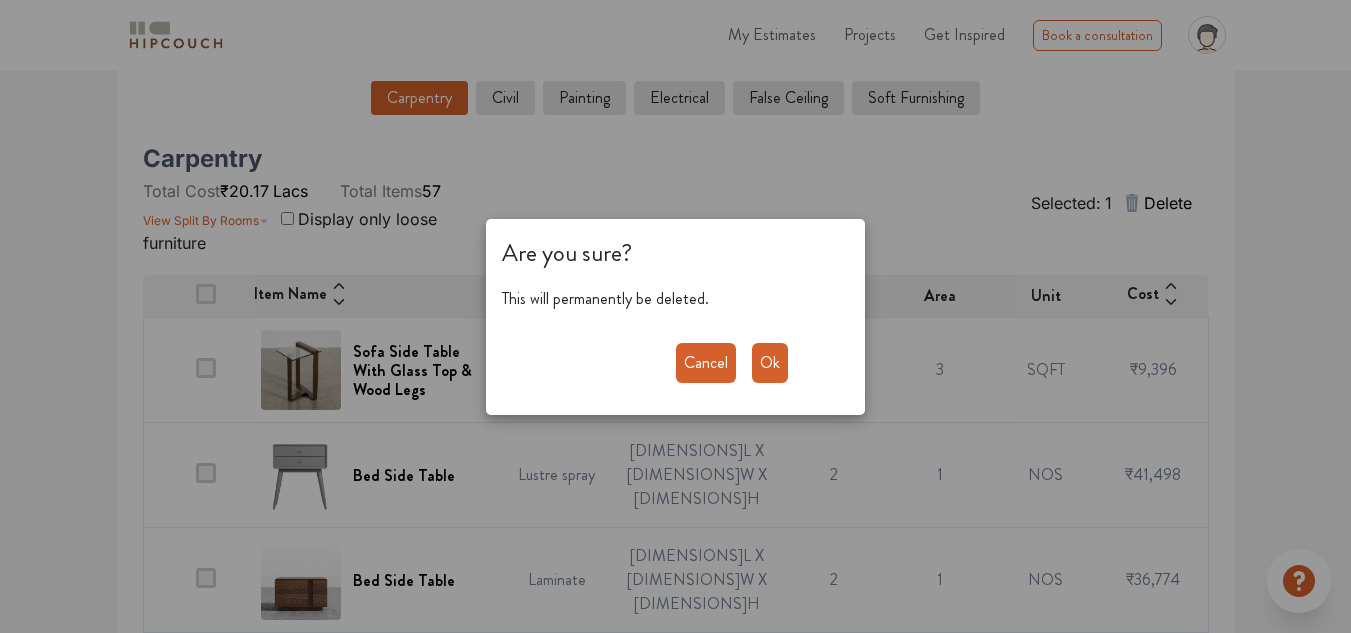 click on "Cancel" at bounding box center (706, 363) 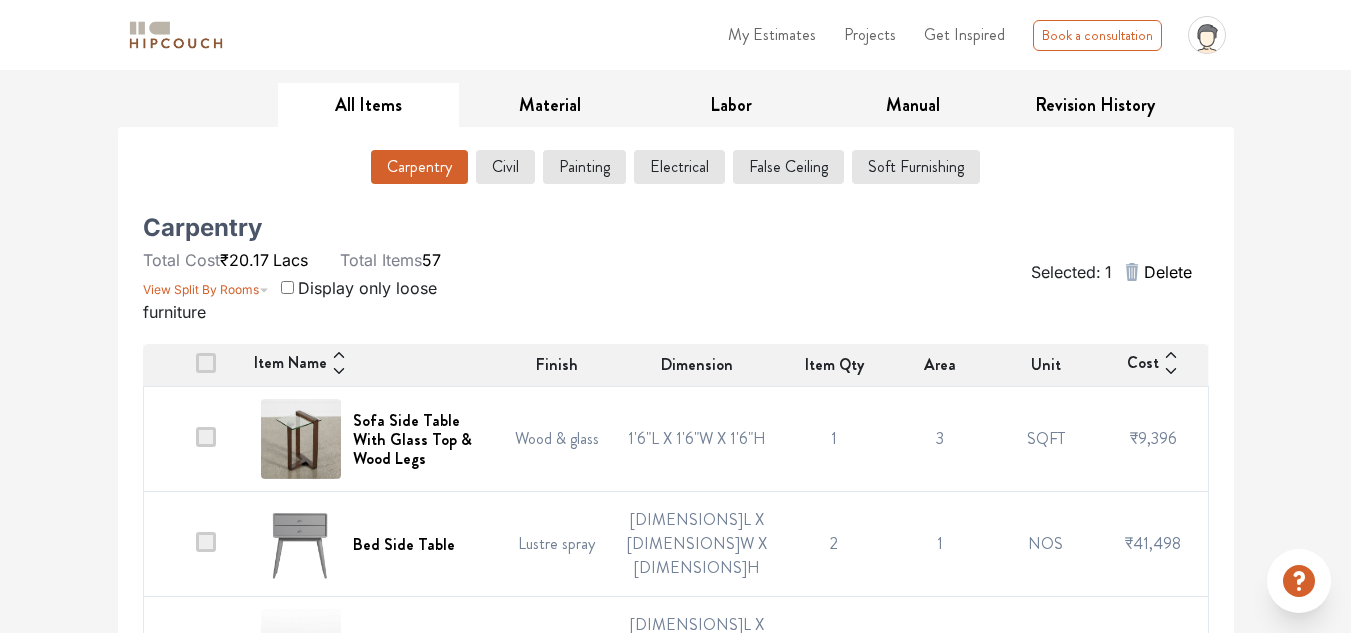 scroll, scrollTop: 257, scrollLeft: 0, axis: vertical 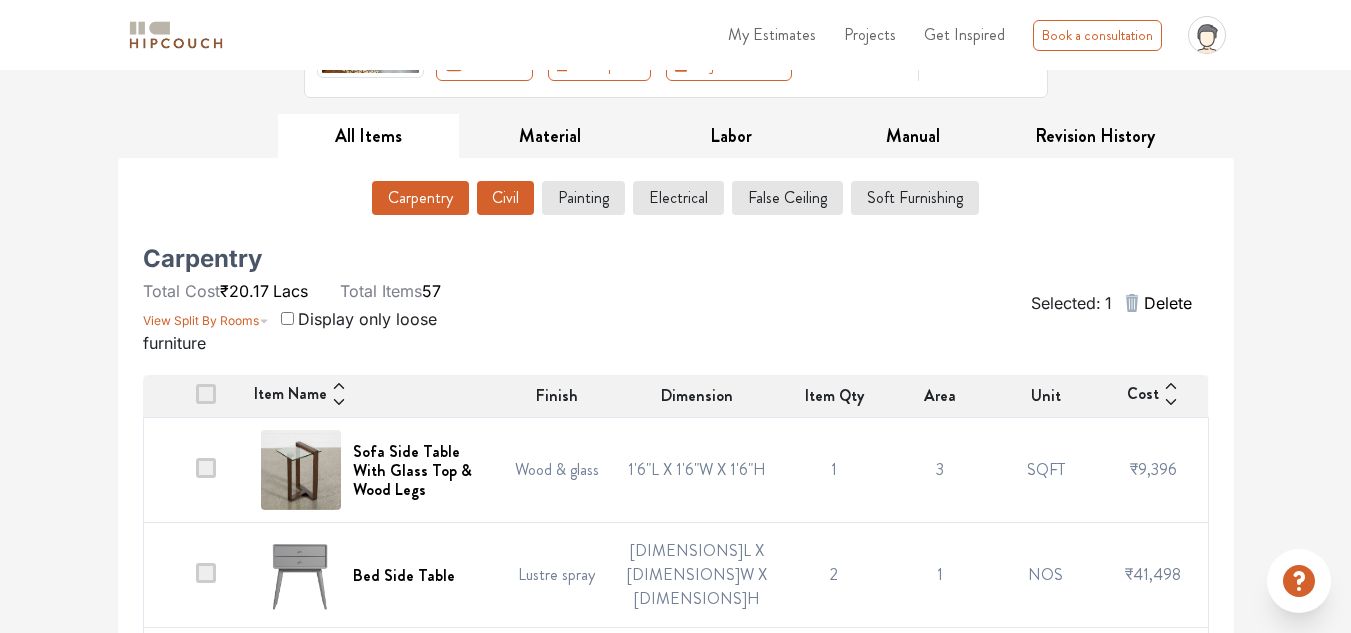 click on "Civil" at bounding box center (505, 198) 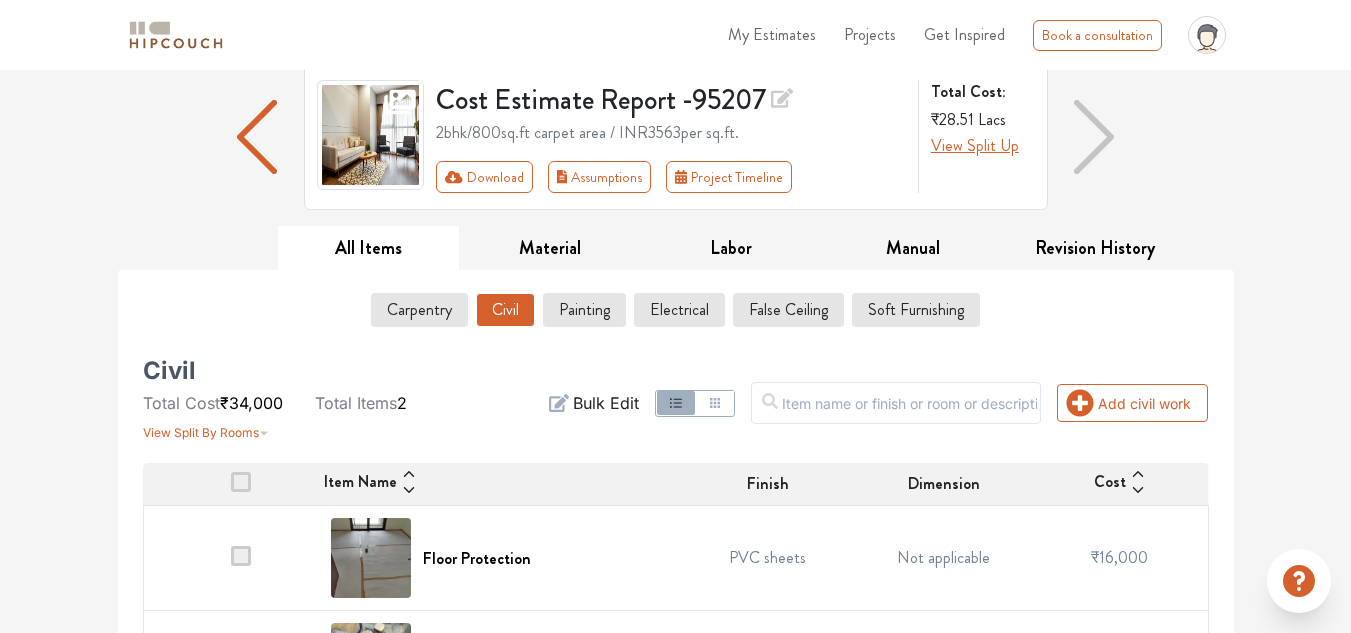 scroll, scrollTop: 243, scrollLeft: 0, axis: vertical 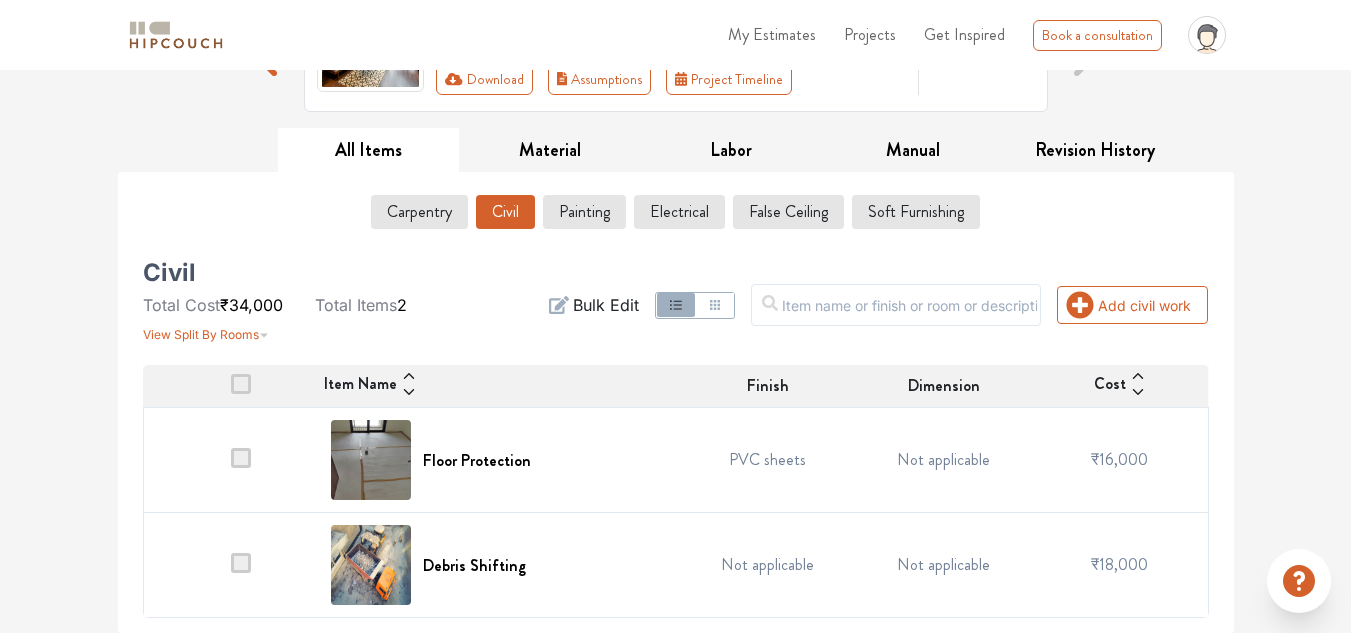 click 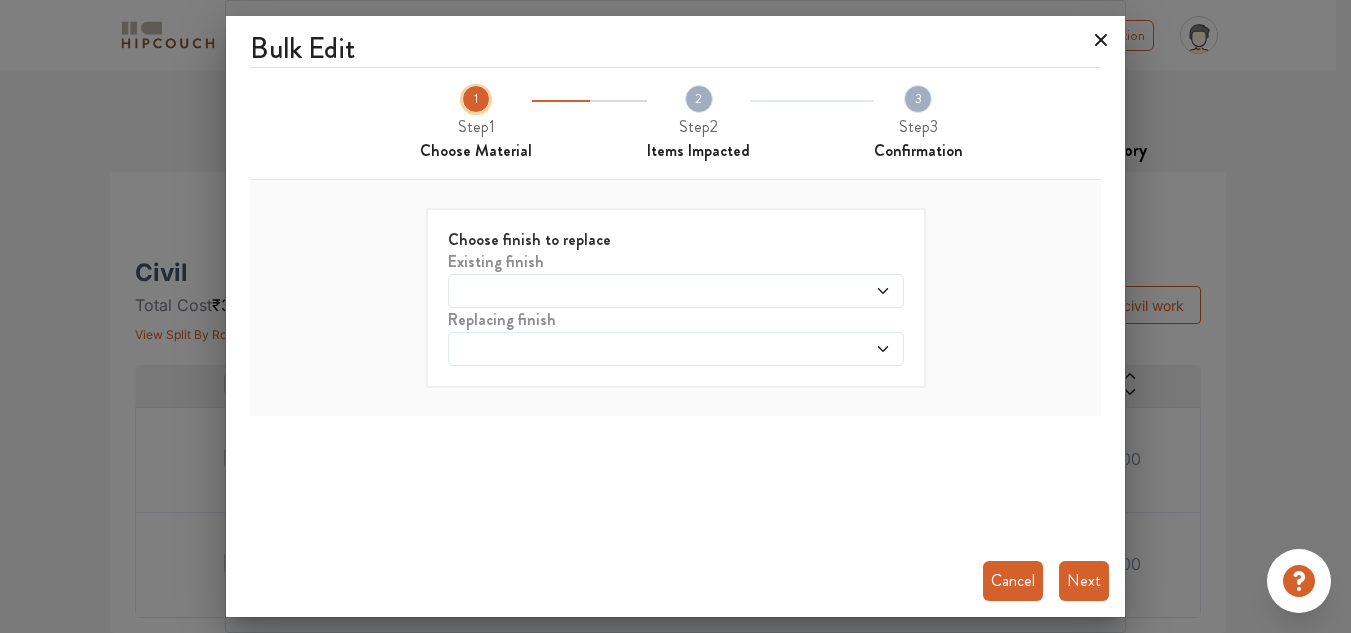 click 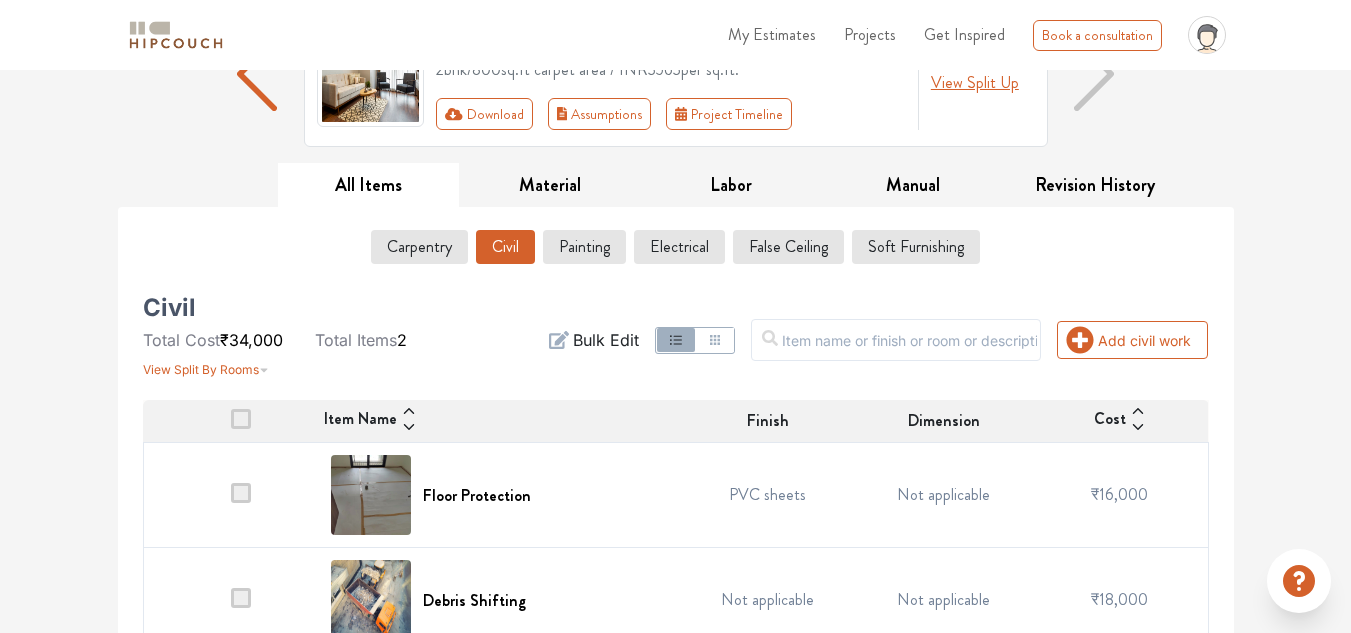 scroll, scrollTop: 243, scrollLeft: 0, axis: vertical 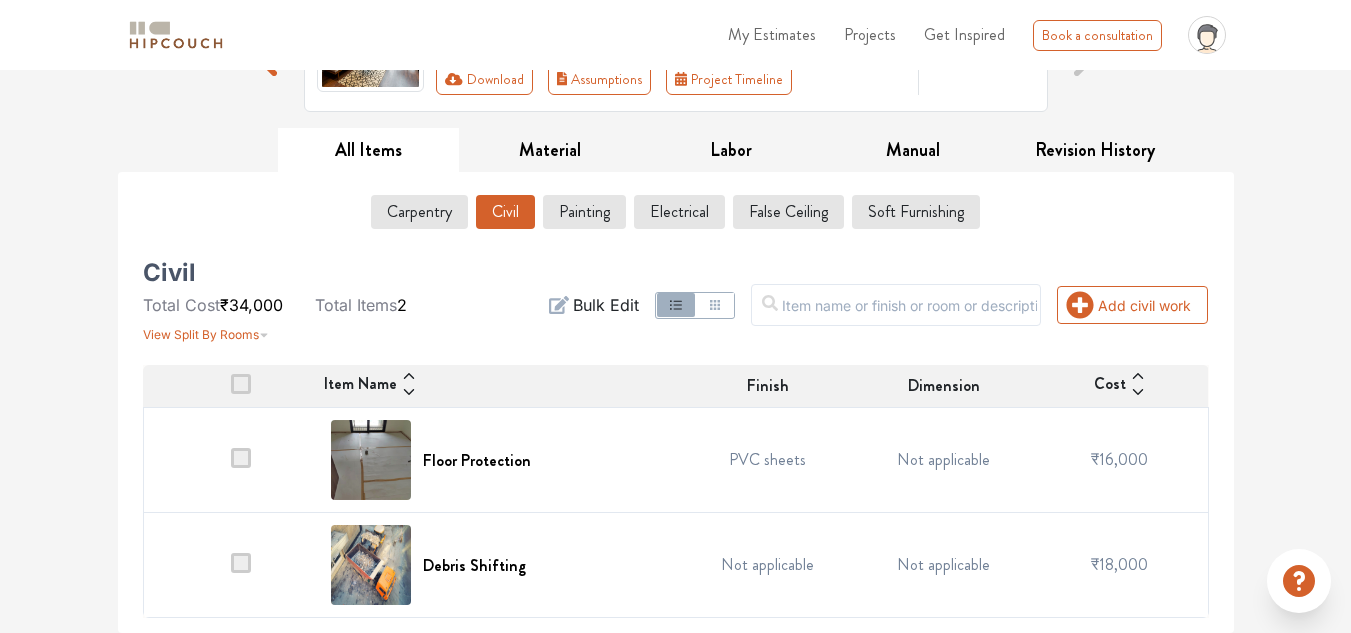 drag, startPoint x: 248, startPoint y: 470, endPoint x: 274, endPoint y: 507, distance: 45.221676 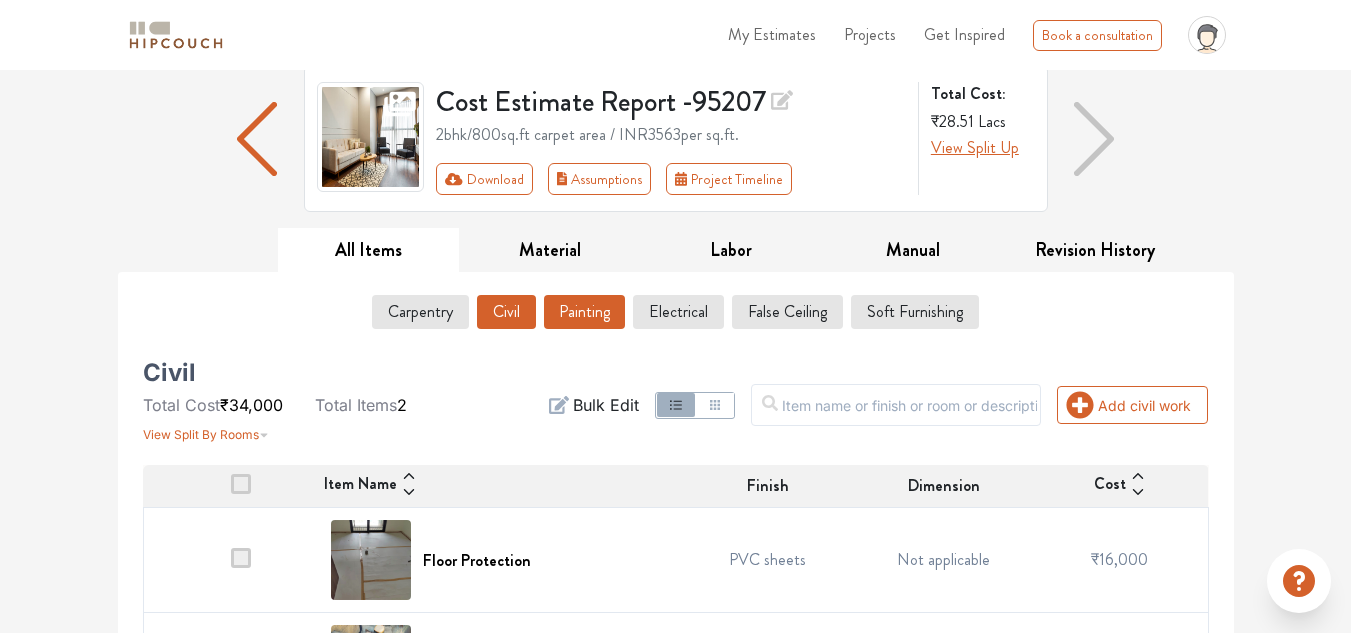 click on "Painting" at bounding box center (584, 312) 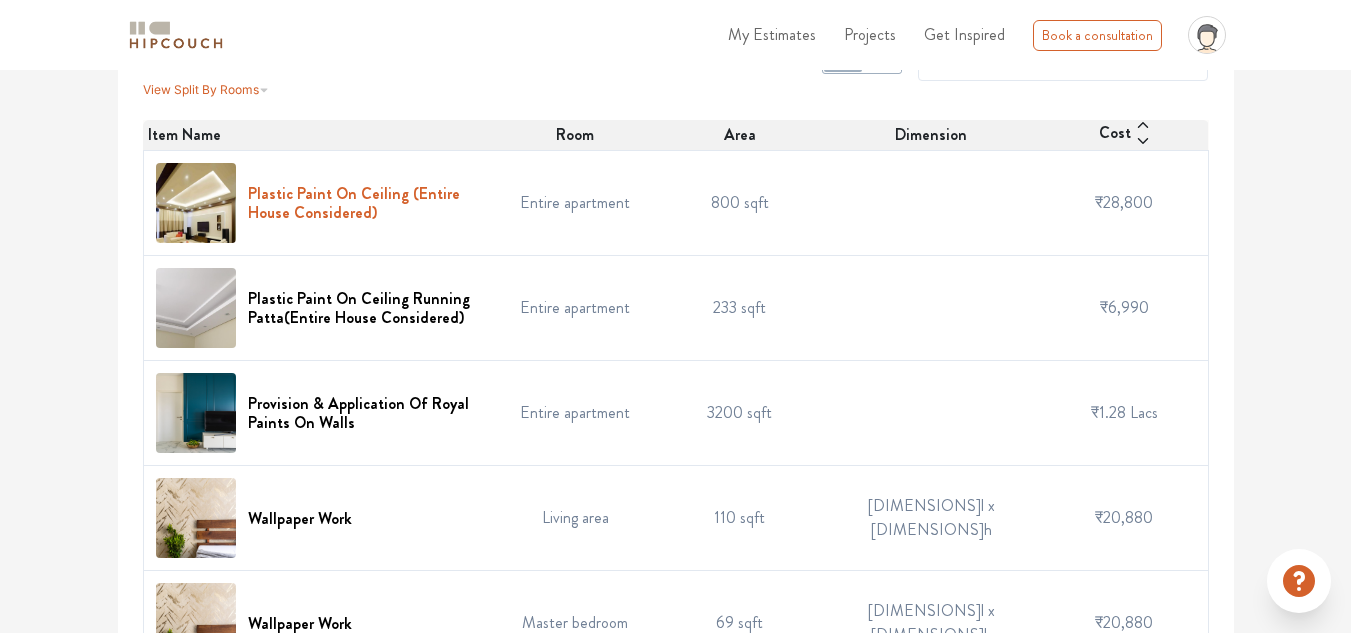 scroll, scrollTop: 523, scrollLeft: 0, axis: vertical 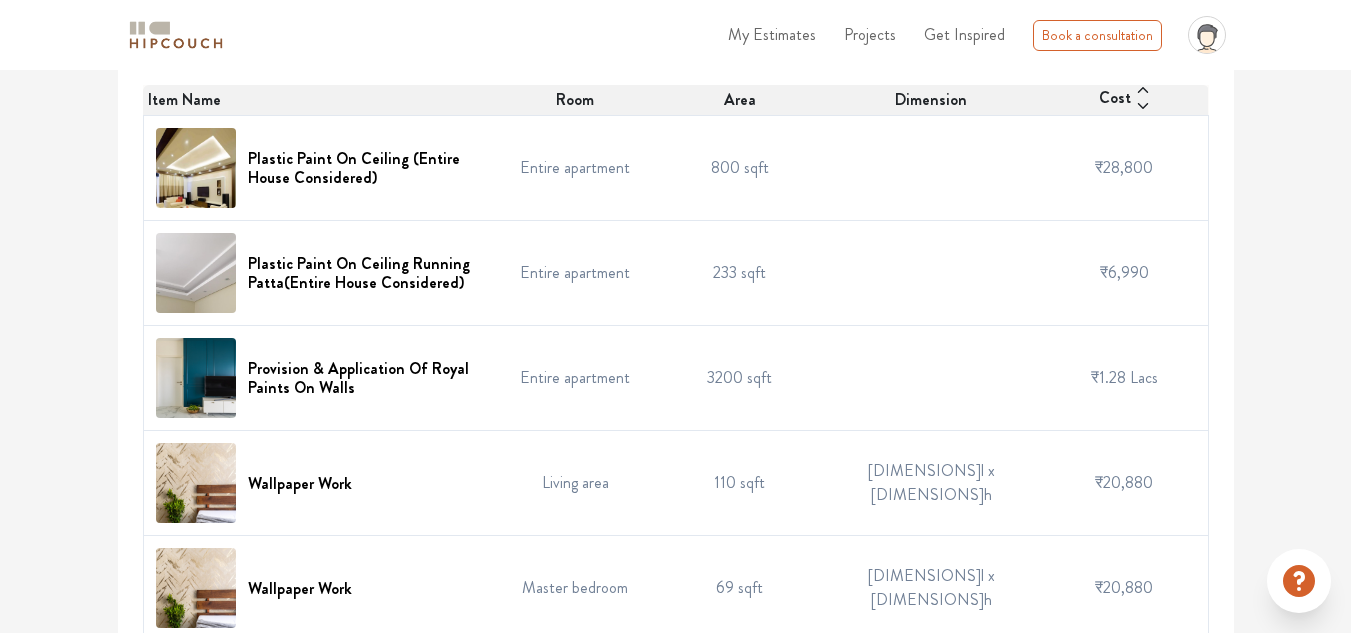 click on "Plastic Paint On Ceiling (Entire House Considered)" at bounding box center (318, 168) 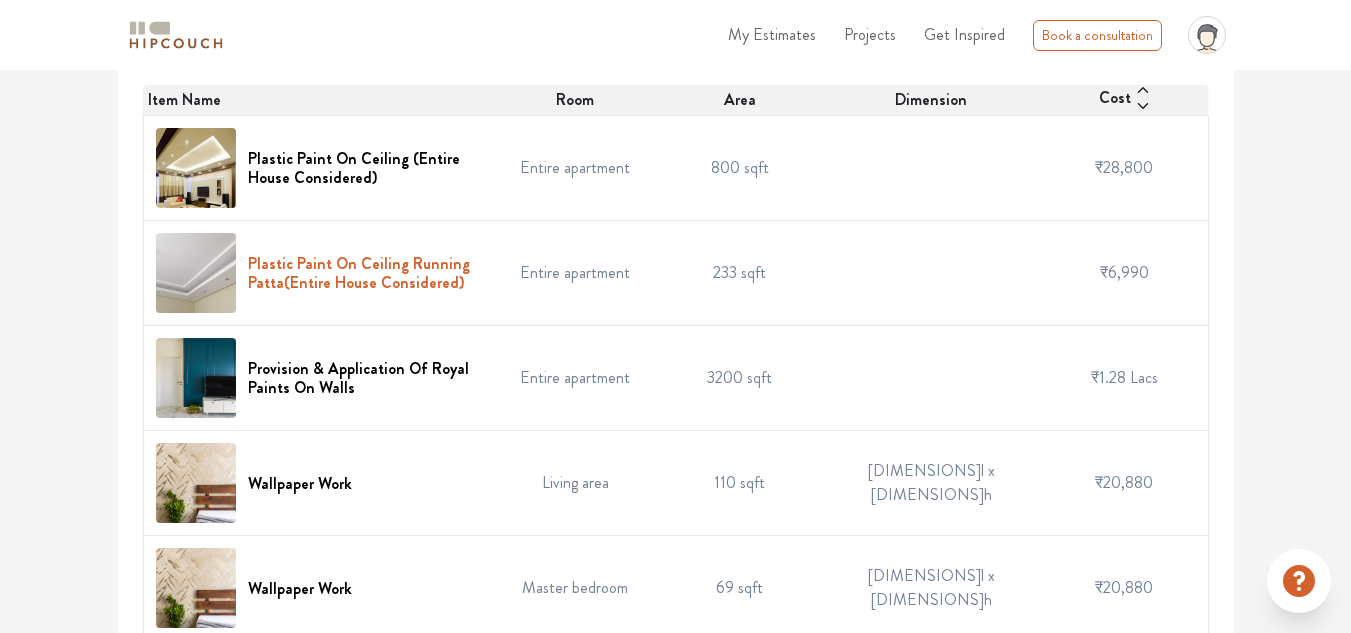 scroll, scrollTop: 546, scrollLeft: 0, axis: vertical 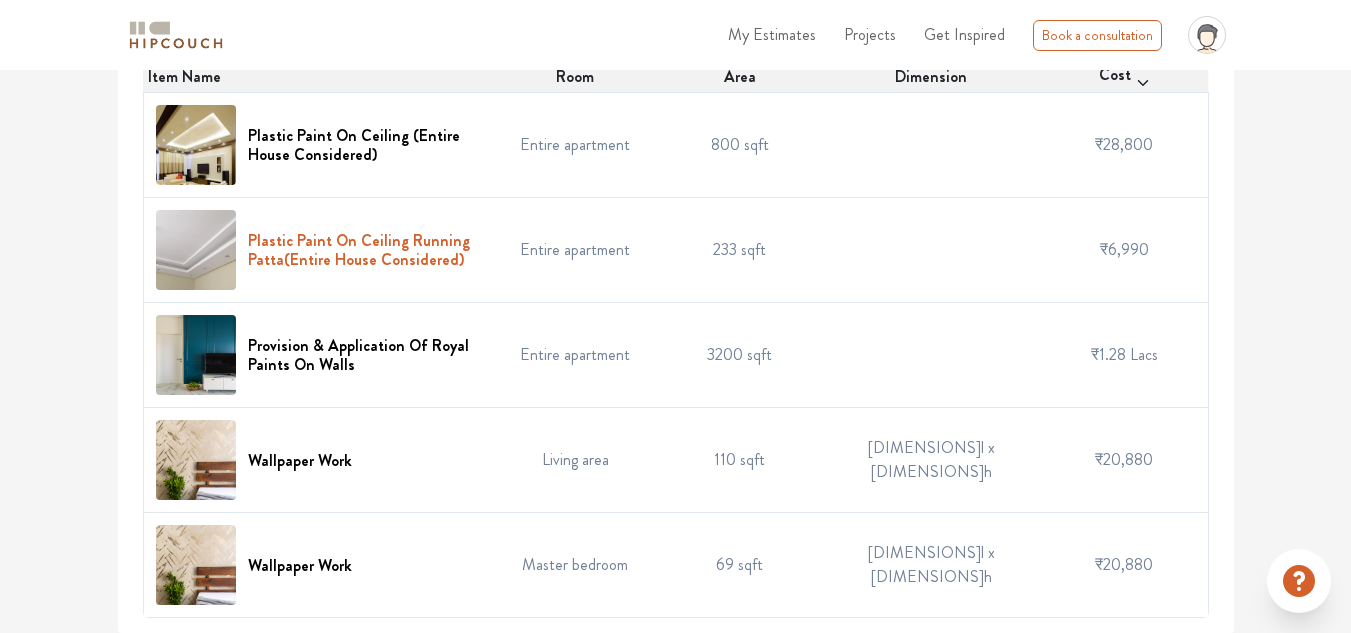 click on "Plastic Paint On Ceiling Running Patta(Entire House Considered)" at bounding box center (364, 250) 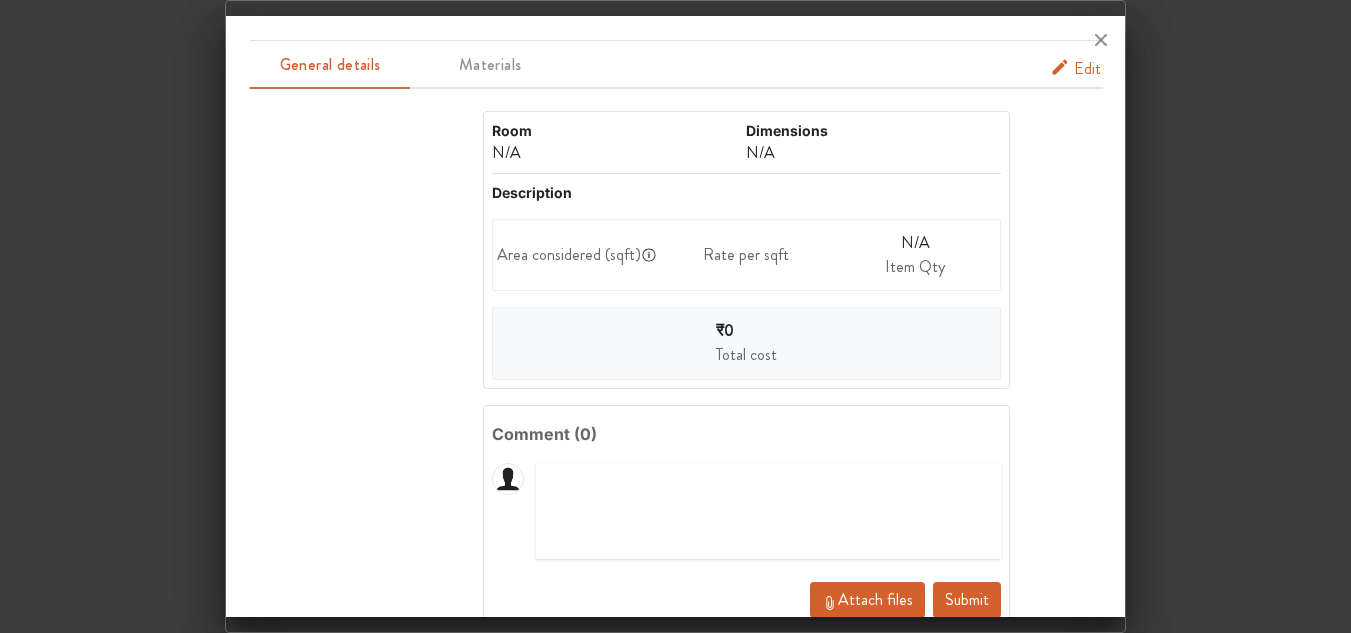 scroll, scrollTop: 0, scrollLeft: 0, axis: both 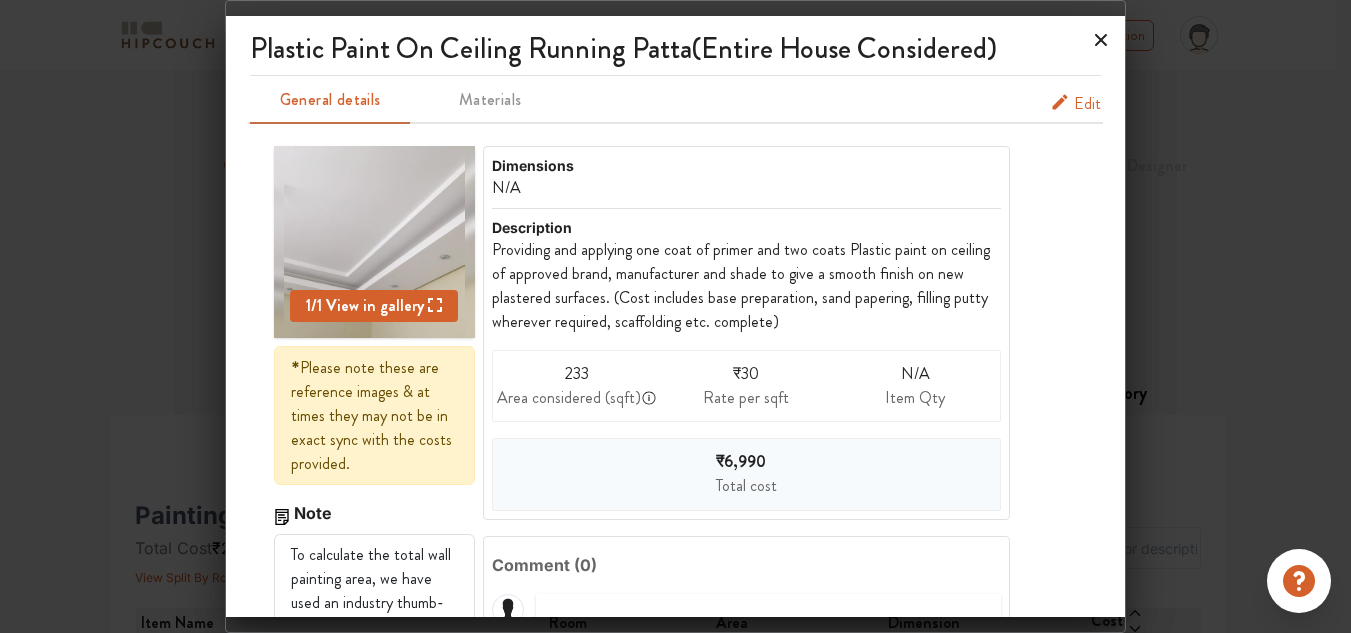 click 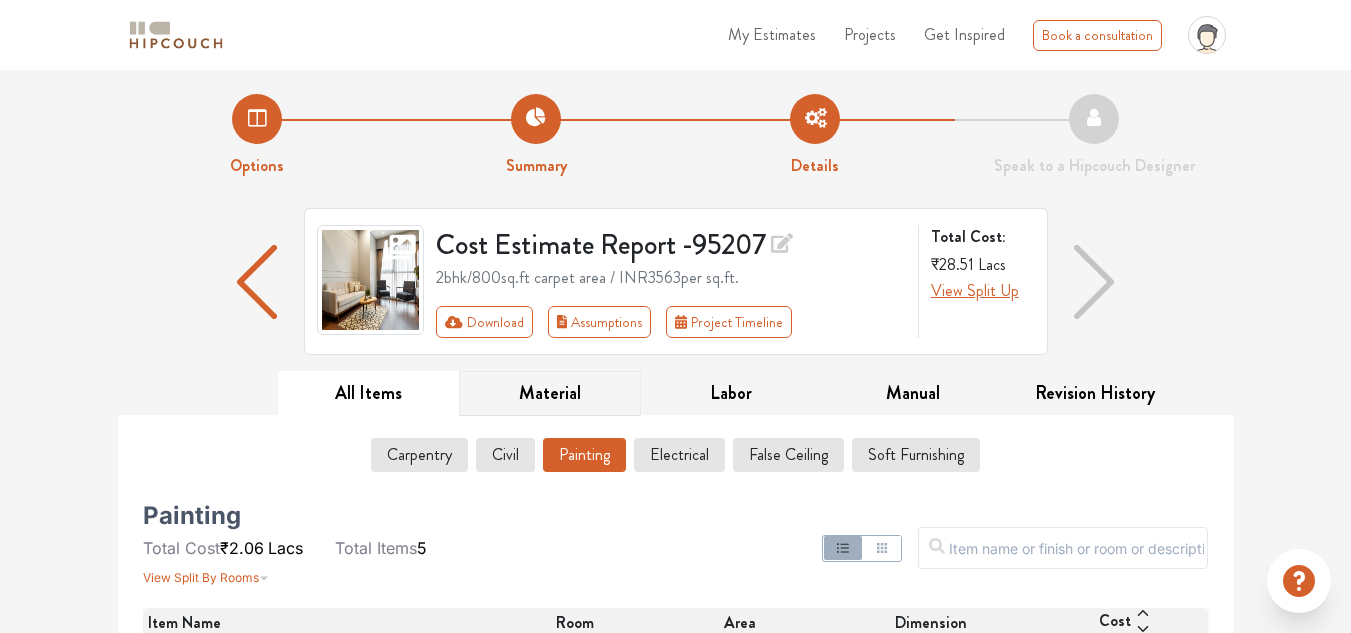 click on "Material" at bounding box center [550, 393] 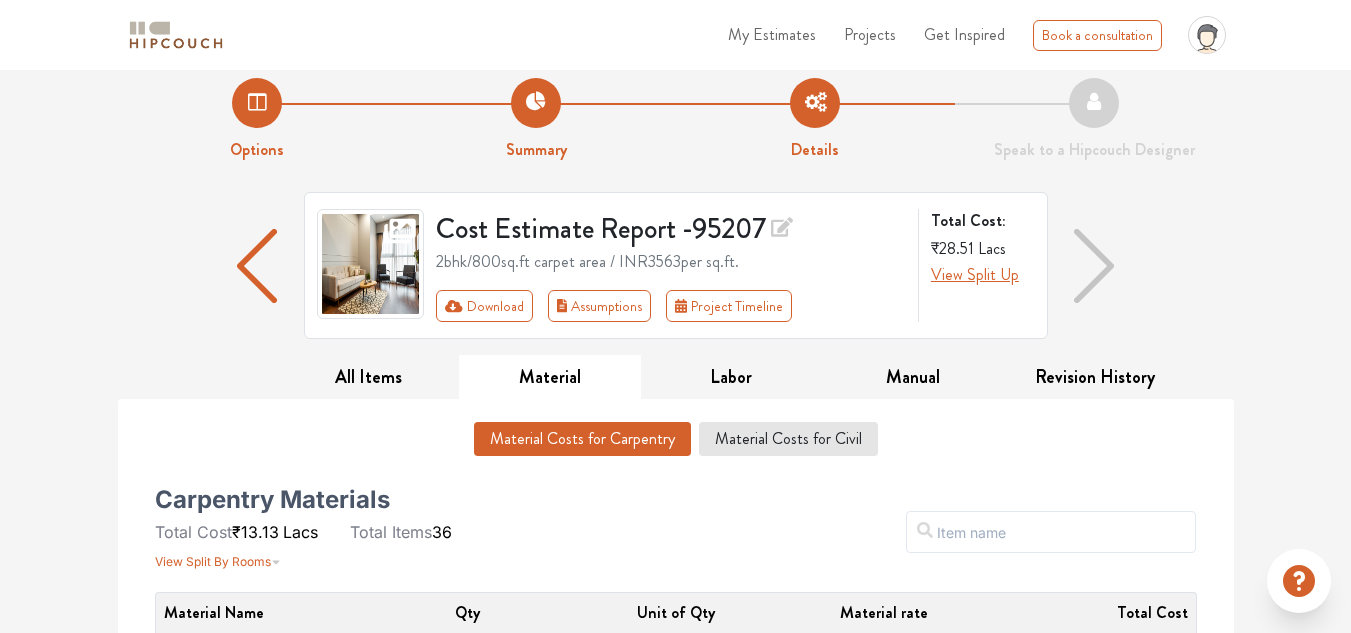 scroll, scrollTop: 0, scrollLeft: 0, axis: both 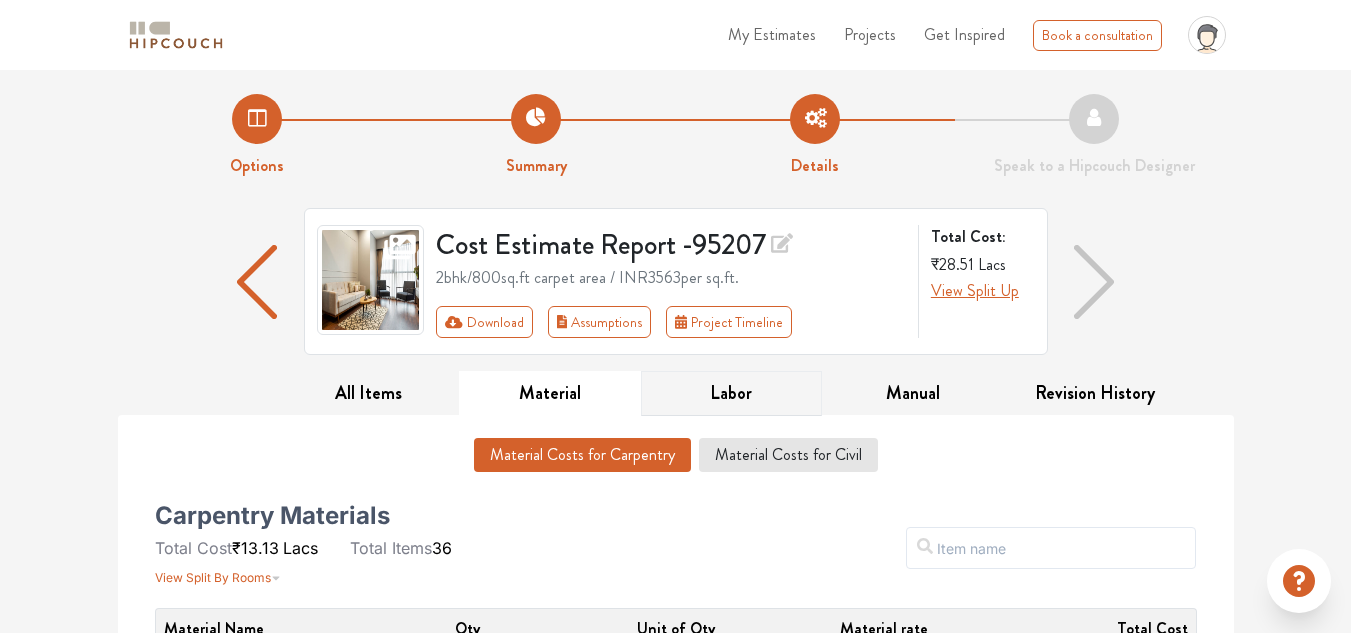 click on "Labor" at bounding box center [732, 393] 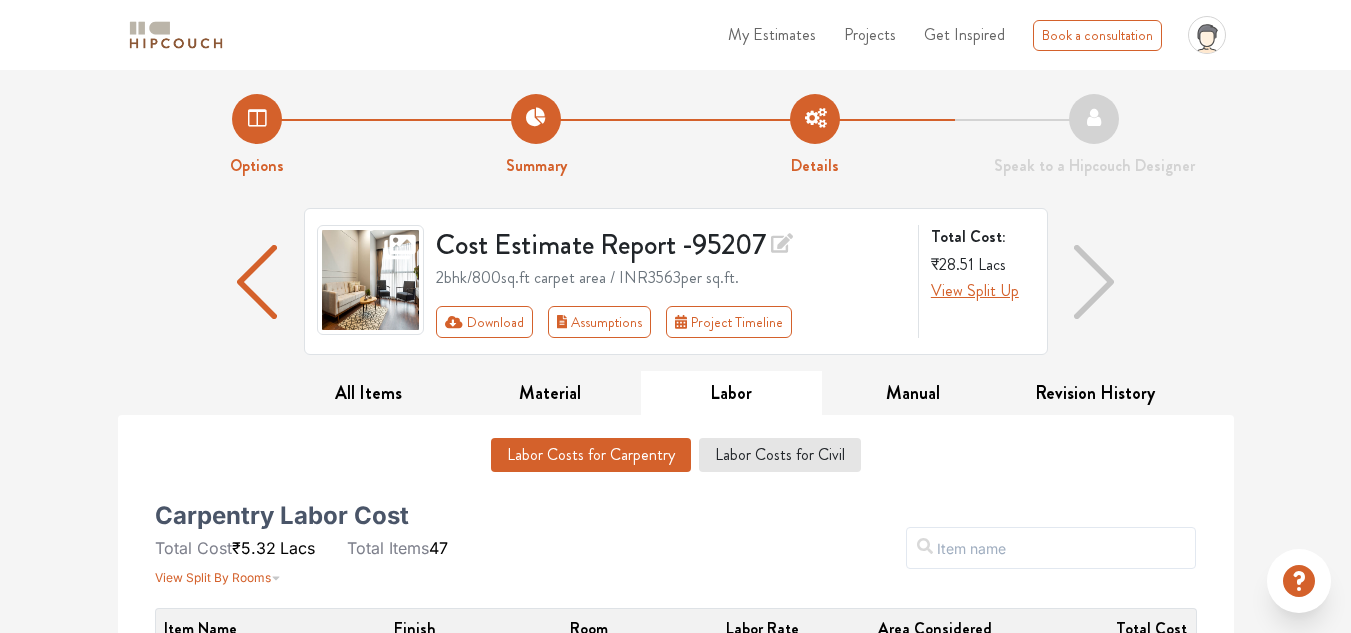scroll, scrollTop: 100, scrollLeft: 0, axis: vertical 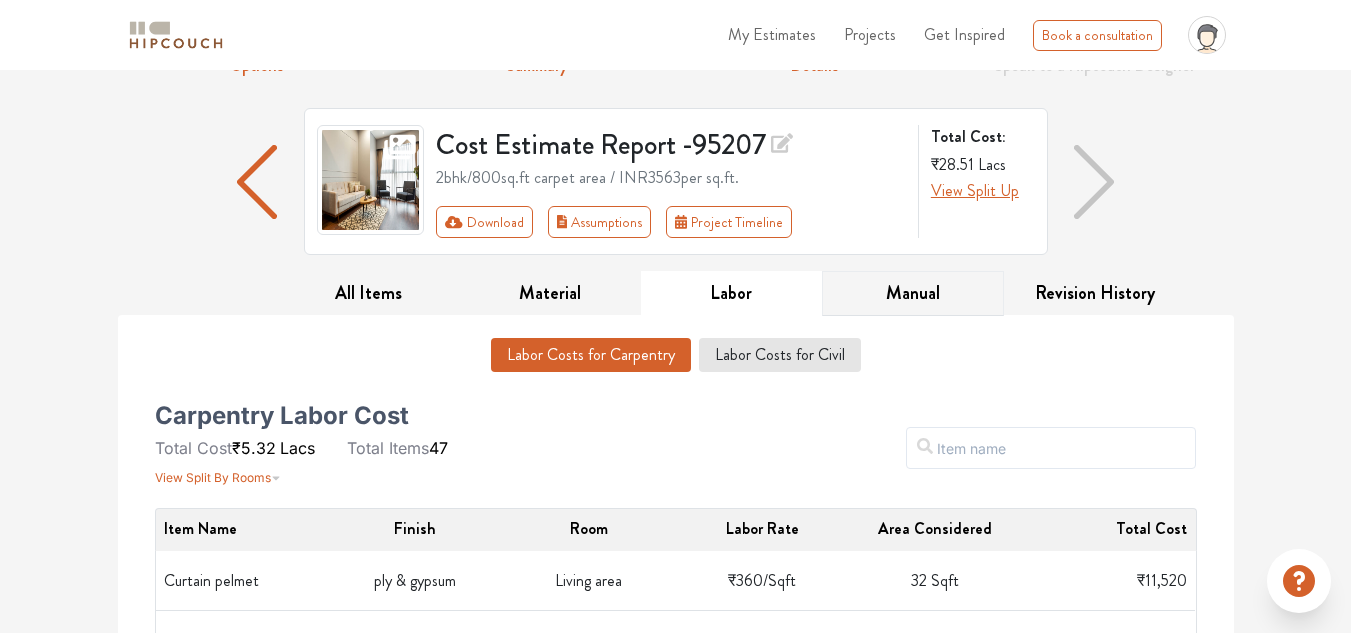 click on "Manual" at bounding box center [913, 293] 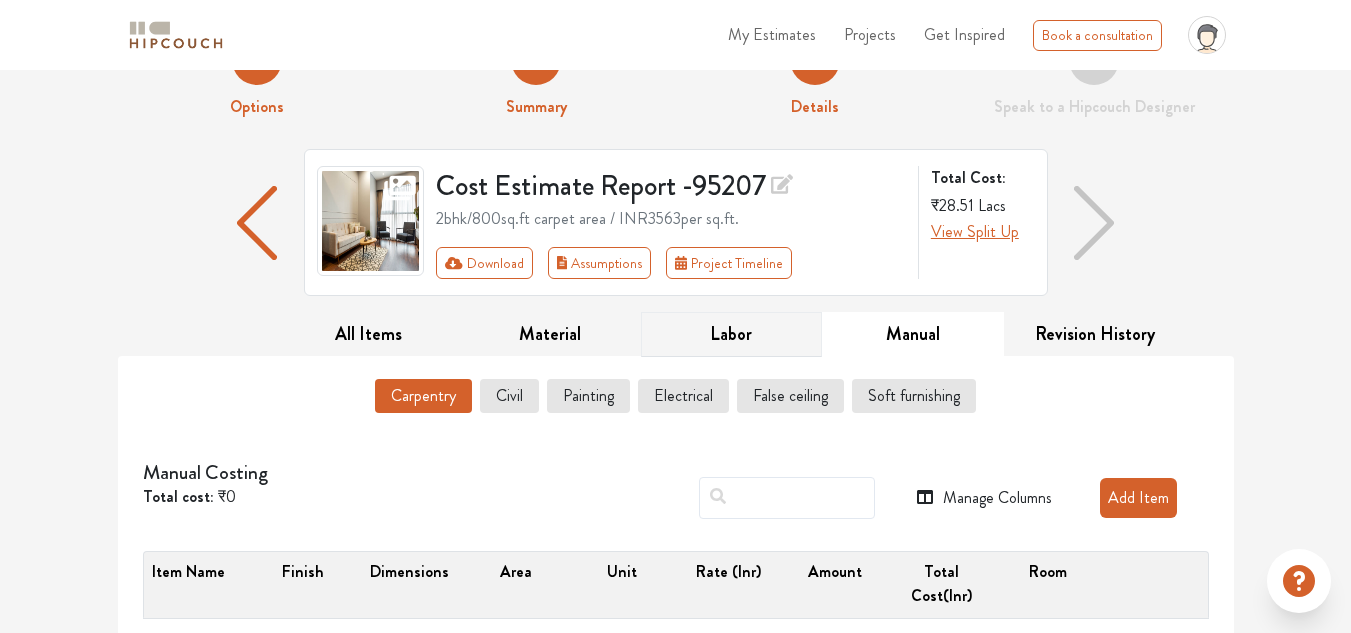 scroll, scrollTop: 76, scrollLeft: 0, axis: vertical 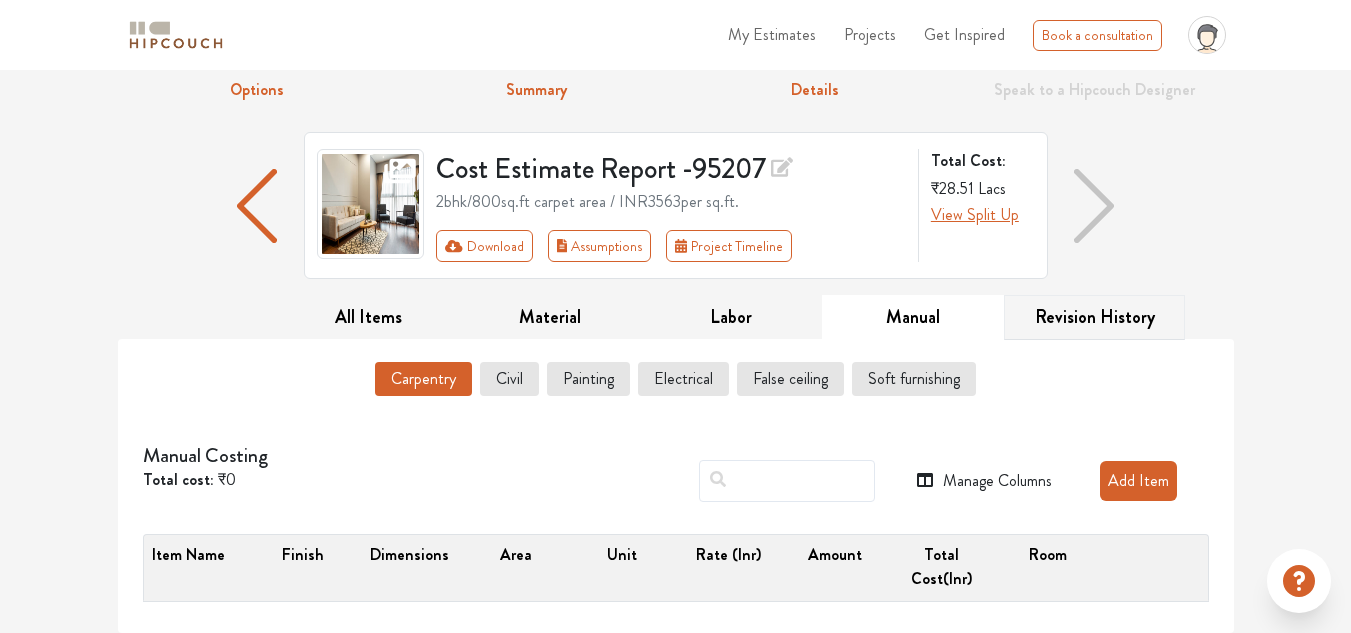 click on "Revision History" at bounding box center (1095, 317) 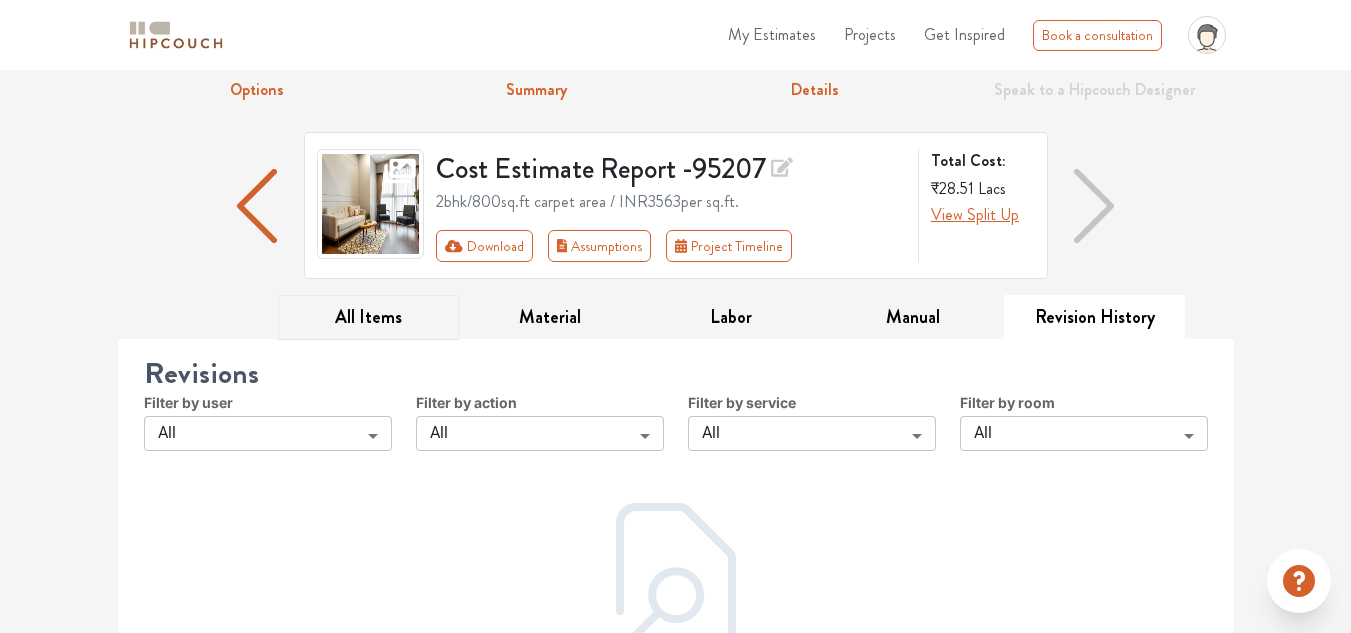 click on "All Items" at bounding box center (369, 317) 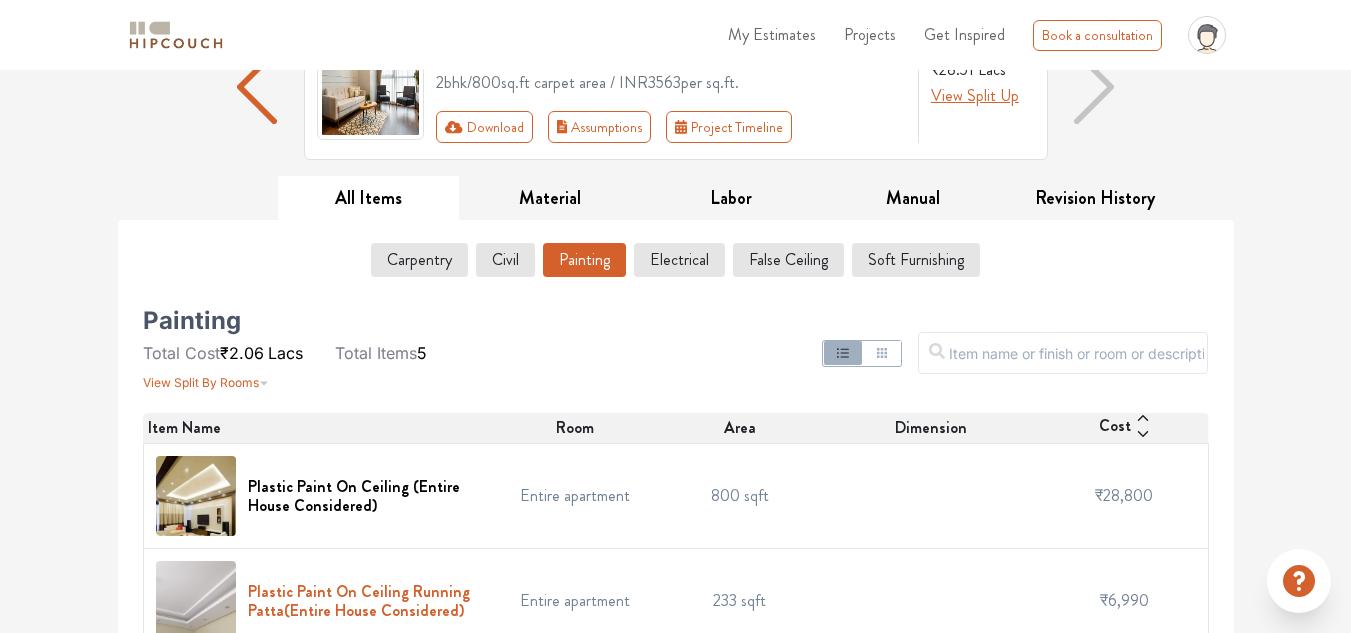 scroll, scrollTop: 146, scrollLeft: 0, axis: vertical 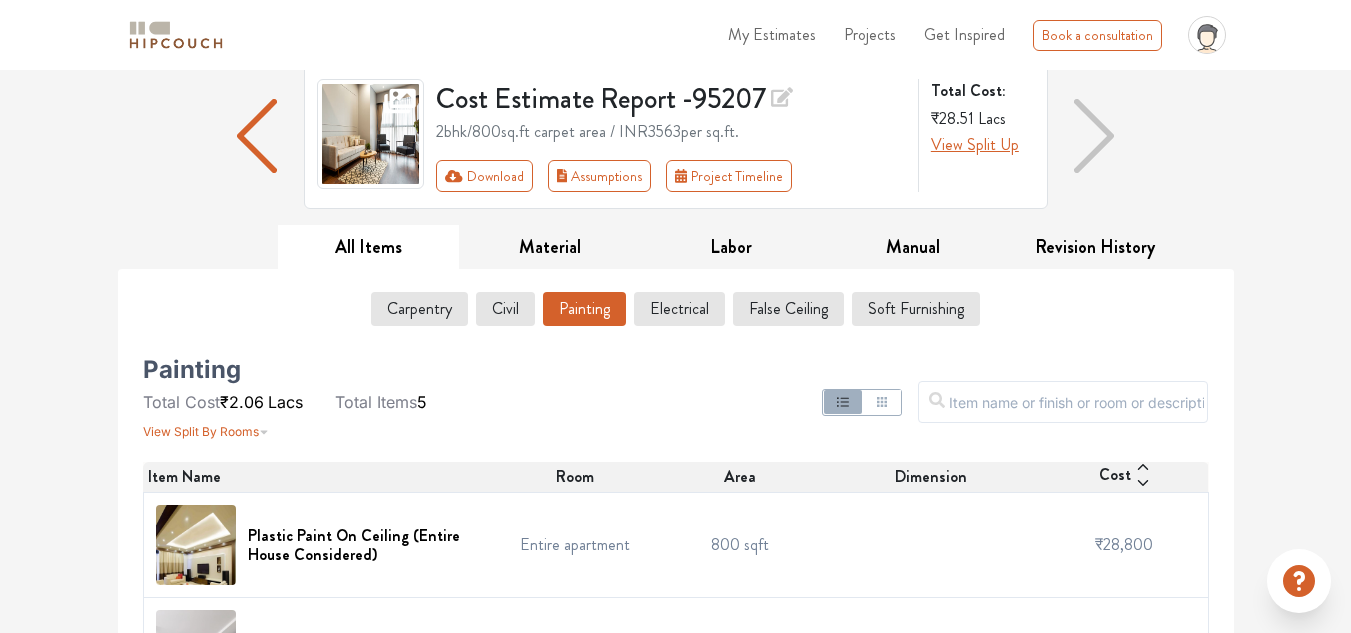 click at bounding box center [257, 136] 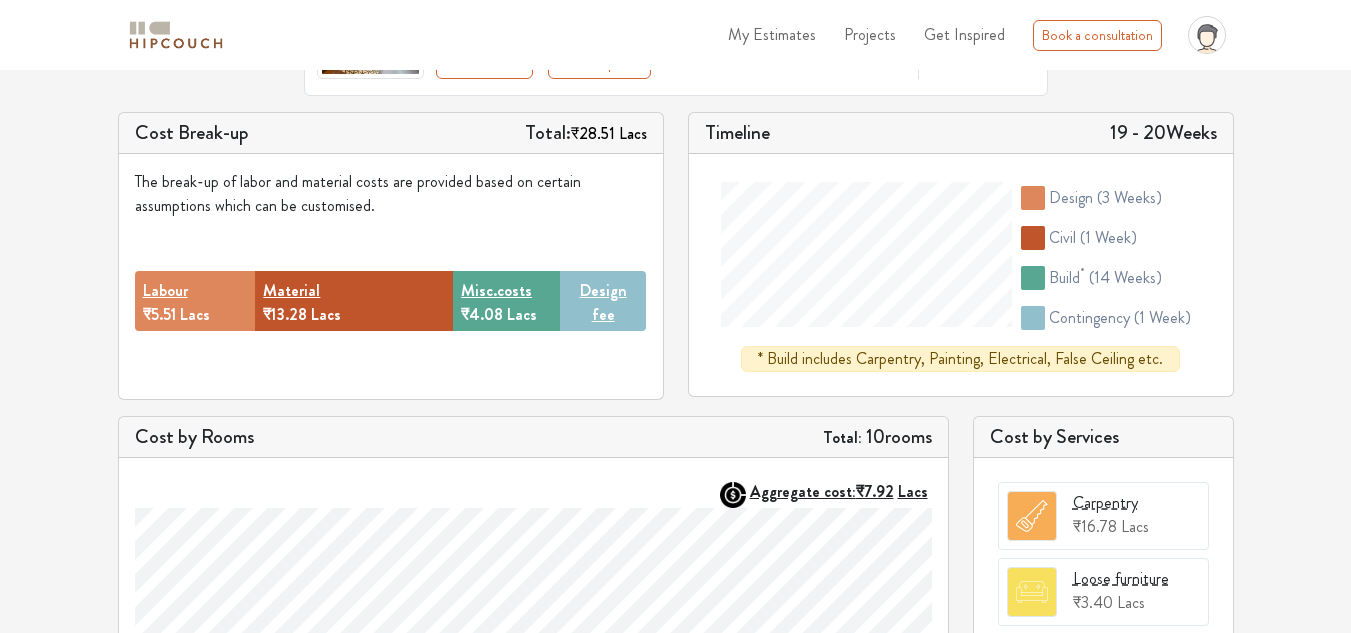 scroll, scrollTop: 156, scrollLeft: 0, axis: vertical 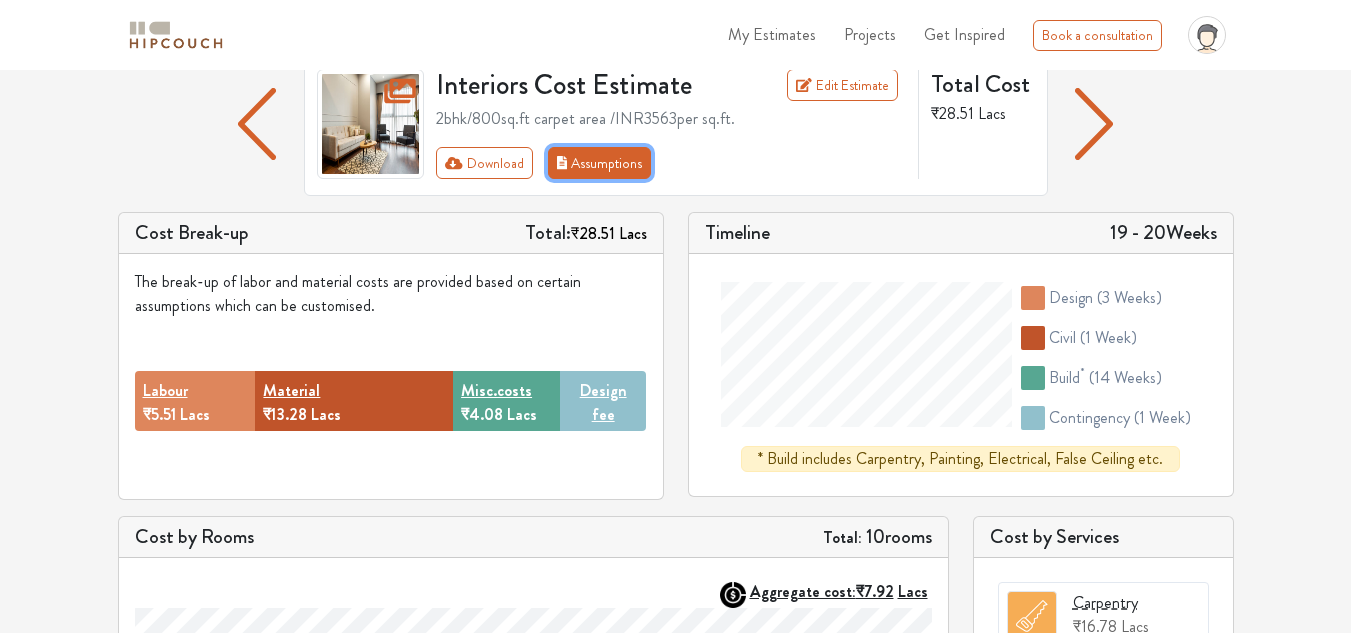 click on "Assumptions" at bounding box center (600, 163) 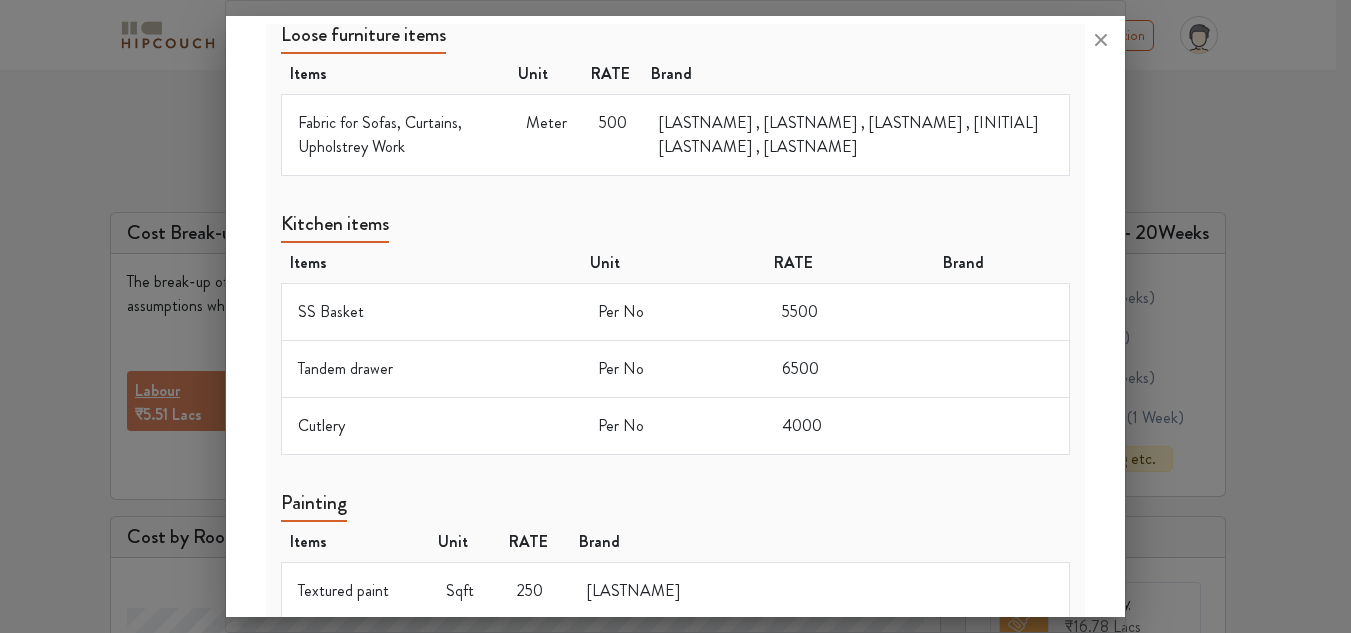 scroll, scrollTop: 1722, scrollLeft: 0, axis: vertical 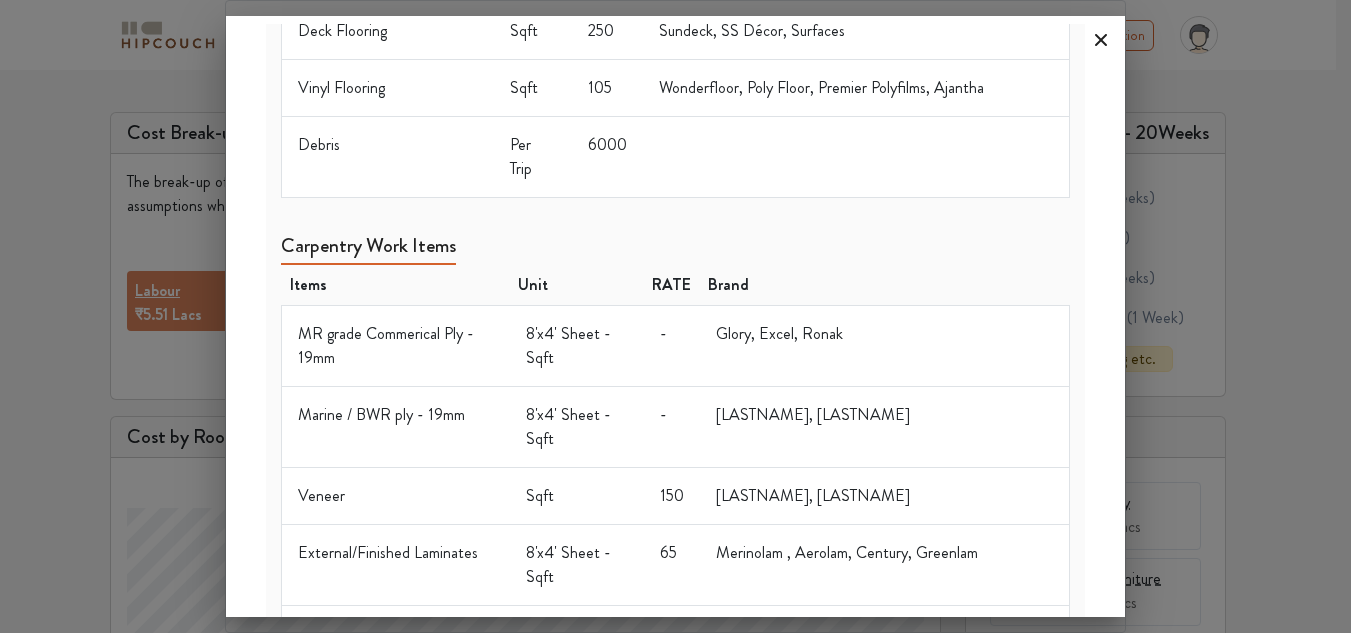 click 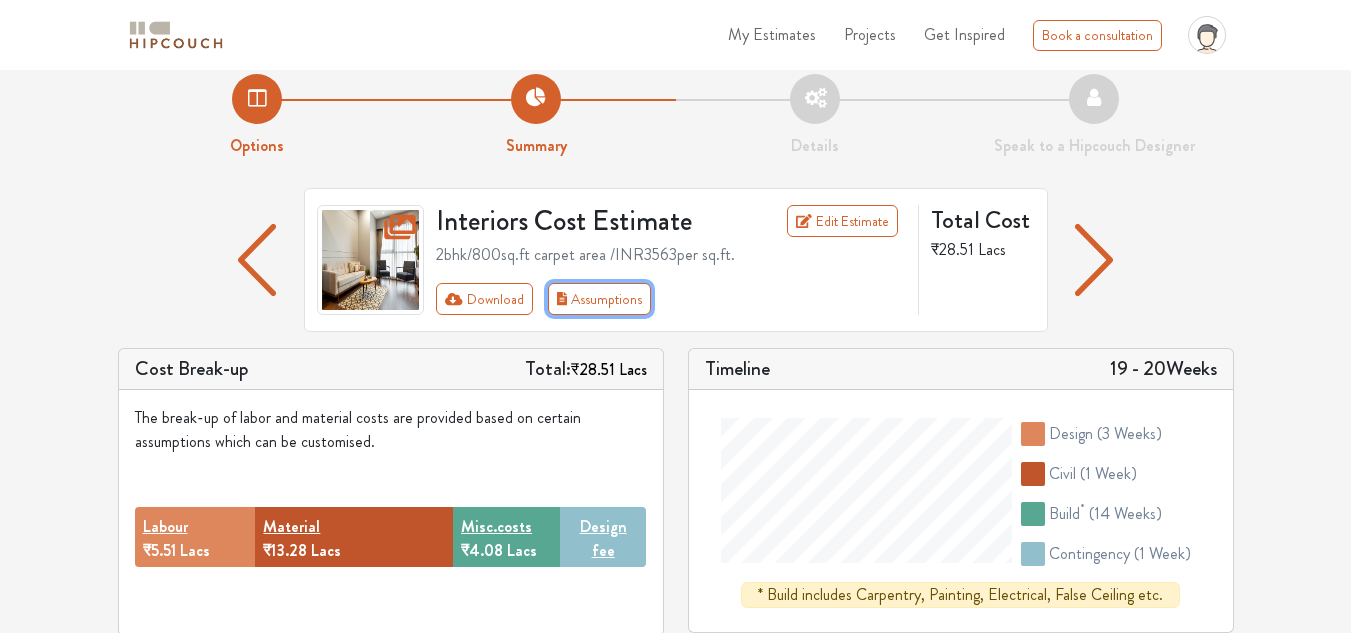 scroll, scrollTop: 0, scrollLeft: 0, axis: both 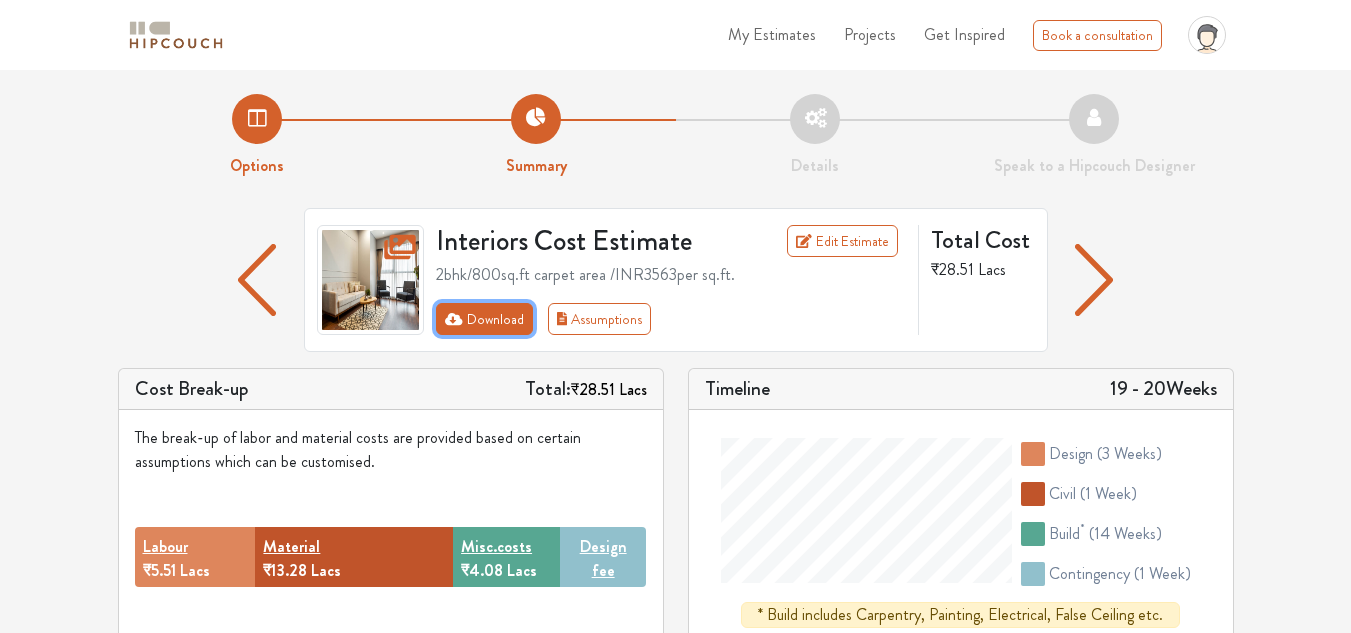 click on "Download" at bounding box center (484, 319) 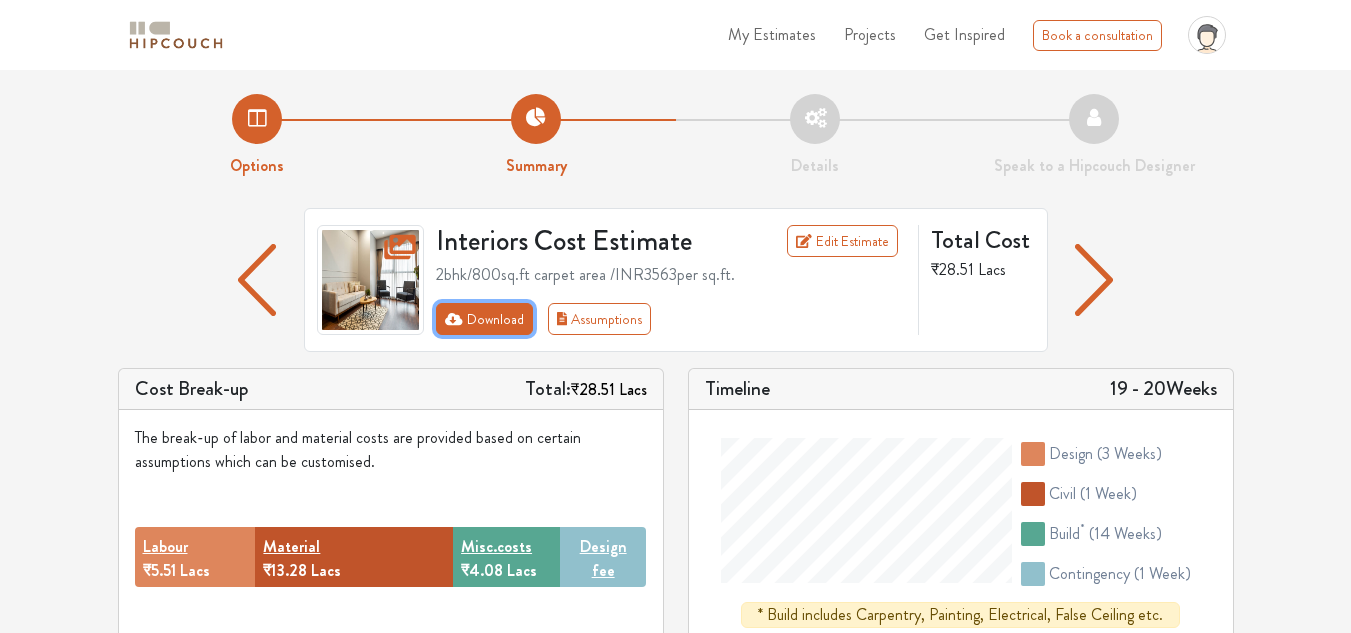 click 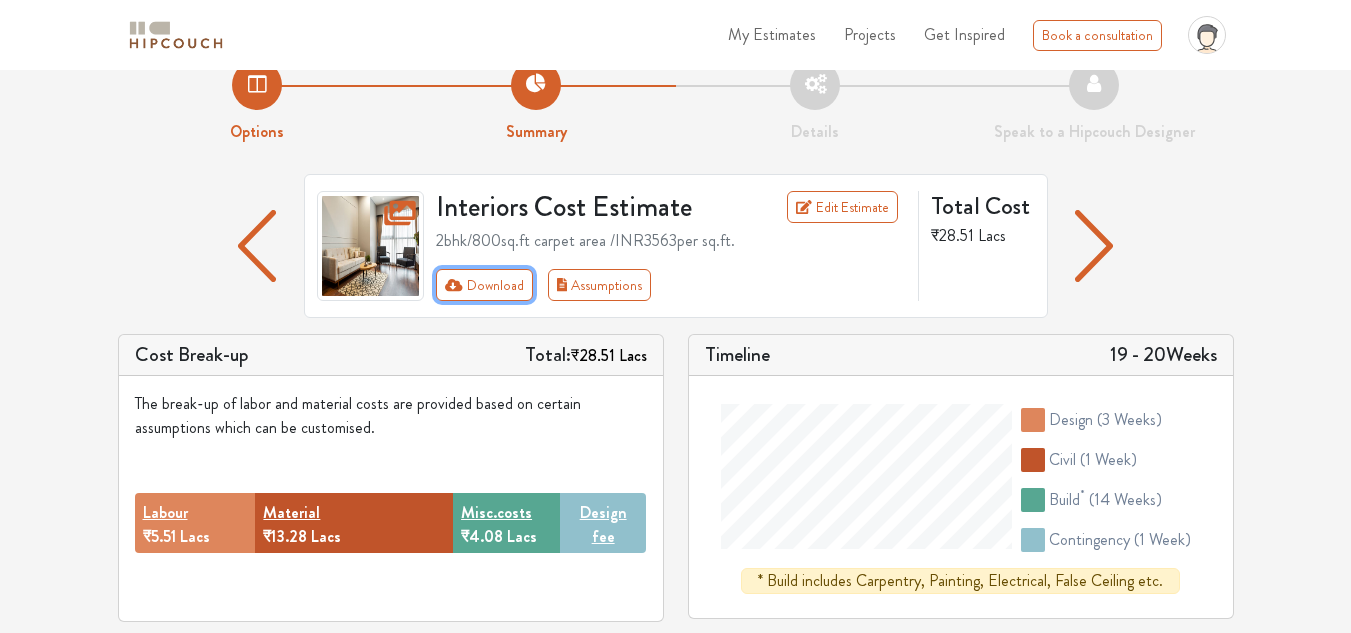 scroll, scrollTop: 0, scrollLeft: 0, axis: both 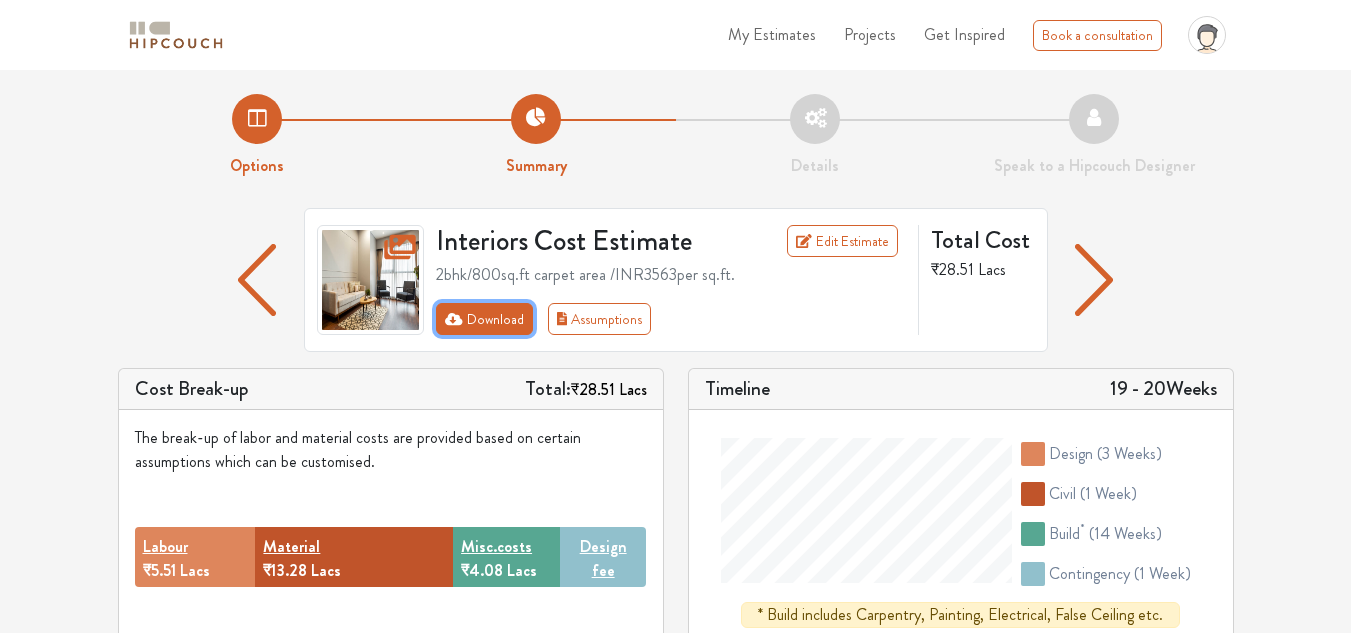 click 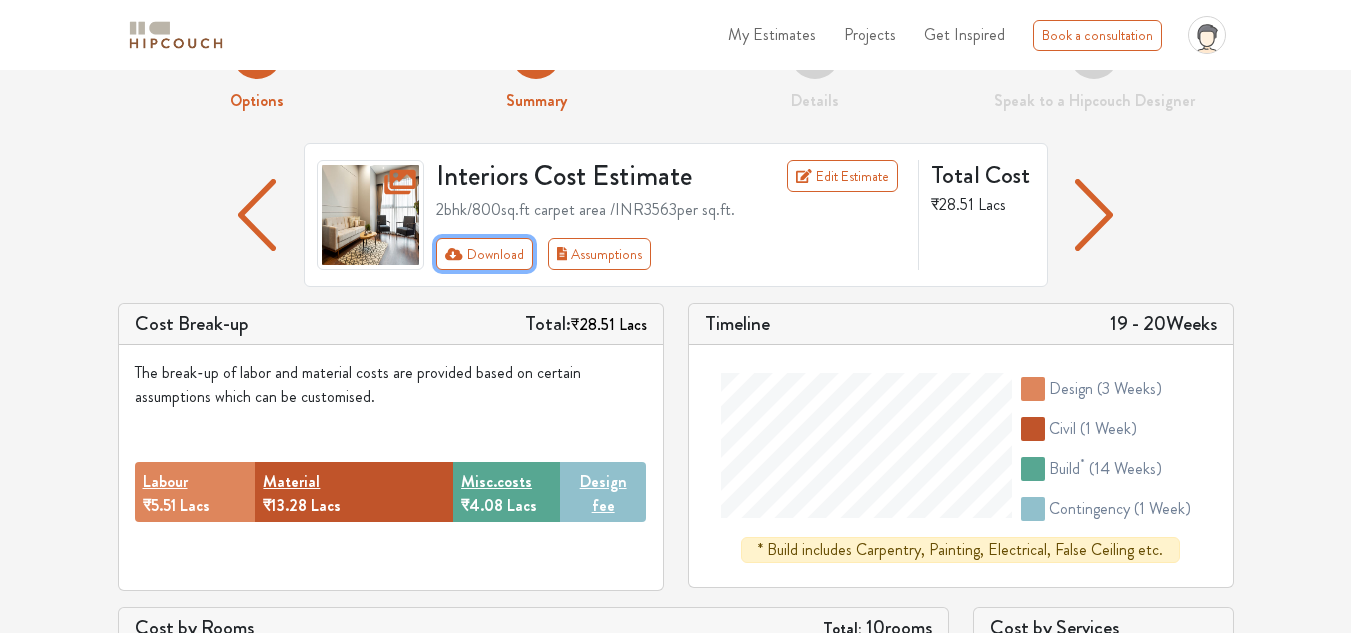 scroll, scrollTop: 100, scrollLeft: 0, axis: vertical 